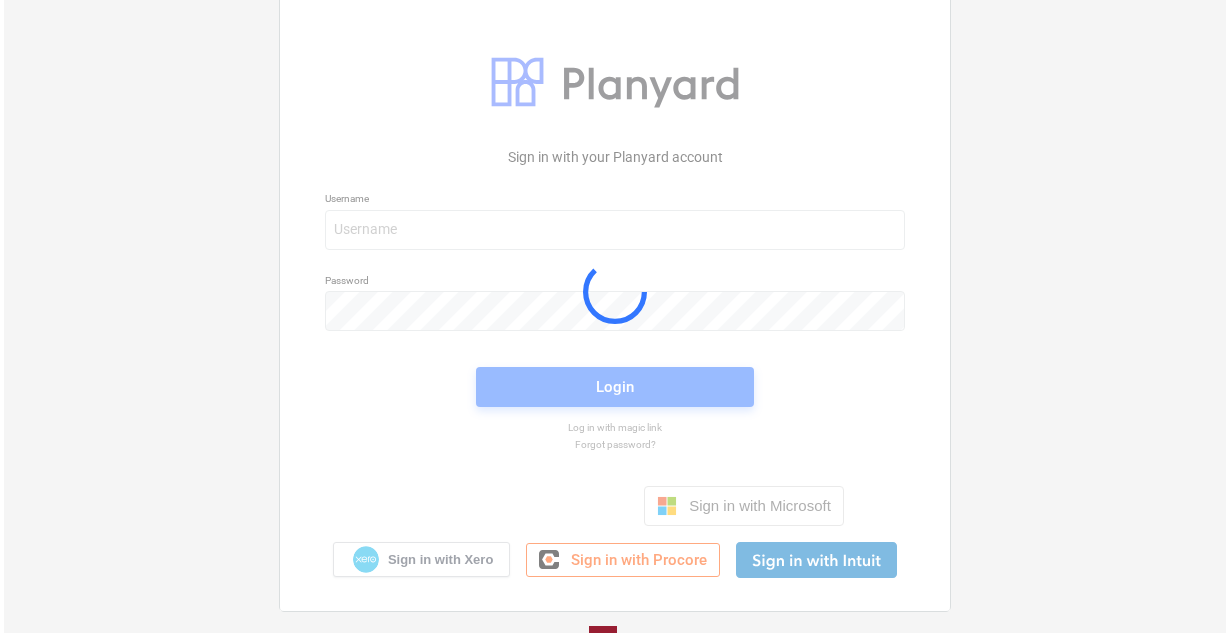 scroll, scrollTop: 0, scrollLeft: 0, axis: both 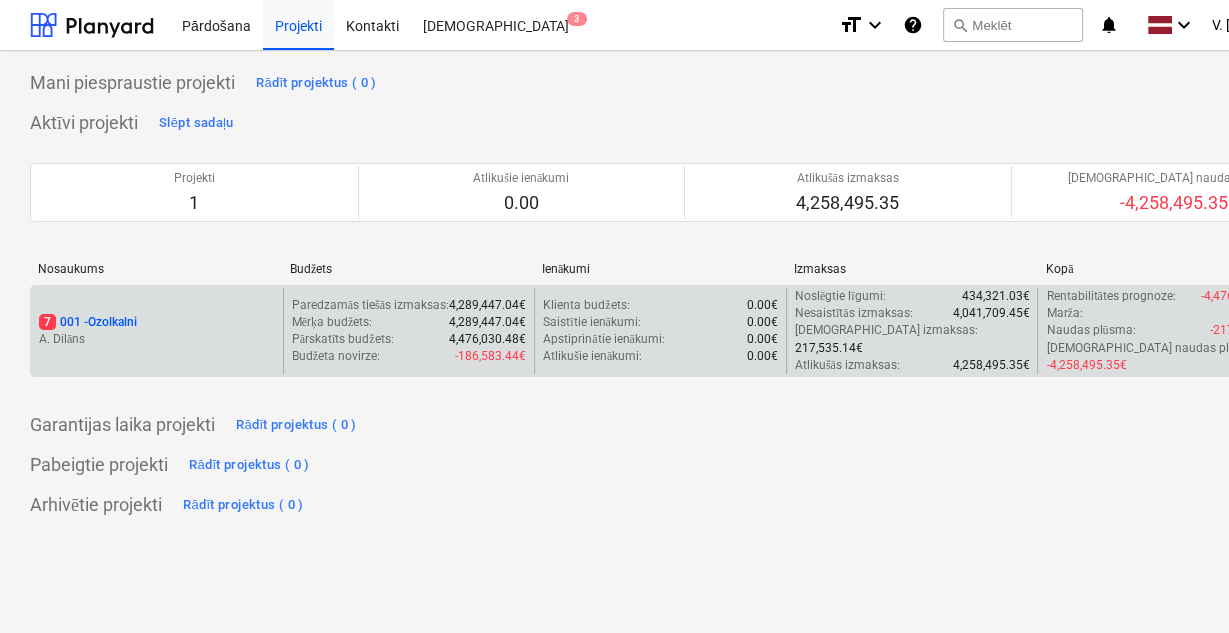click on "A. Dilāns" at bounding box center [157, 339] 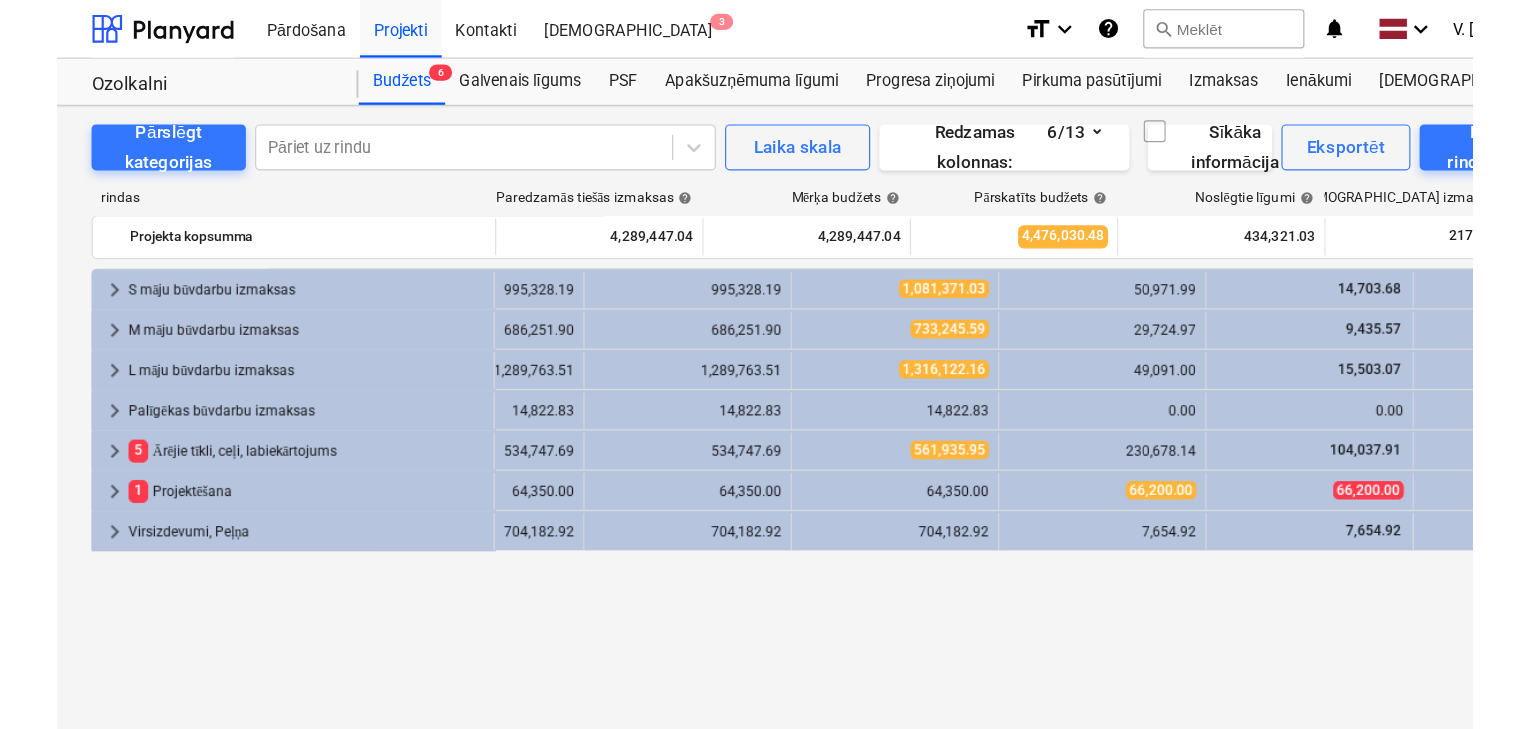 scroll, scrollTop: 0, scrollLeft: 154, axis: horizontal 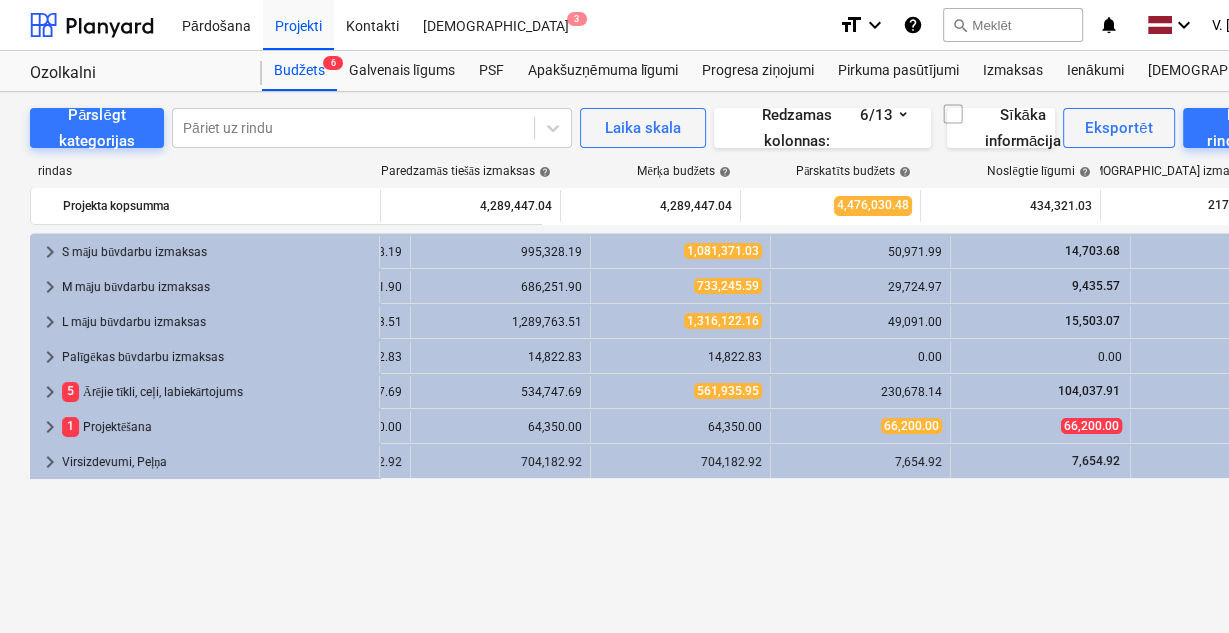 drag, startPoint x: 979, startPoint y: 524, endPoint x: 1043, endPoint y: 519, distance: 64.195015 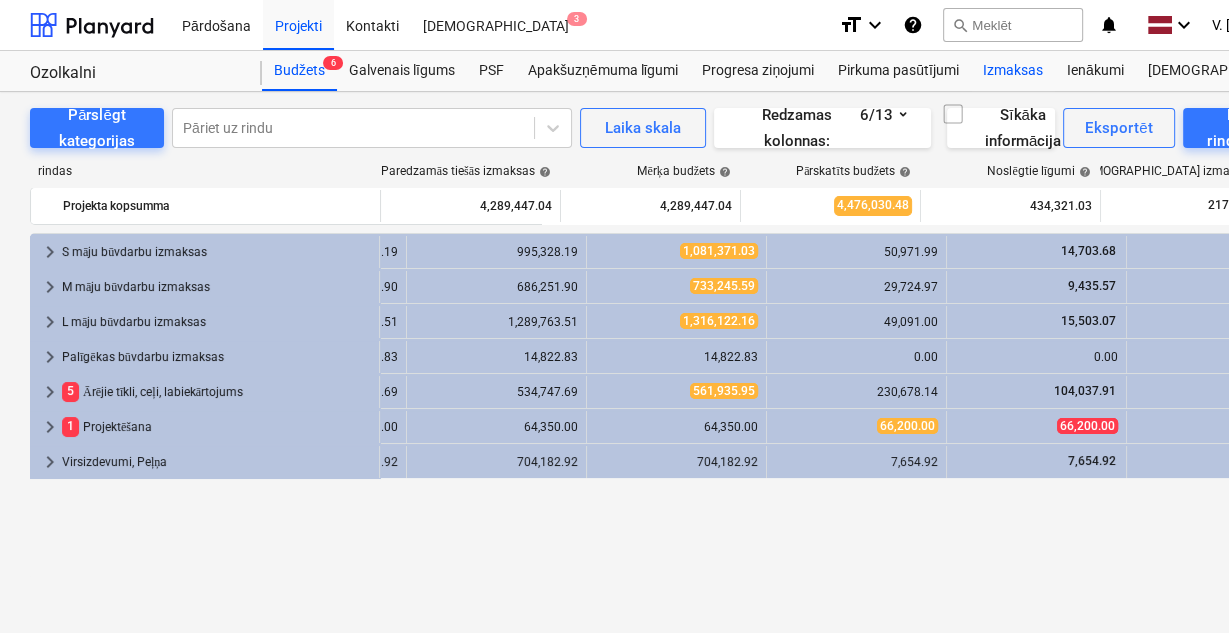 click on "Izmaksas" at bounding box center (1013, 71) 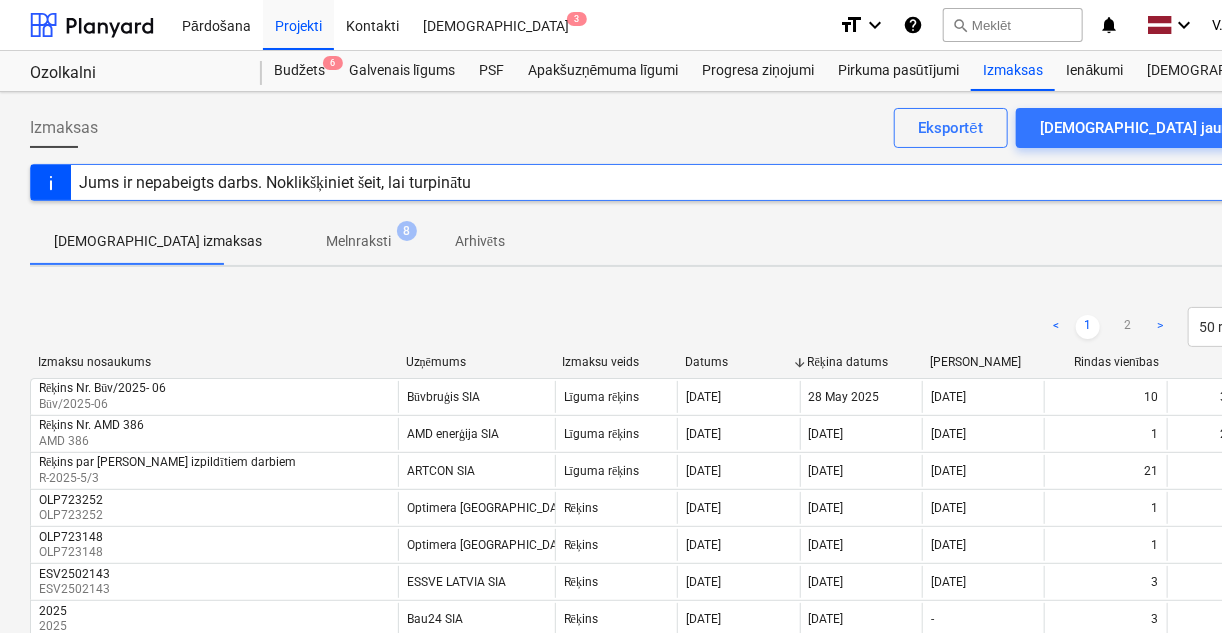 click on "Melnraksti" at bounding box center [358, 241] 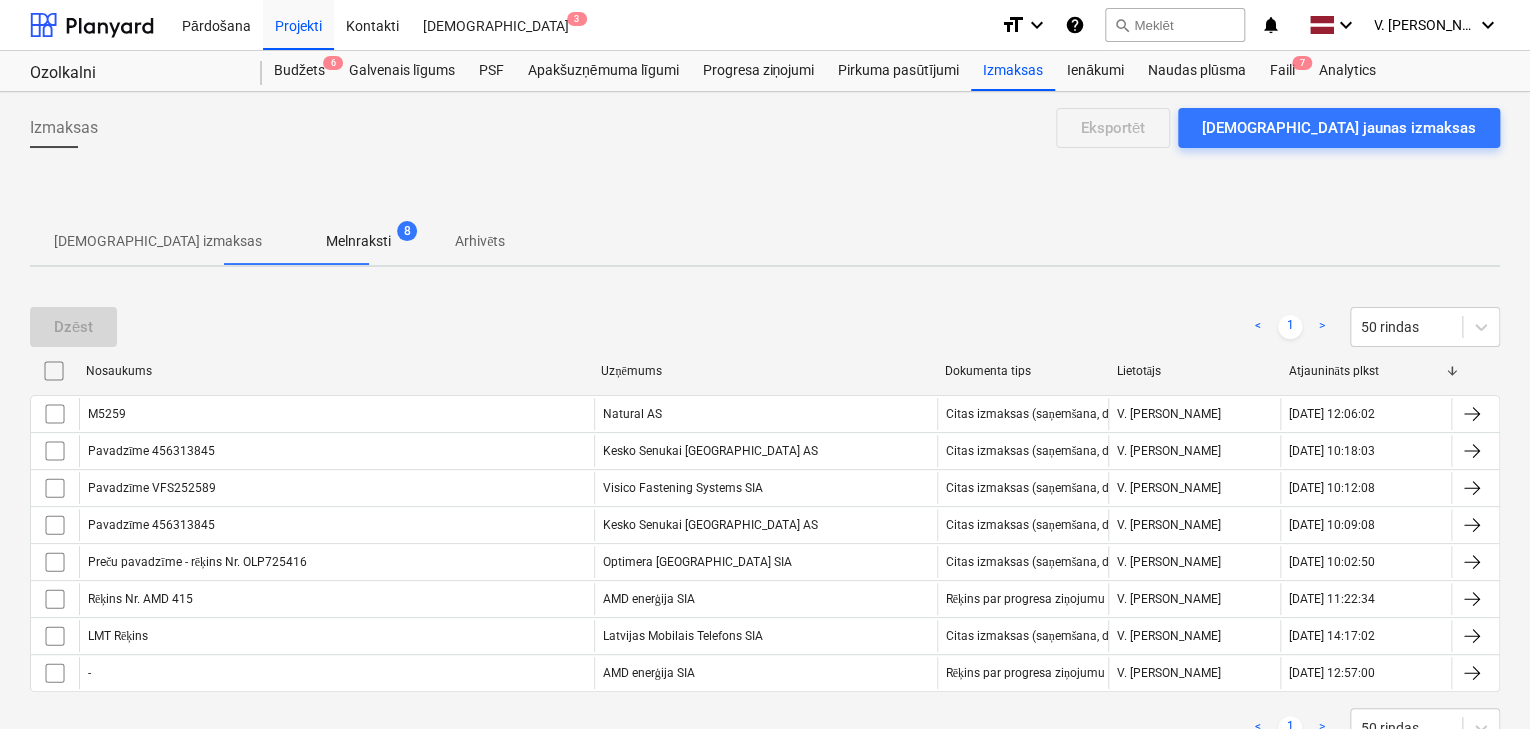 click on "[DEMOGRAPHIC_DATA] izmaksas" at bounding box center (158, 241) 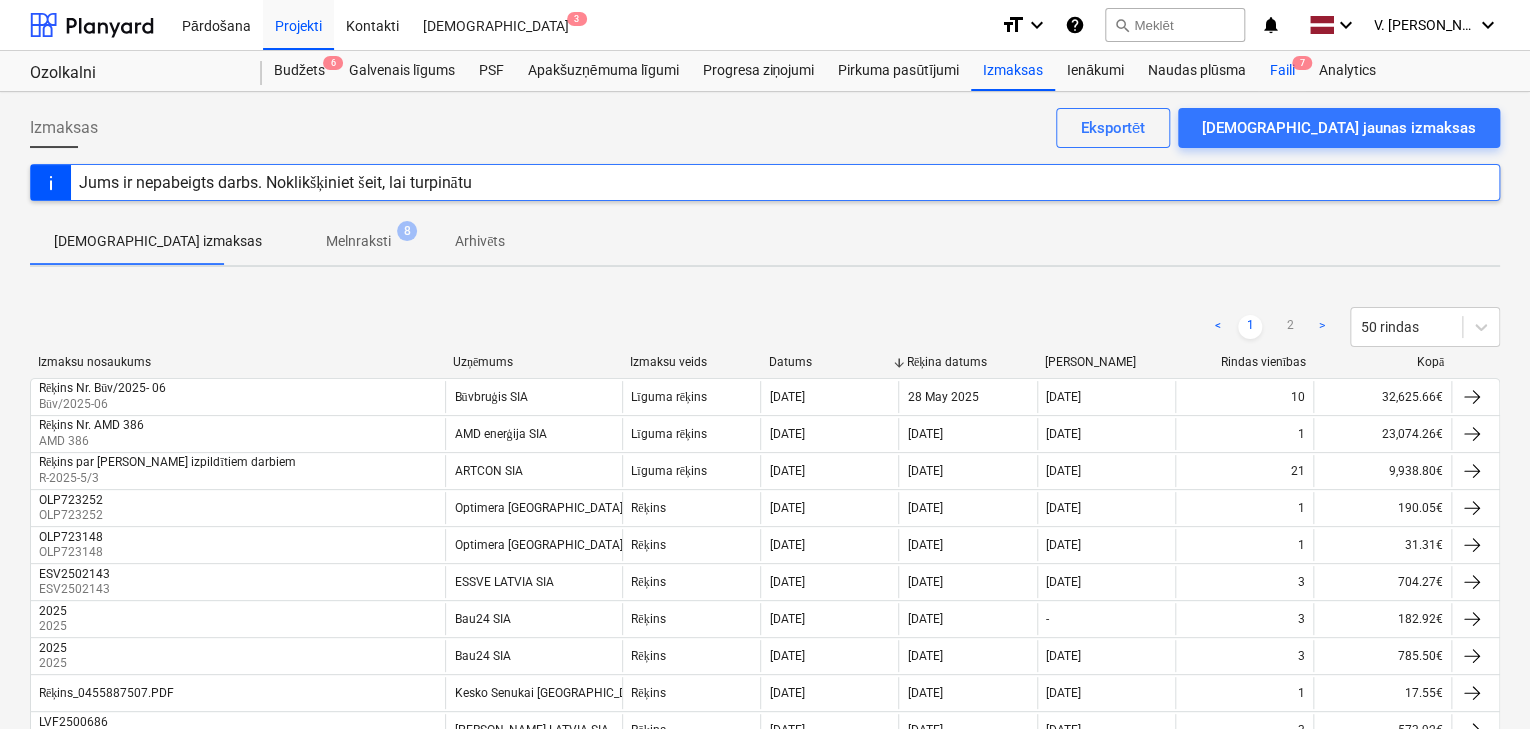 click on "Faili 7" at bounding box center [1281, 71] 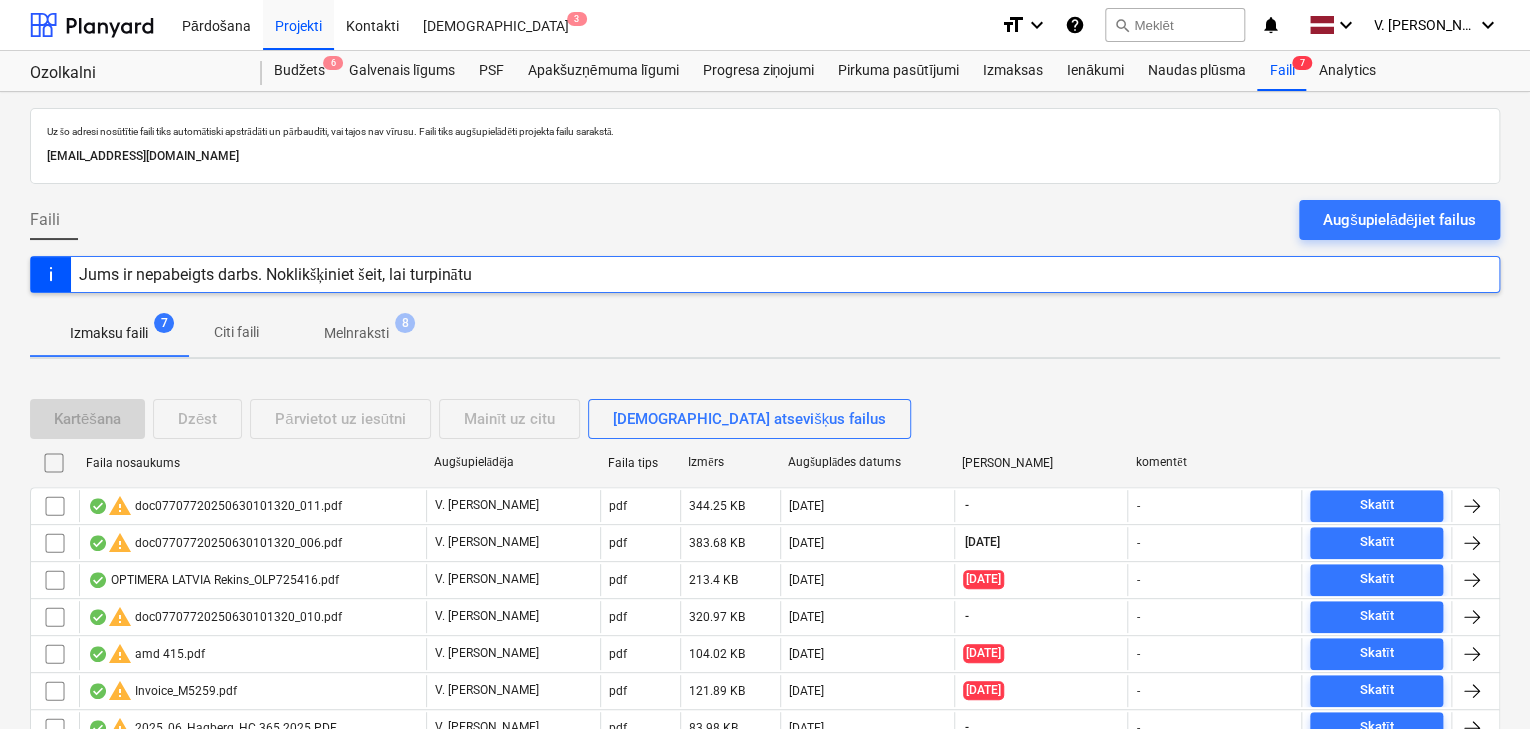 click on "Izmaksu faili 7 Citi faili Melnraksti 8" at bounding box center (765, 333) 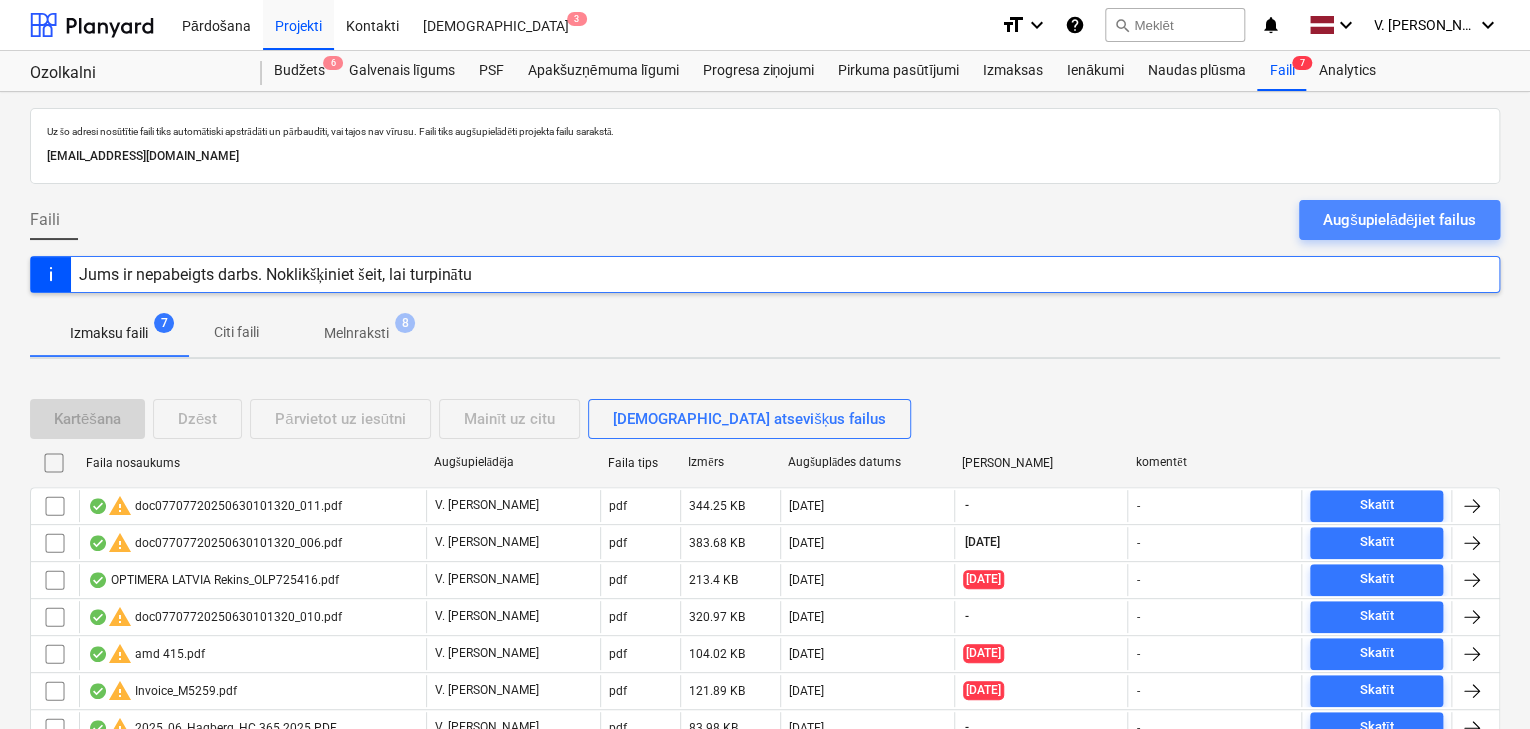 click on "Augšupielādējiet failus" at bounding box center (1399, 220) 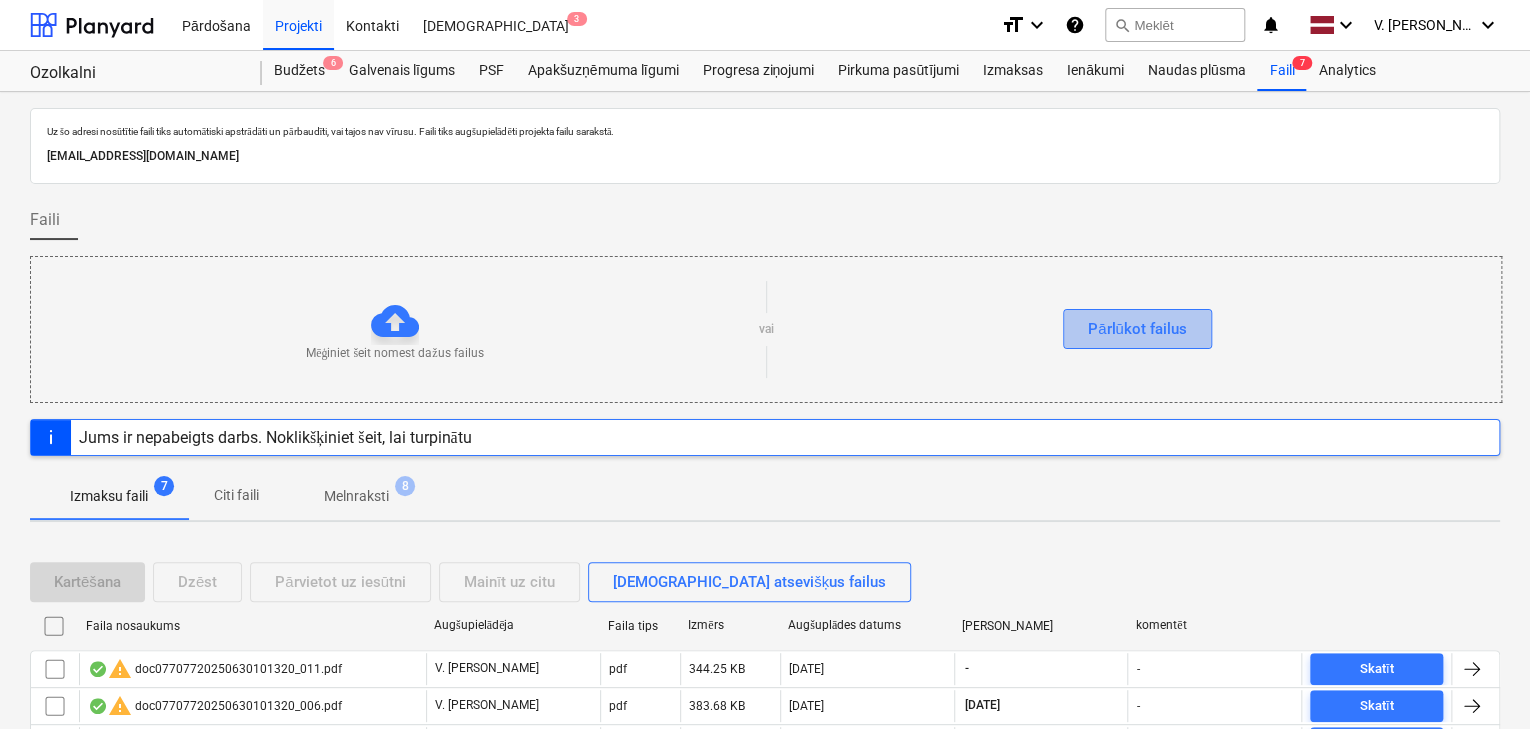 click on "Pārlūkot failus" at bounding box center (1137, 329) 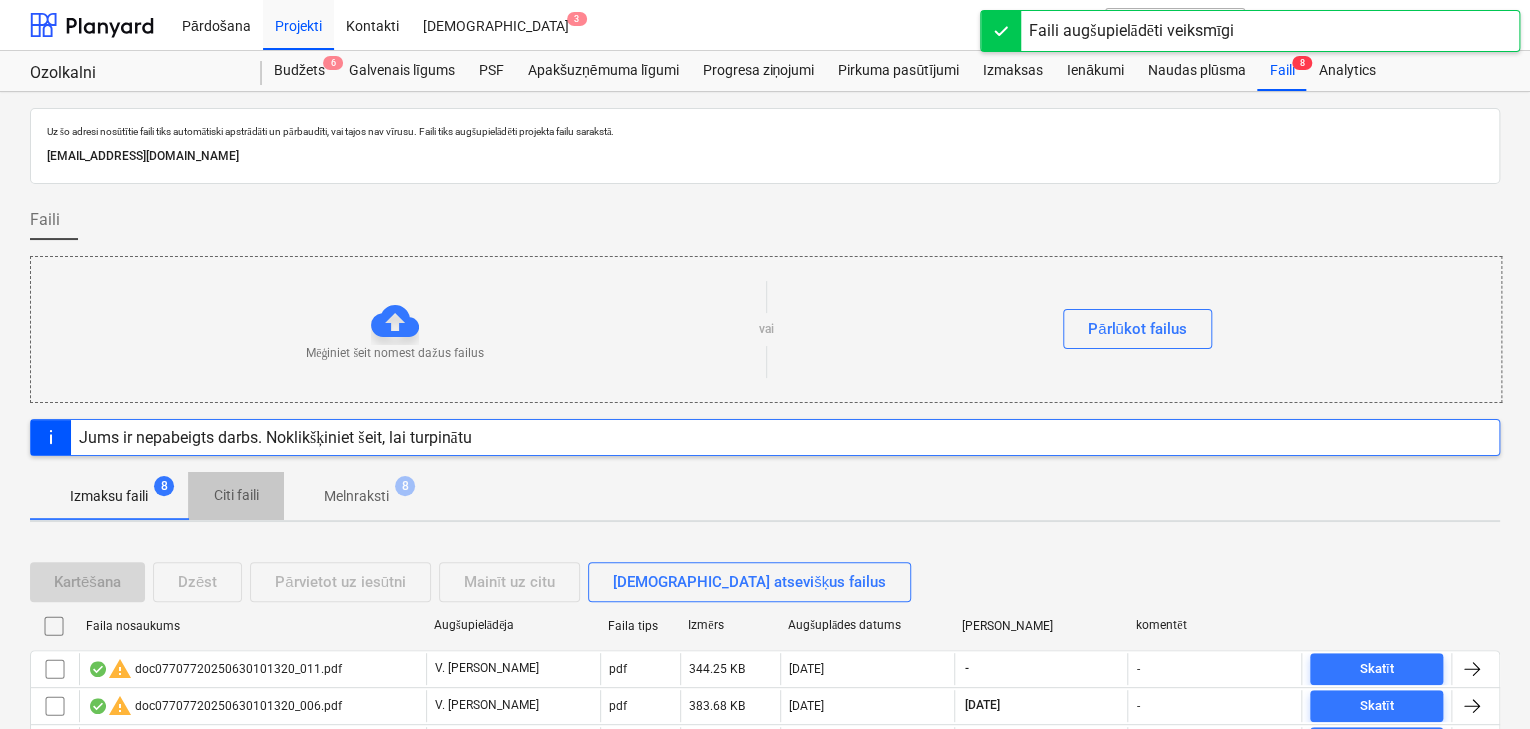 click on "Citi faili" at bounding box center (236, 495) 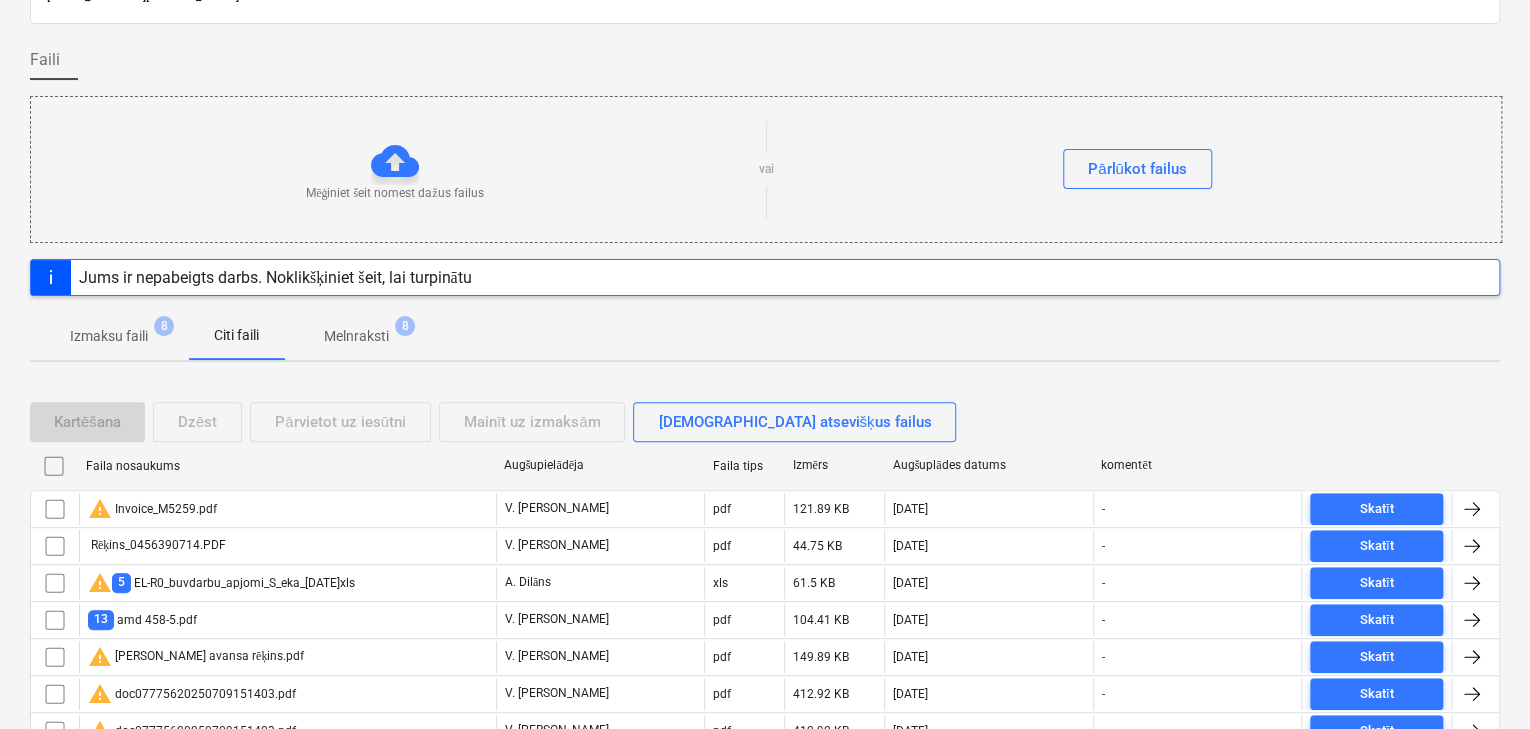 scroll, scrollTop: 0, scrollLeft: 0, axis: both 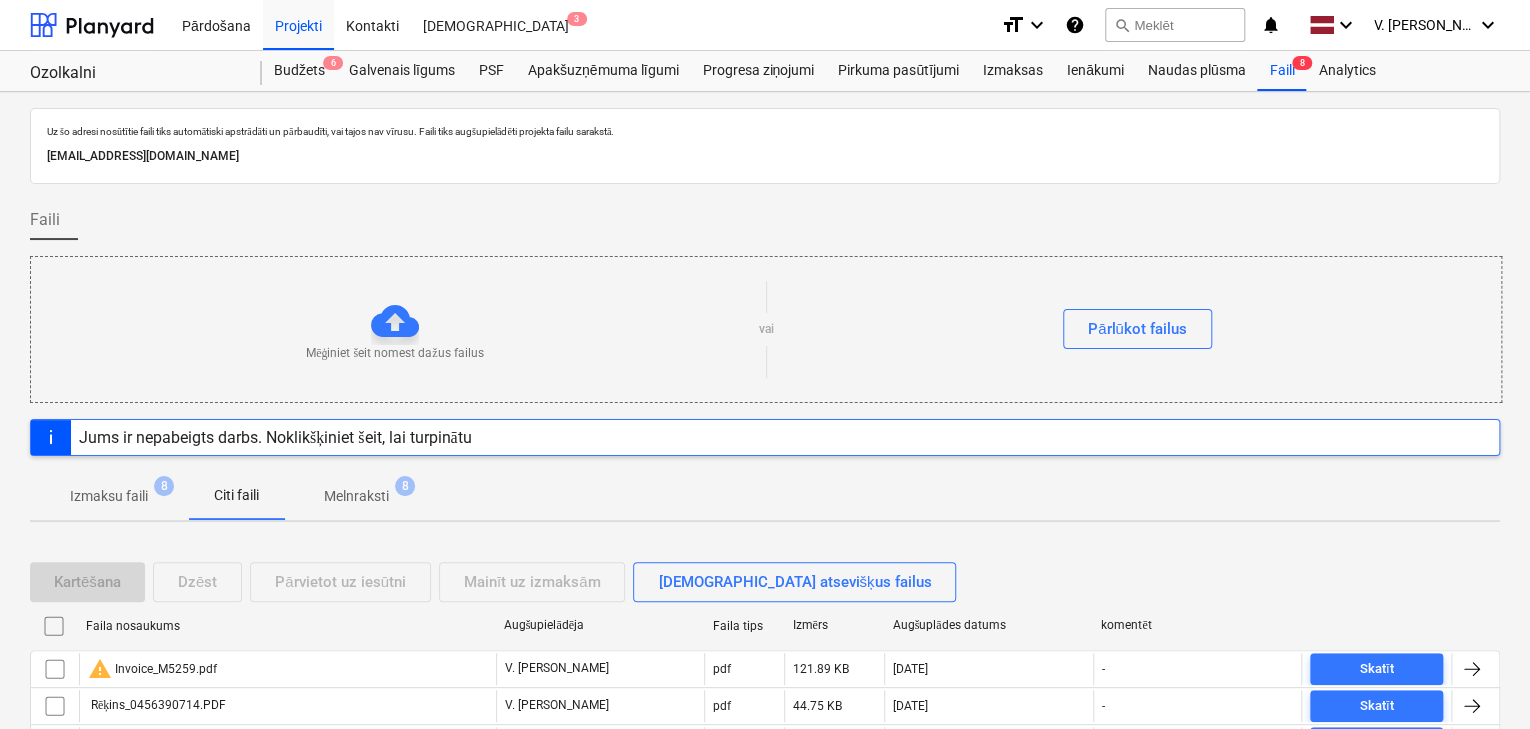 click on "Izmaksu faili" at bounding box center (109, 496) 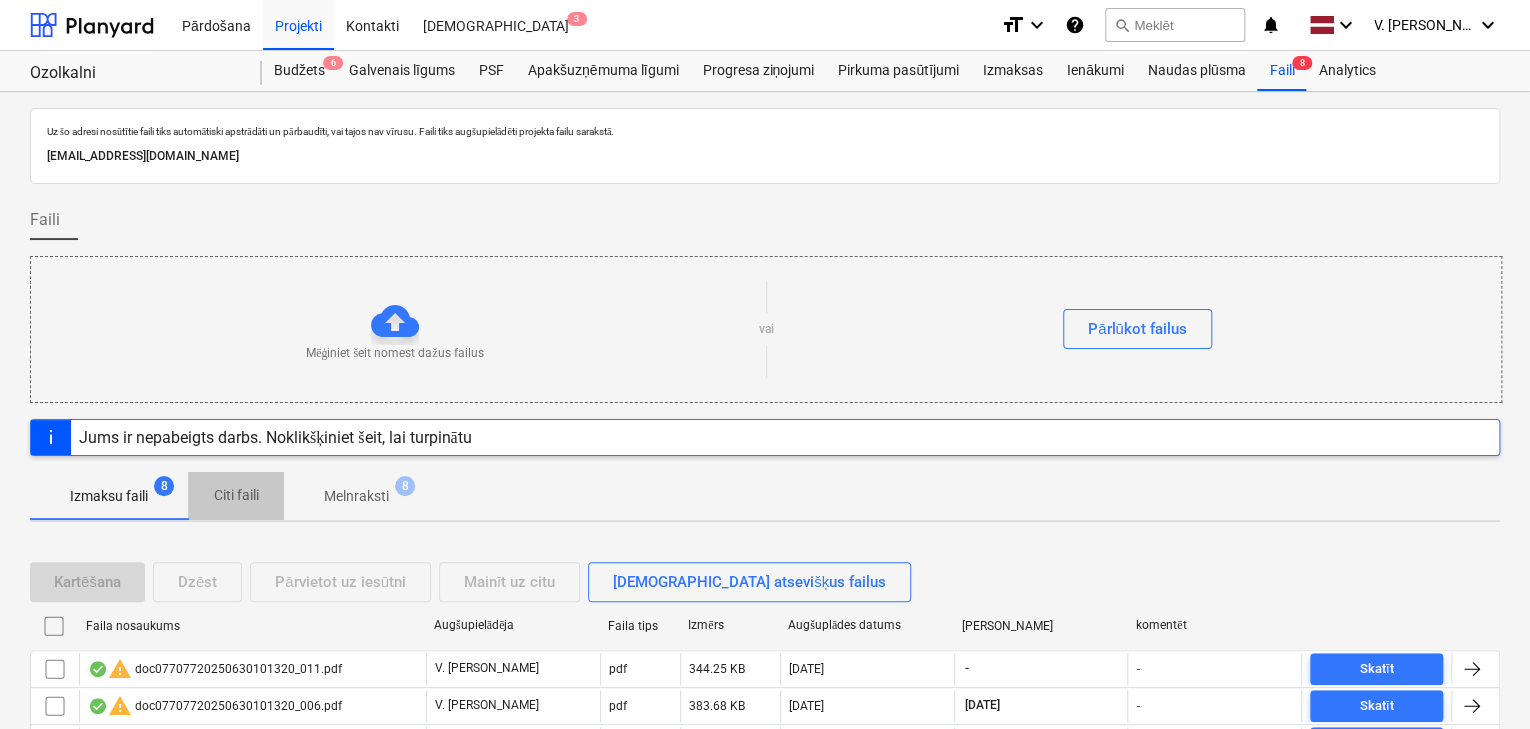 click on "Citi faili" at bounding box center [236, 495] 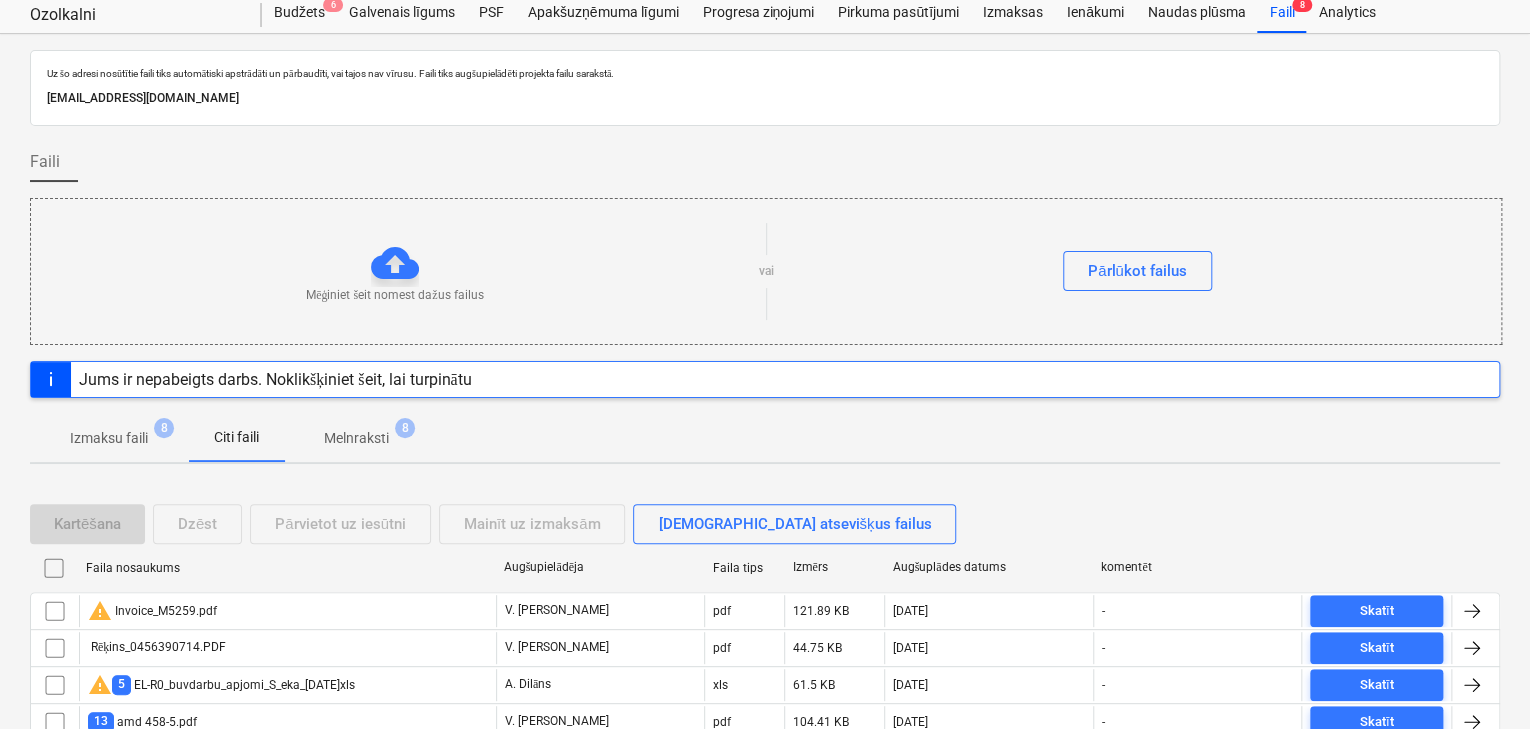 scroll, scrollTop: 0, scrollLeft: 0, axis: both 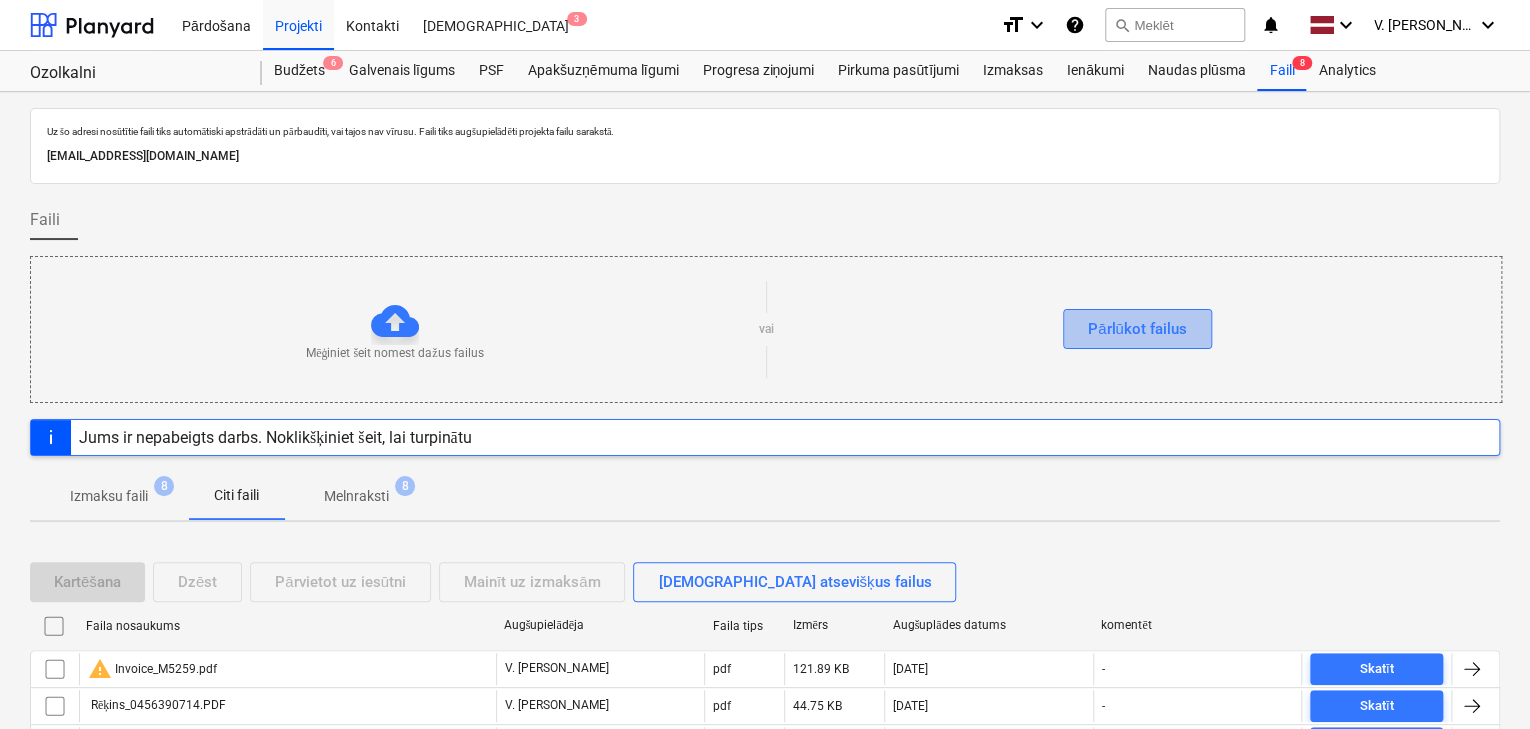 click on "Pārlūkot failus" at bounding box center (1137, 329) 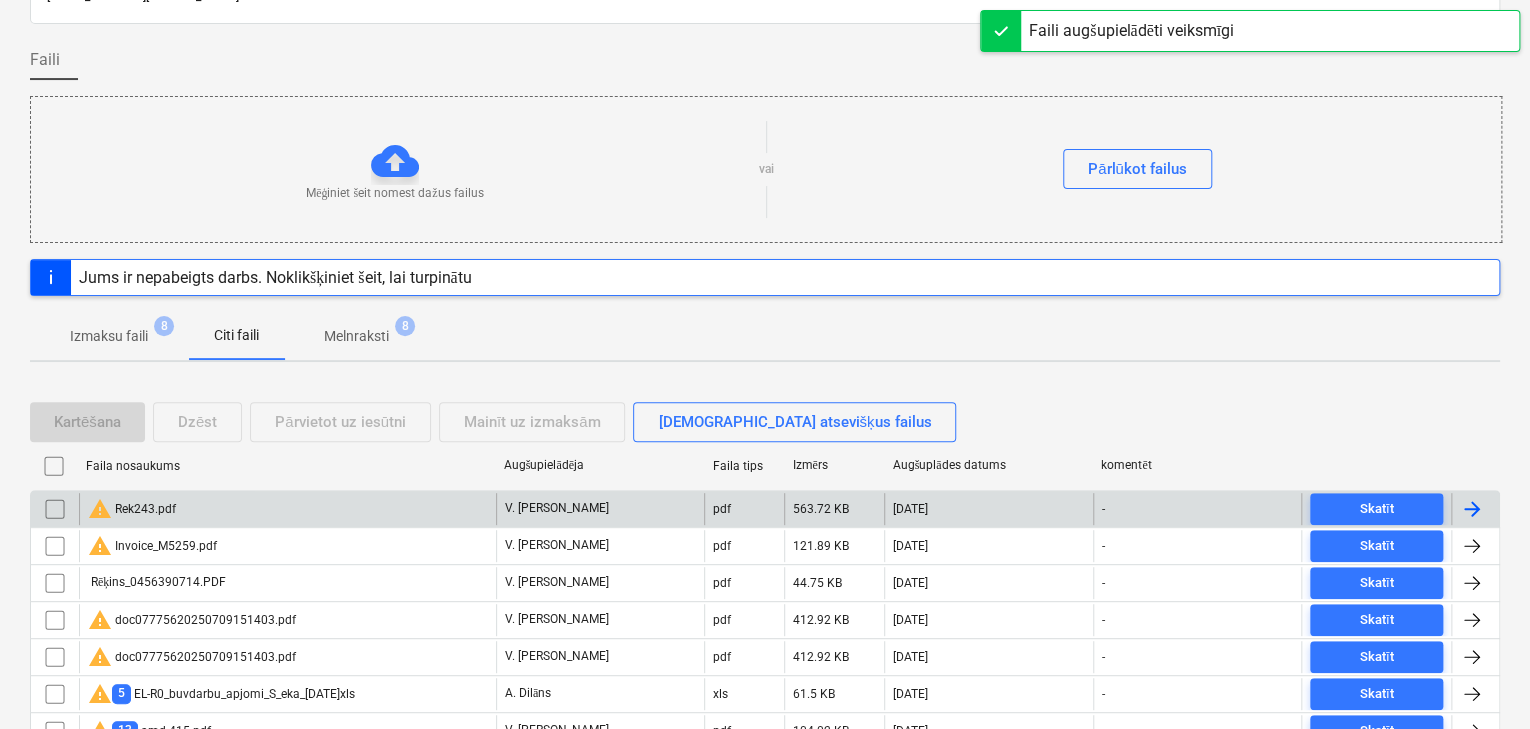 click on "warning   Rek243.pdf" at bounding box center (287, 509) 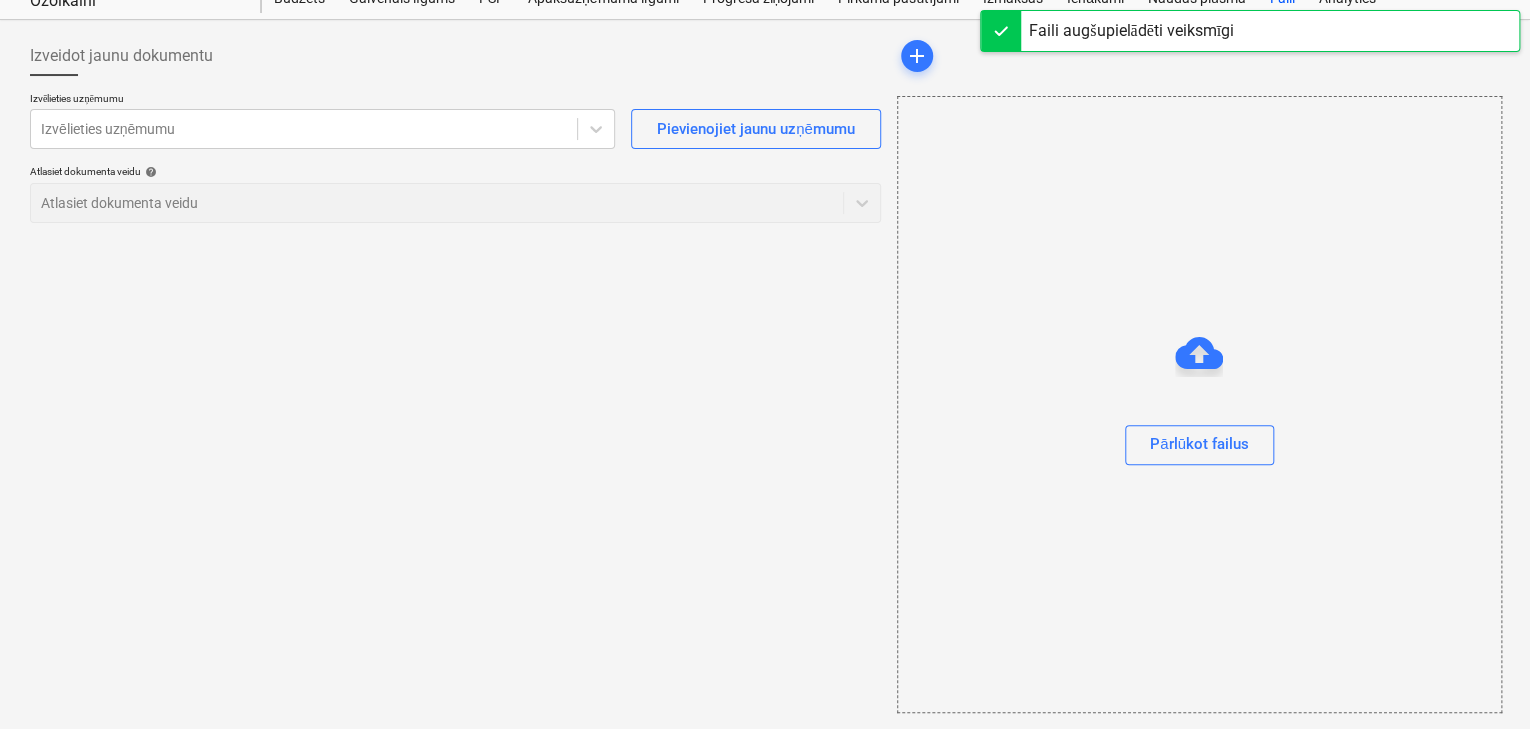 scroll, scrollTop: 71, scrollLeft: 0, axis: vertical 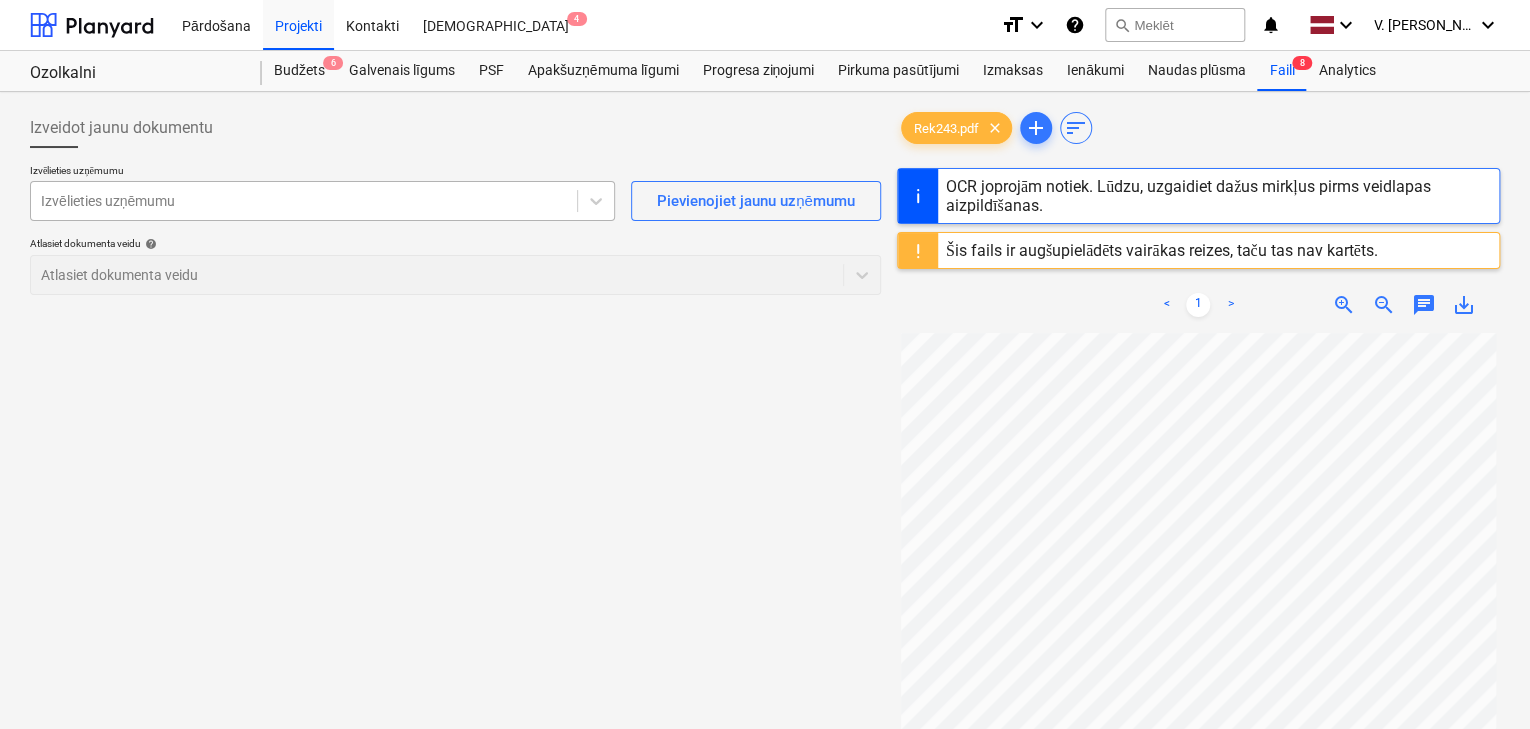 click at bounding box center (304, 201) 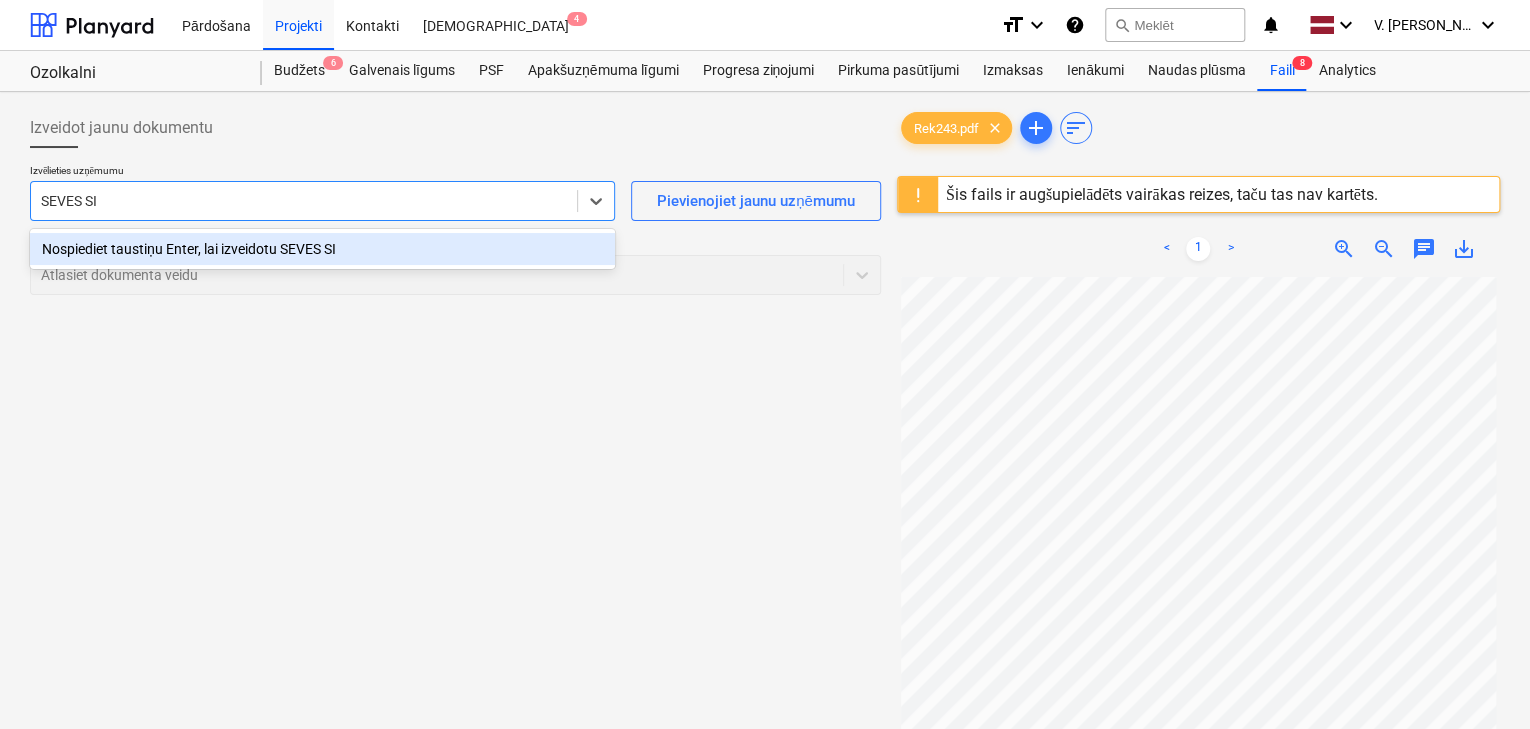 type on "SEVES SIA" 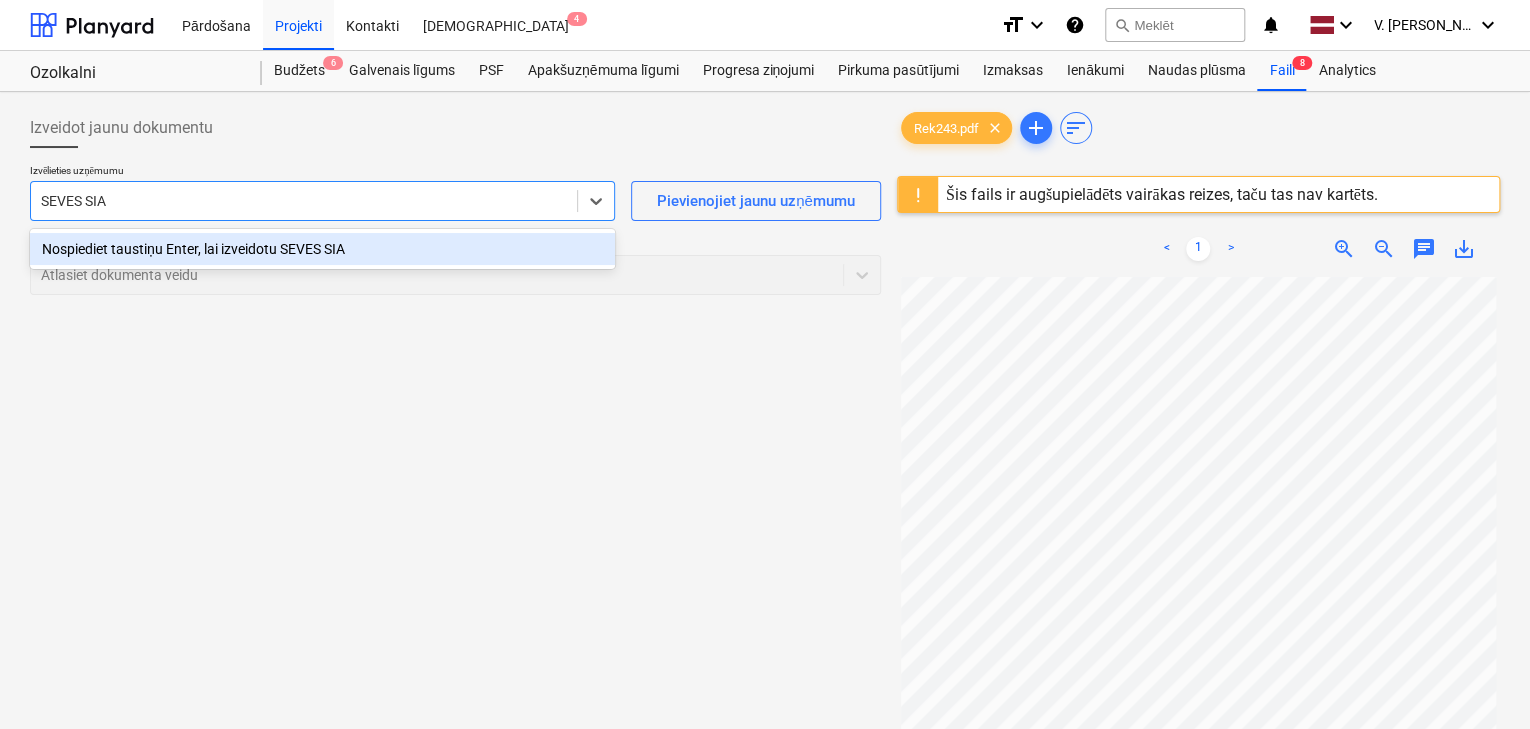 click on "Nospiediet taustiņu Enter, lai izveidotu SEVES SIA" at bounding box center (322, 249) 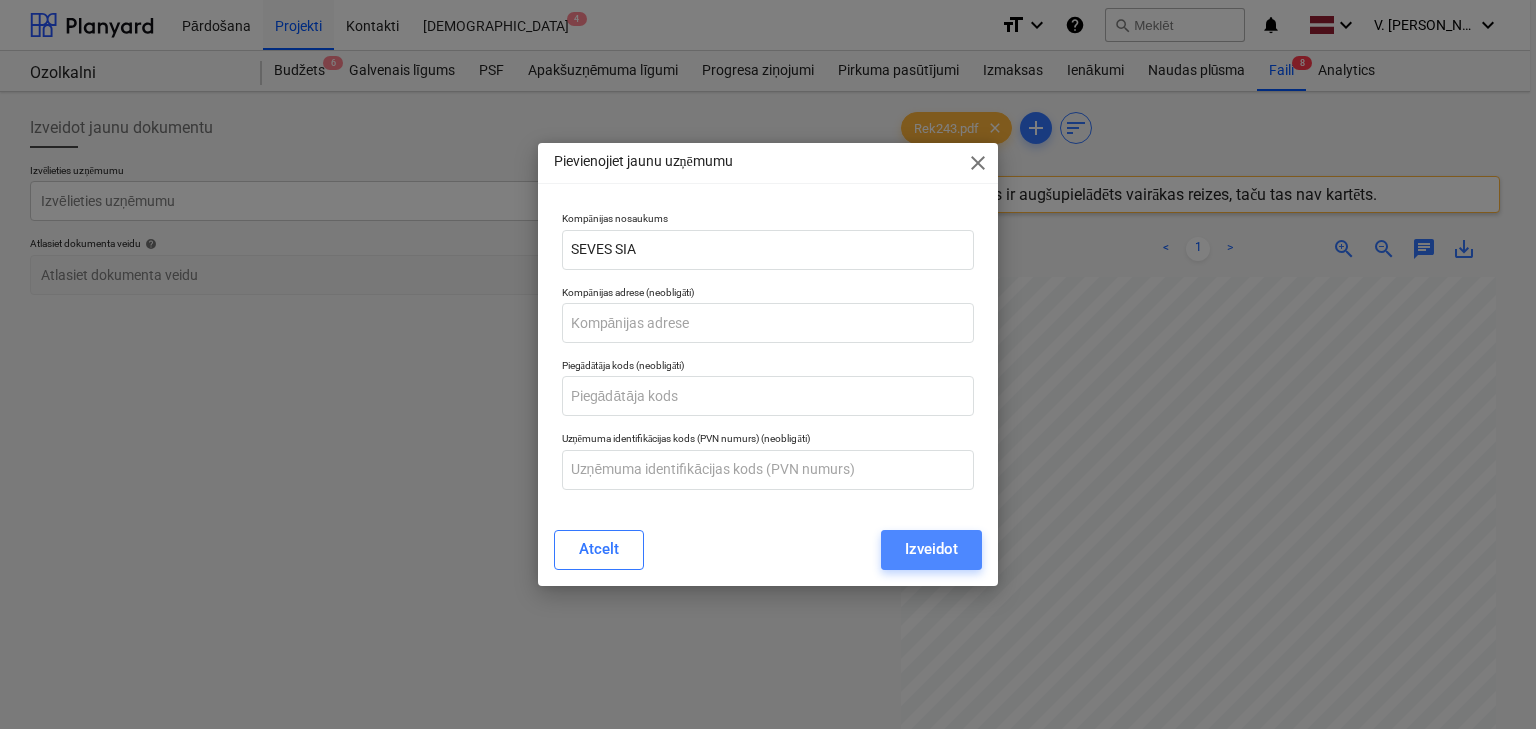 click on "Izveidot" at bounding box center [931, 549] 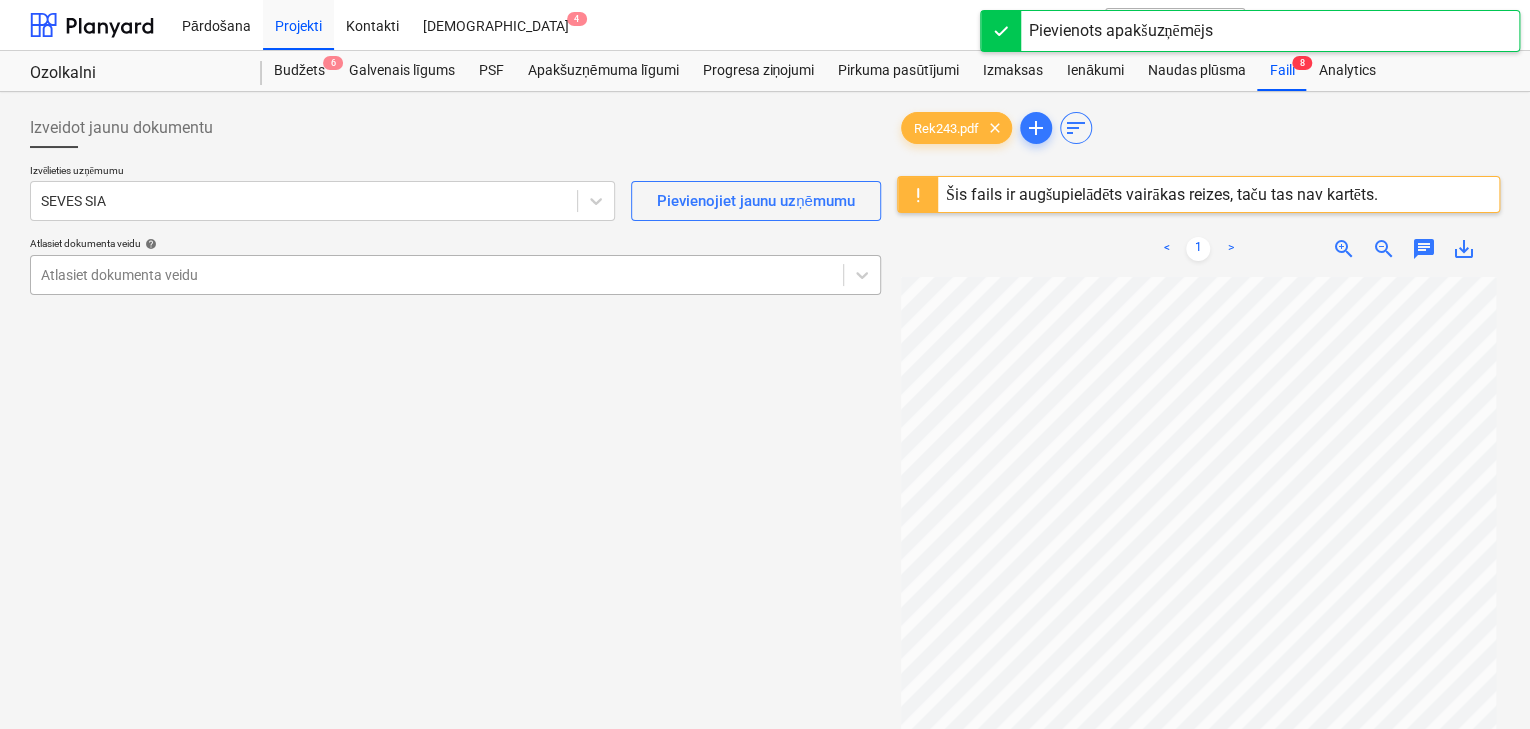 click at bounding box center (437, 275) 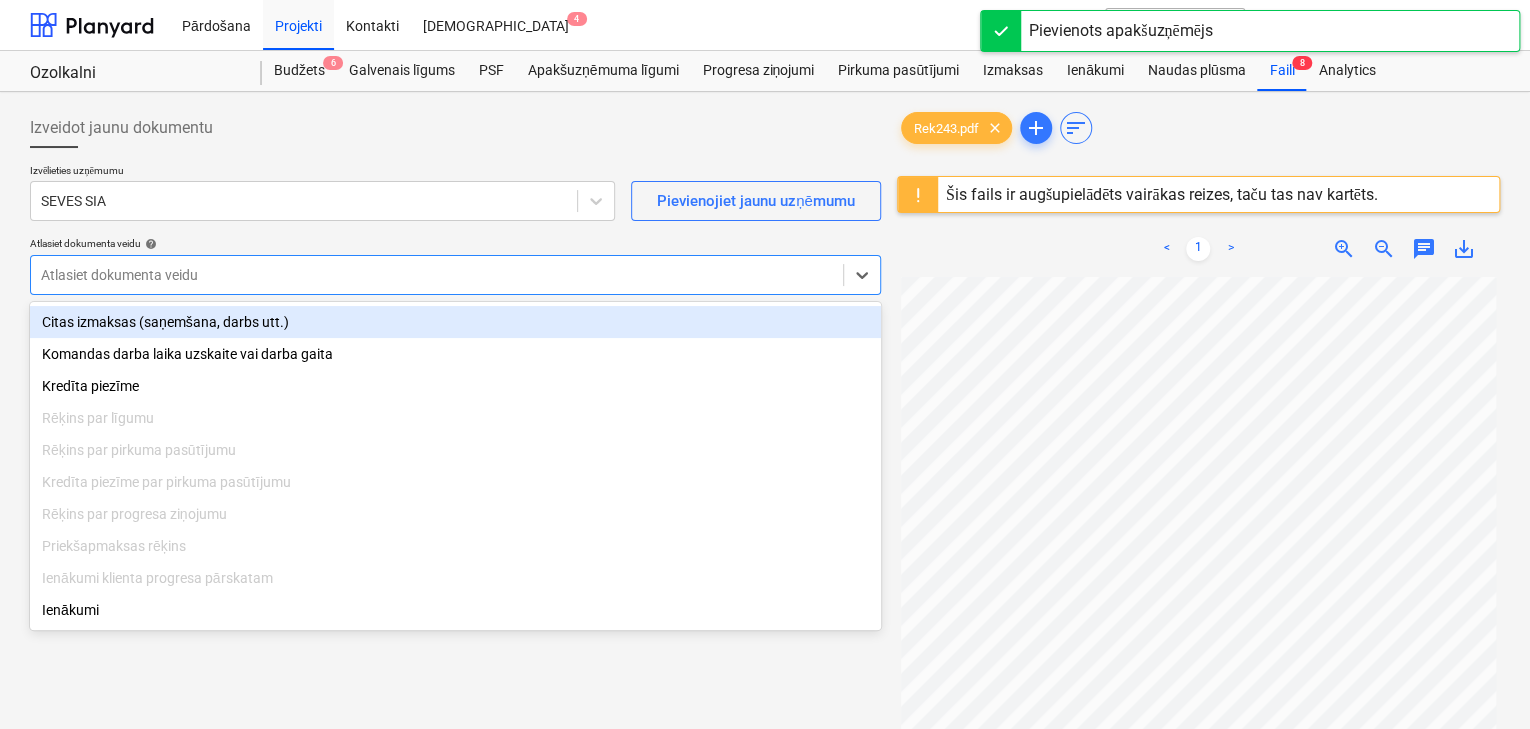 click on "Citas izmaksas (saņemšana, darbs utt.)" at bounding box center (455, 322) 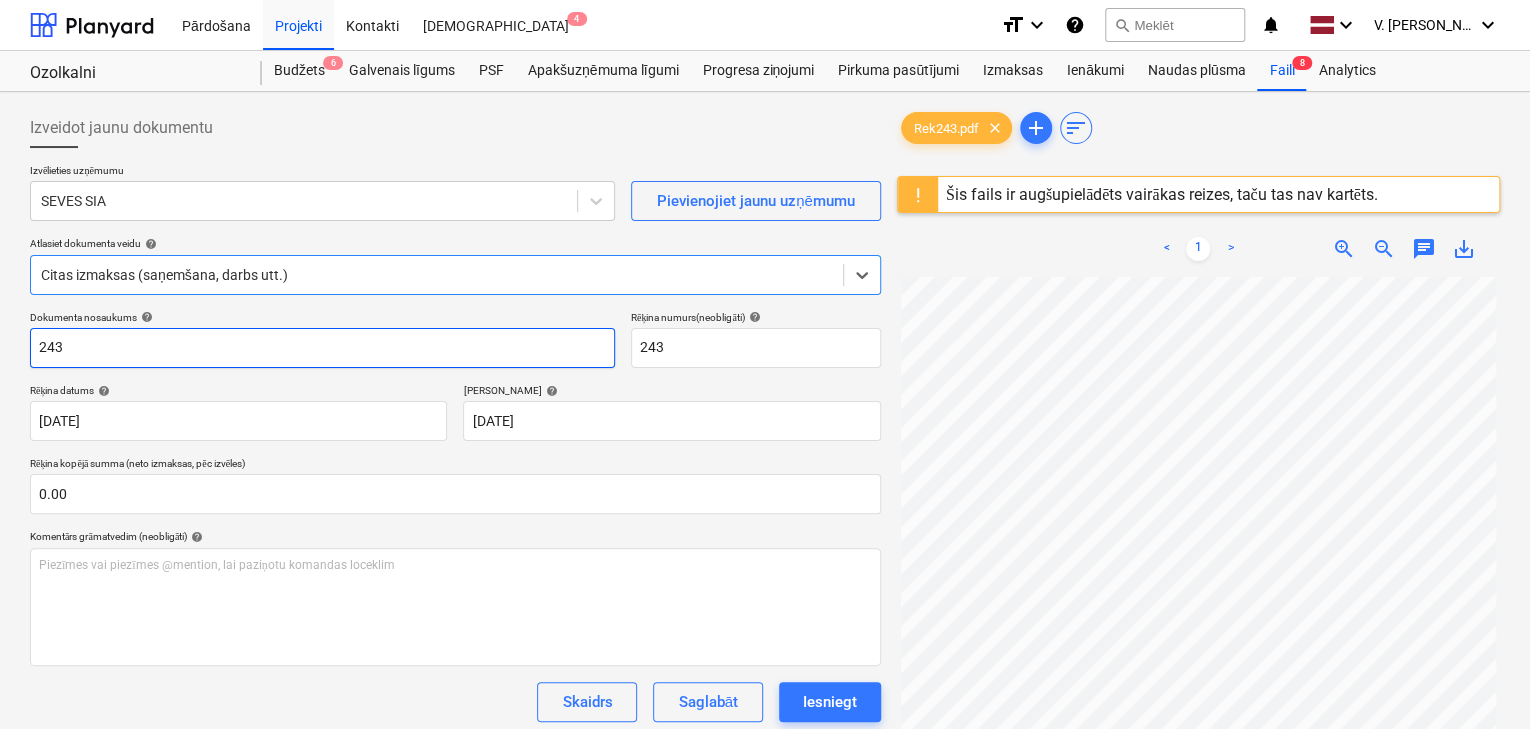 click on "243" at bounding box center [322, 348] 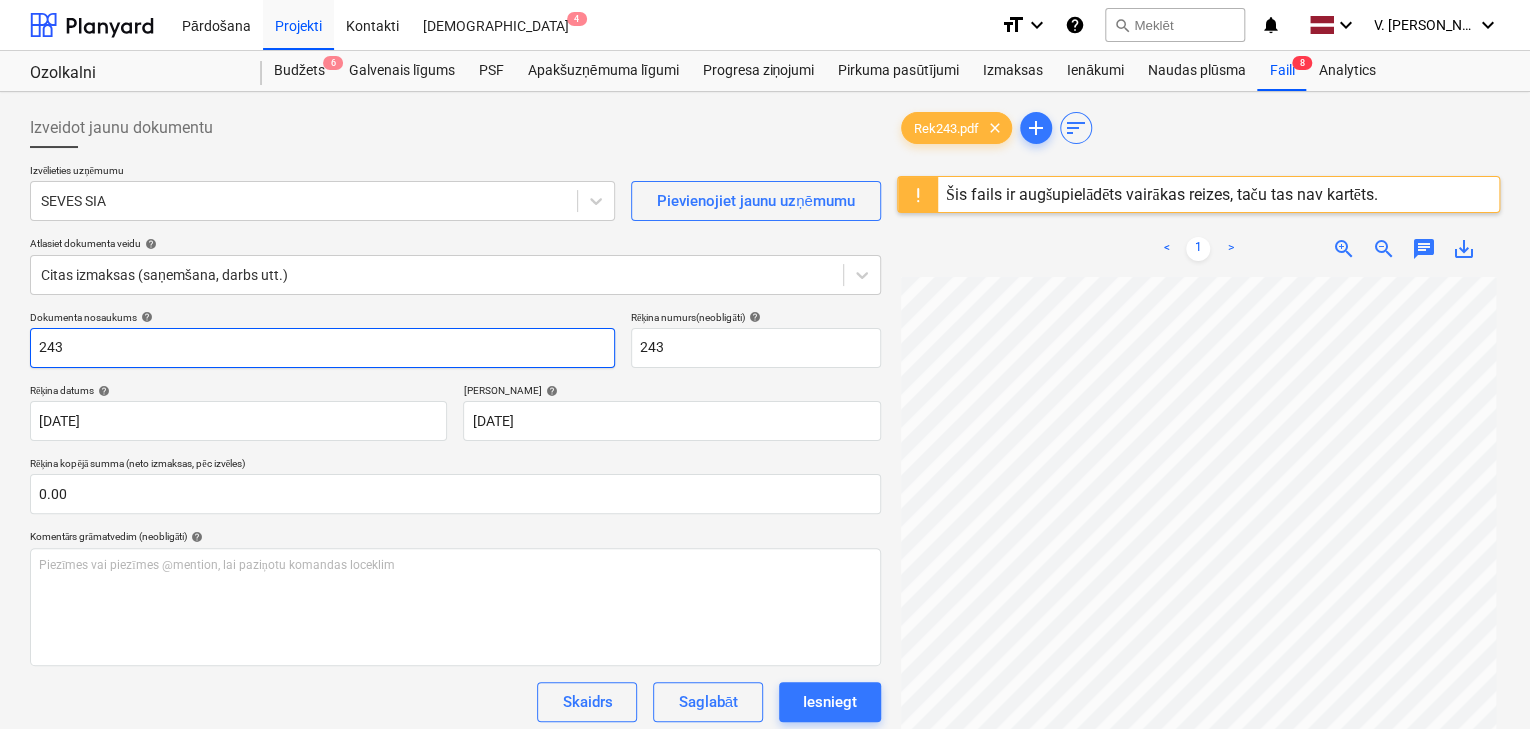 click on "243" at bounding box center [322, 348] 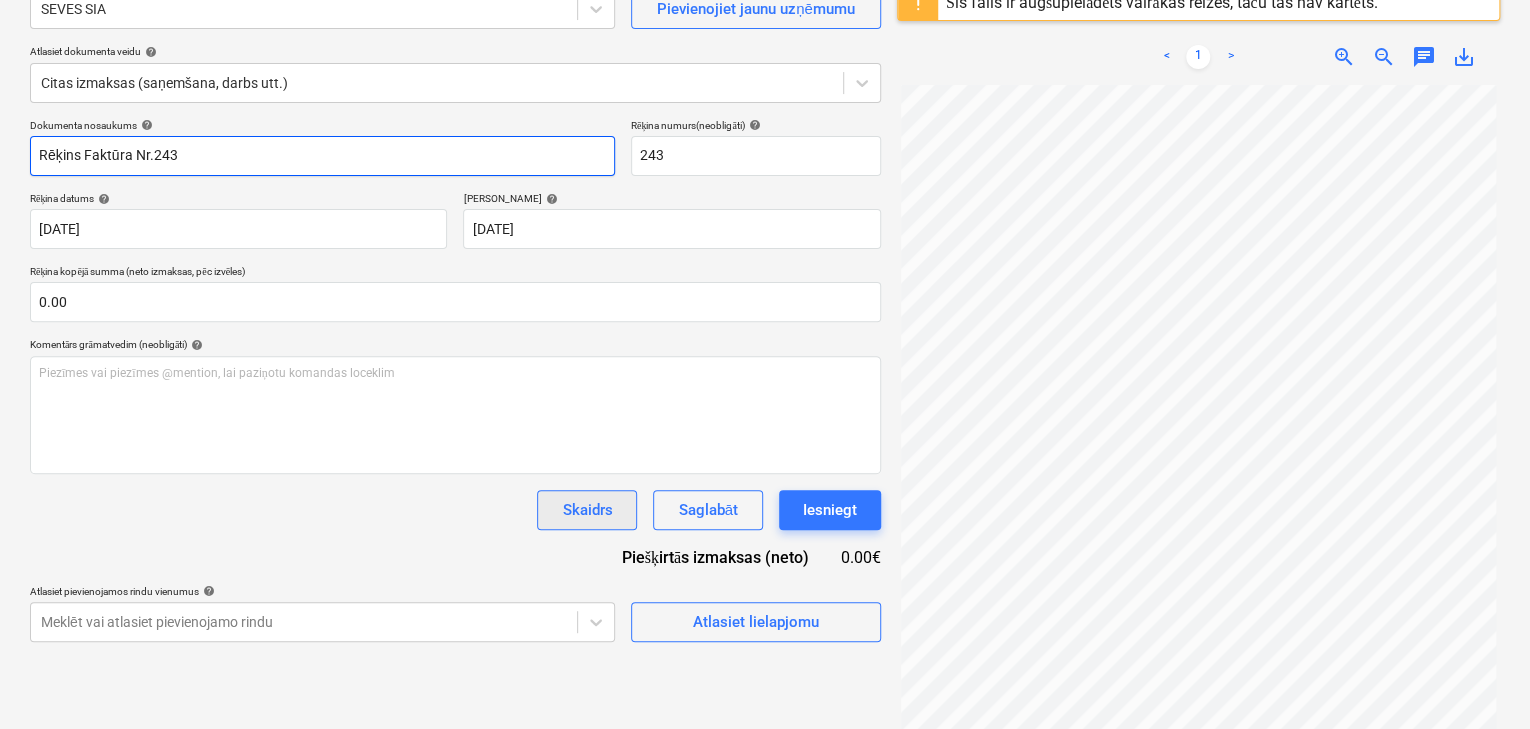 scroll, scrollTop: 156, scrollLeft: 0, axis: vertical 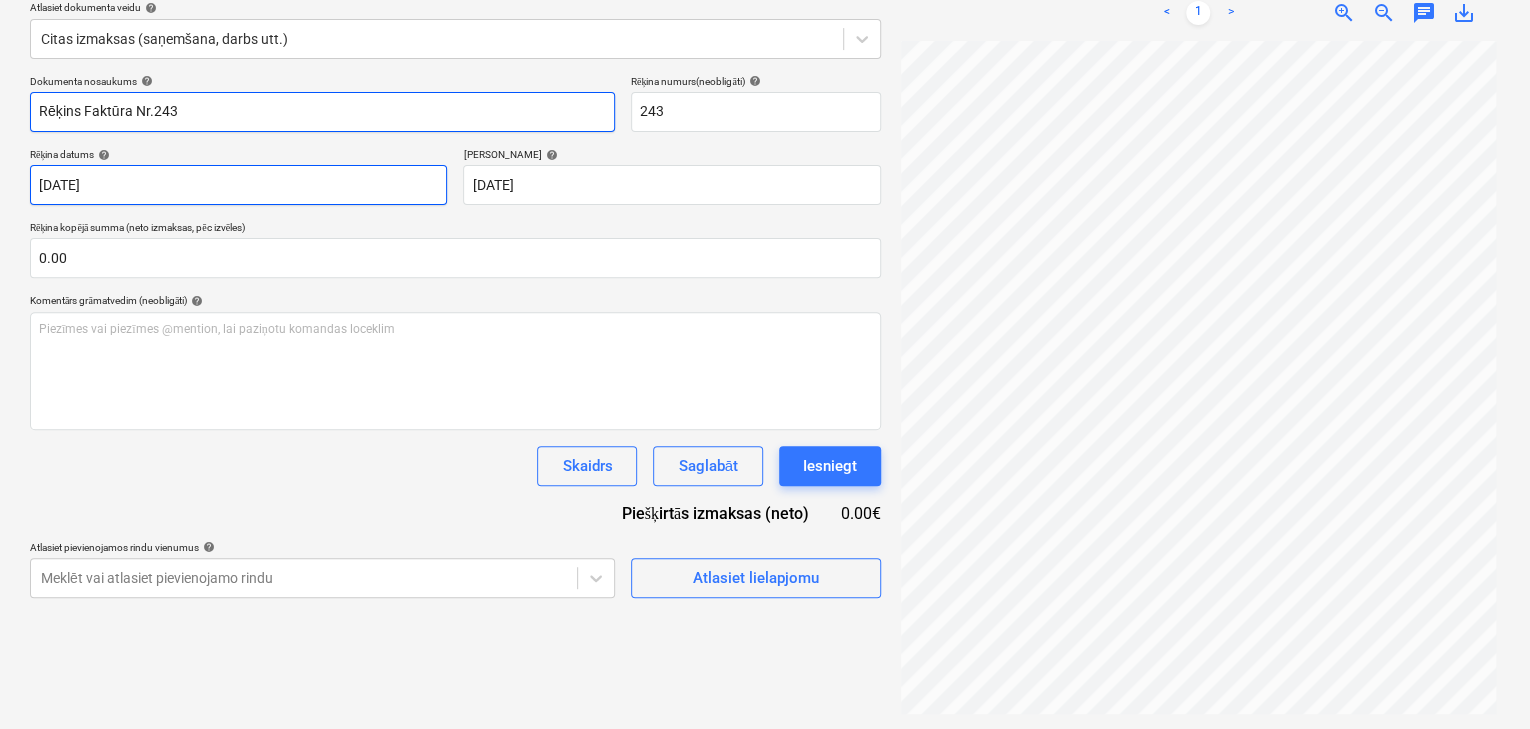 type on "Rēķins Faktūra Nr.243" 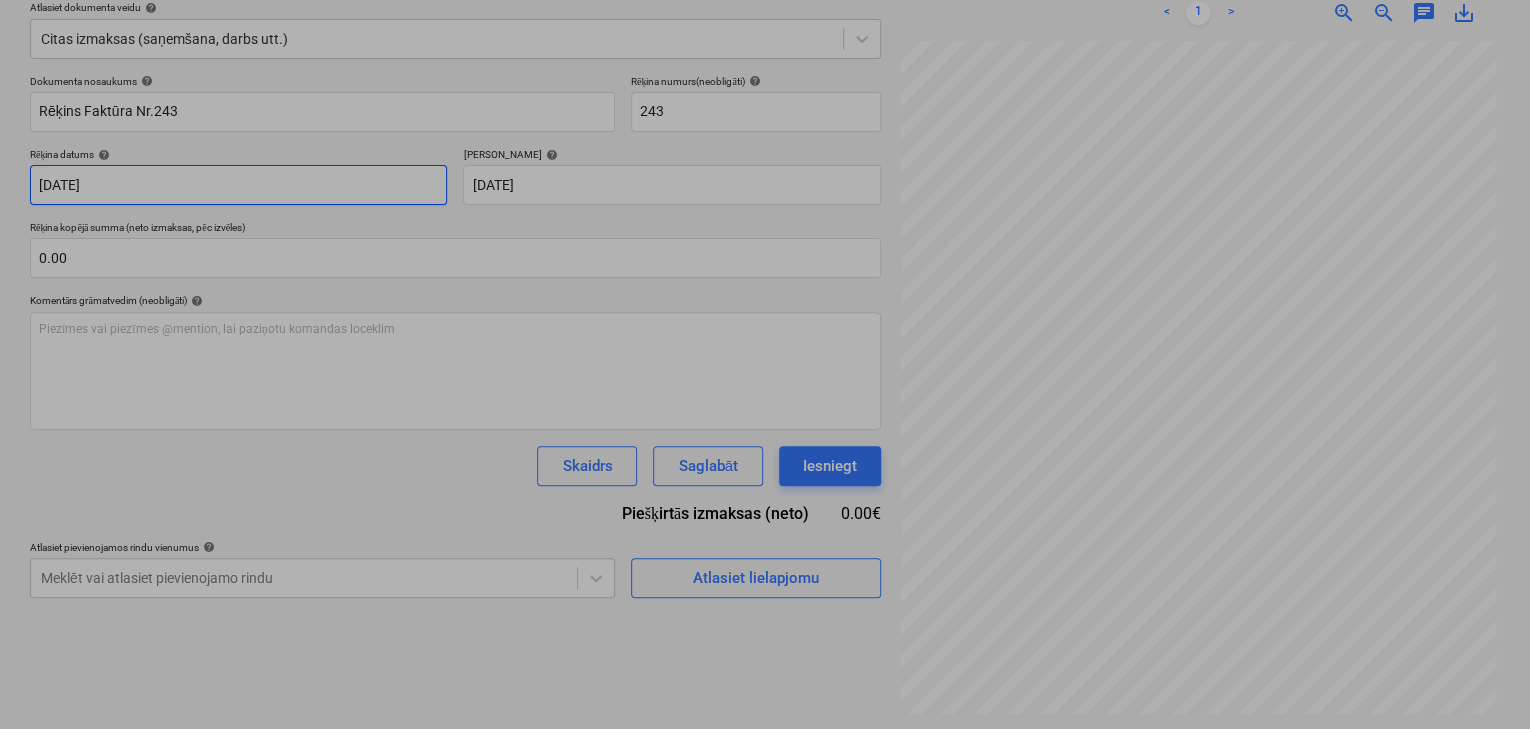 click on "Pārdošana Projekti Kontakti Iesūtne 4 format_size keyboard_arrow_down help search Meklēt notifications 0 keyboard_arrow_down V. Filipčenko keyboard_arrow_down Ozolkalni Ozolkalni Budžets 6 Galvenais līgums PSF Apakšuzņēmuma līgumi Progresa ziņojumi Pirkuma pasūtījumi Izmaksas Ienākumi Naudas plūsma Faili 8 Analytics Izveidot jaunu dokumentu Izvēlieties uzņēmumu SEVES SIA   Pievienojiet jaunu uzņēmumu Atlasiet dokumenta veidu help Citas izmaksas (saņemšana, darbs utt.) Dokumenta nosaukums help Rēķins Faktūra Nr.243 Rēķina numurs  (neobligāti) help 243 Rēķina datums help [DATE] 02.07.2025 Press the down arrow key to interact with the calendar and
select a date. Press the question mark key to get the keyboard shortcuts for changing dates. Termiņš help [DATE] 12.07.2025 Press the down arrow key to interact with the calendar and
select a date. Press the question mark key to get the keyboard shortcuts for changing dates. 0.00 Komentārs grāmatvedim (neobligāti)" at bounding box center (765, 128) 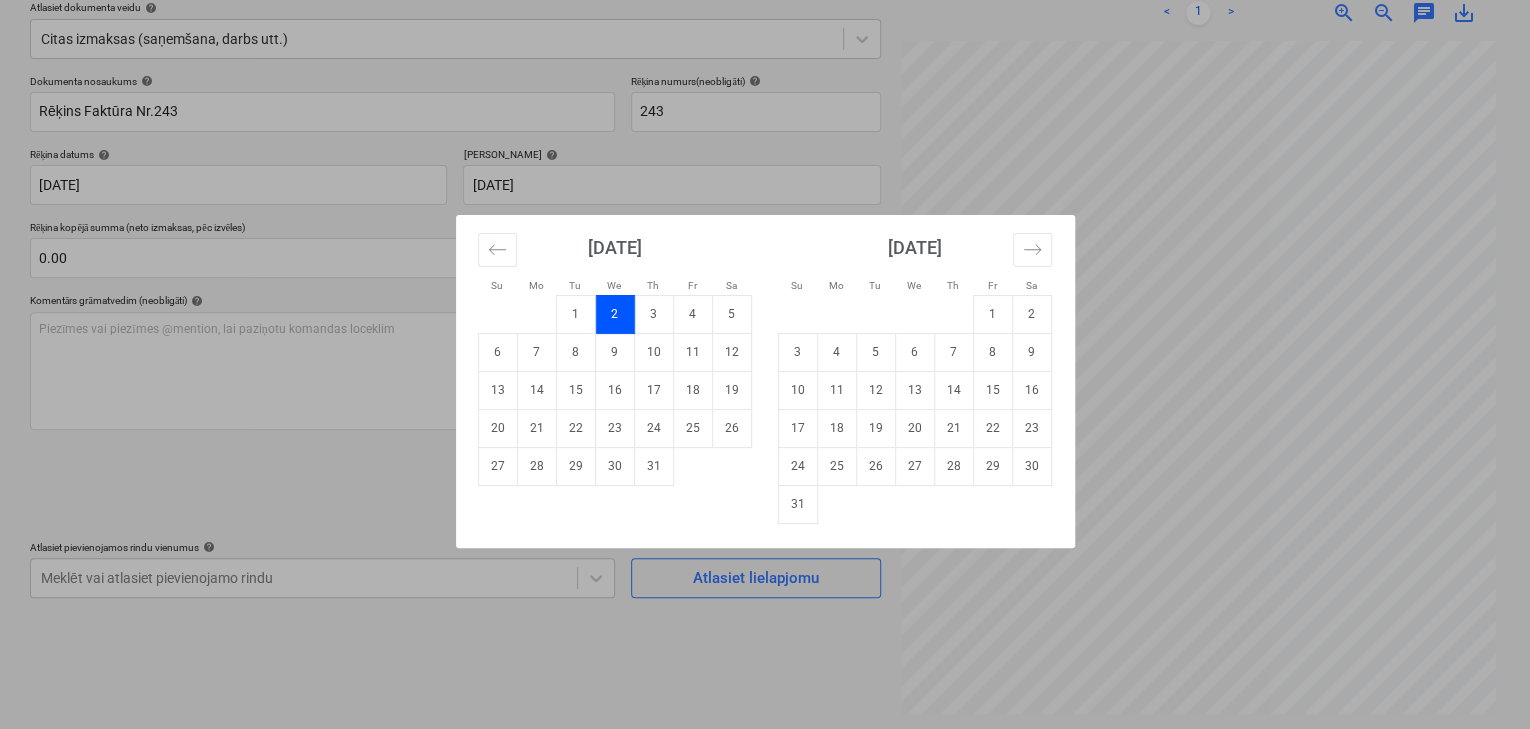 click on "Su Mo Tu We Th Fr Sa Su Mo Tu We Th Fr Sa [DATE] 1 2 3 4 5 6 7 8 9 10 11 12 13 14 15 16 17 18 19 20 21 22 23 24 25 26 27 28 29 [DATE] 1 2 3 4 5 6 7 8 9 10 11 12 13 14 15 16 17 18 19 20 21 22 23 24 25 26 27 28 29 30 [DATE] 1 2 3 4 5 6 7 8 9 10 11 12 13 14 15 16 17 18 19 20 21 22 23 24 25 26 27 28 29 30 31 [DATE] 1 2 3 4 5 6 7 8 9 10 11 12 13 14 15 16 17 18 19 20 21 22 23 24 25 26 27 28 29 30" at bounding box center [765, 364] 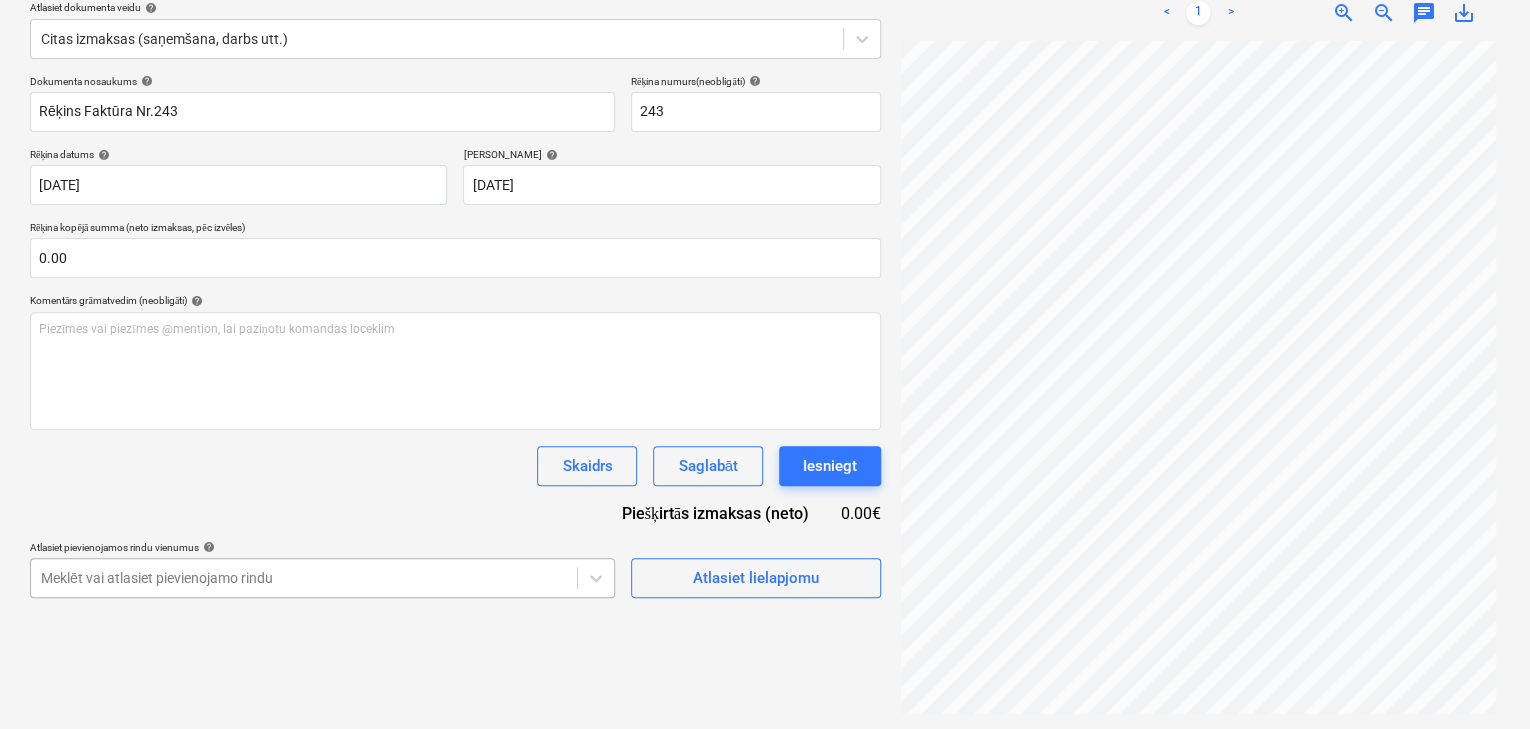 click on "Pārdošana Projekti Kontakti Iesūtne 4 format_size keyboard_arrow_down help search Meklēt notifications 0 keyboard_arrow_down V. Filipčenko keyboard_arrow_down Ozolkalni Ozolkalni Budžets 6 Galvenais līgums PSF Apakšuzņēmuma līgumi Progresa ziņojumi Pirkuma pasūtījumi Izmaksas Ienākumi Naudas plūsma Faili 8 Analytics Izveidot jaunu dokumentu Izvēlieties uzņēmumu SEVES SIA   Pievienojiet jaunu uzņēmumu Atlasiet dokumenta veidu help Citas izmaksas (saņemšana, darbs utt.) Dokumenta nosaukums help Rēķins Faktūra Nr.243 Rēķina numurs  (neobligāti) help 243 Rēķina datums help [DATE] 02.07.2025 Press the down arrow key to interact with the calendar and
select a date. Press the question mark key to get the keyboard shortcuts for changing dates. Termiņš help [DATE] 12.07.2025 Press the down arrow key to interact with the calendar and
select a date. Press the question mark key to get the keyboard shortcuts for changing dates. 0.00 Komentārs grāmatvedim (neobligāti)" at bounding box center (765, 128) 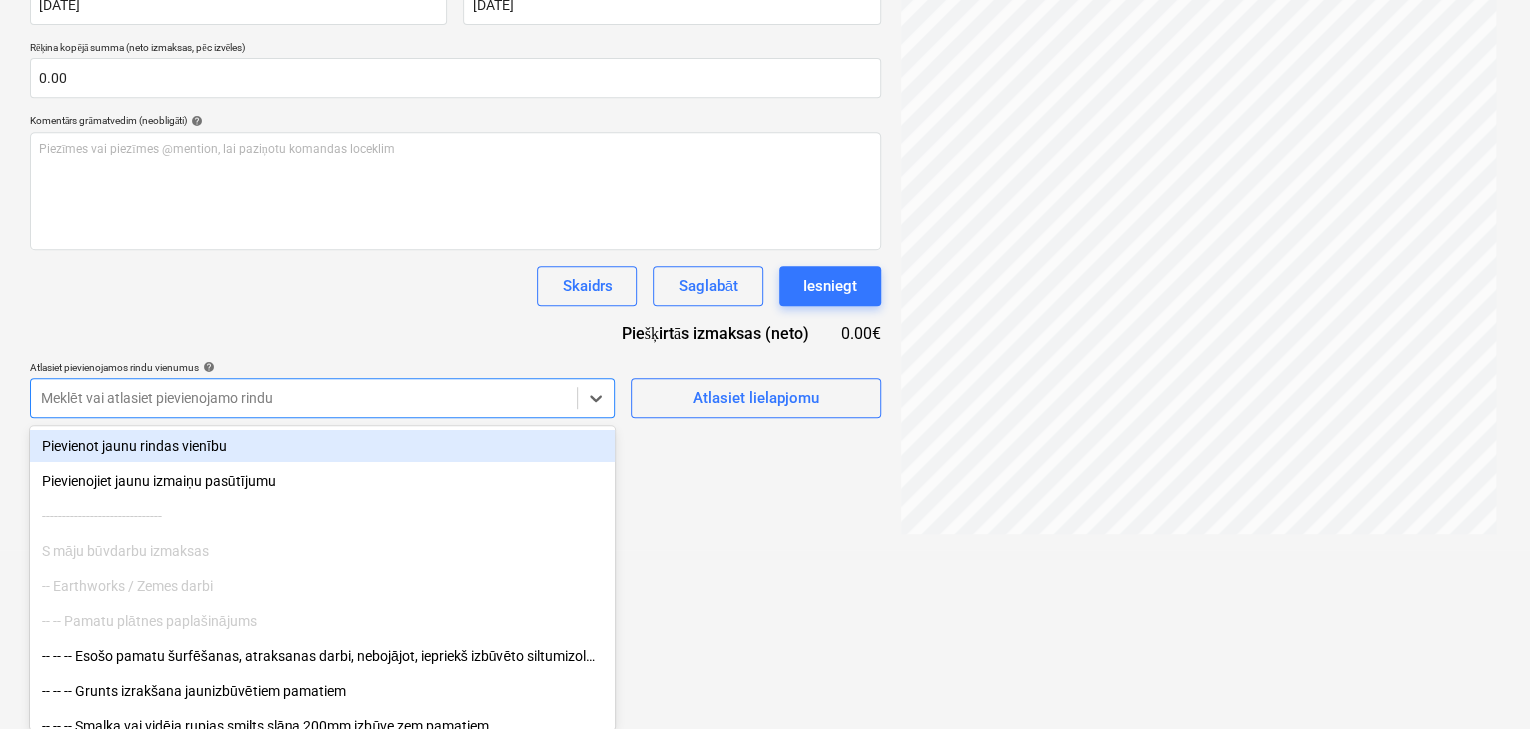 click on "Pievienot jaunu rindas vienību" at bounding box center (322, 446) 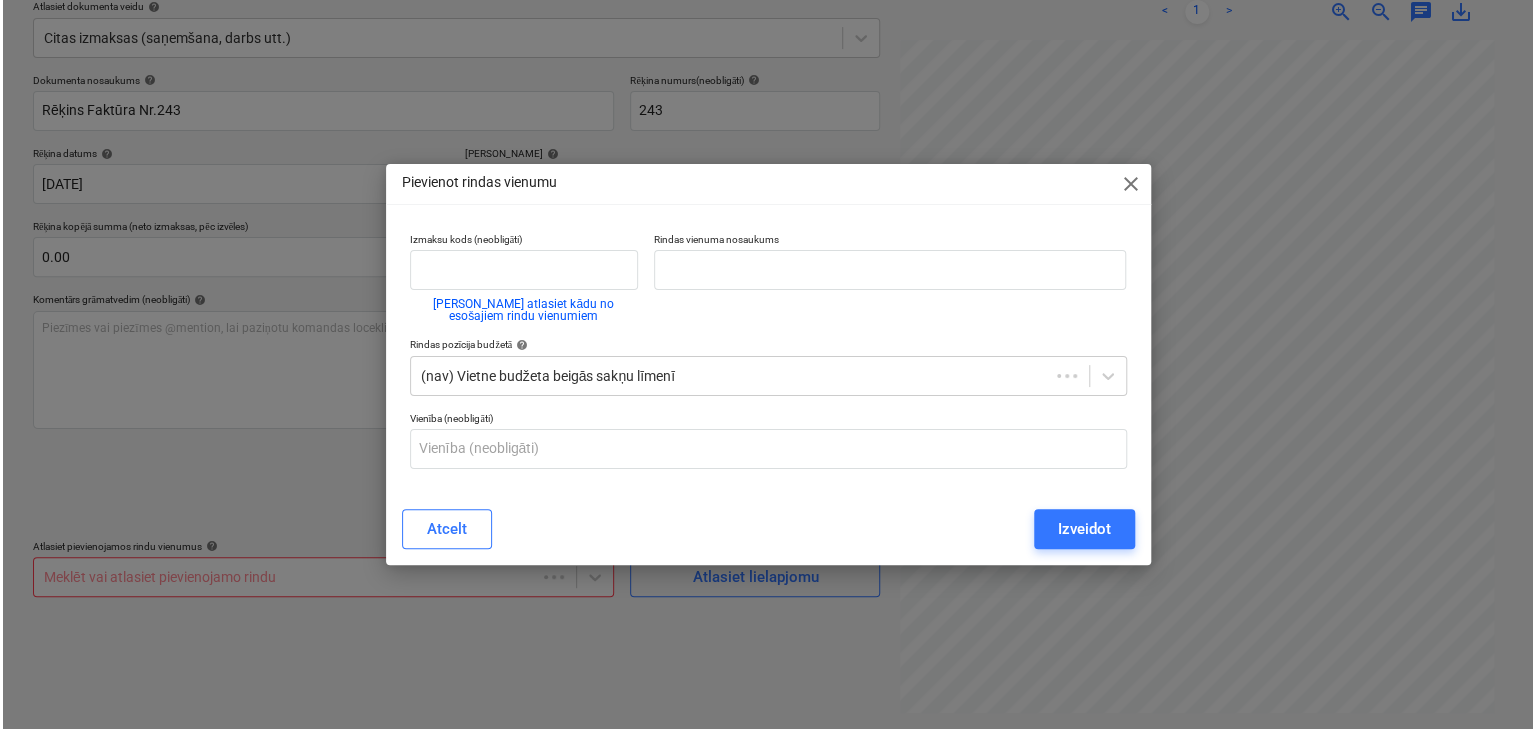 scroll, scrollTop: 236, scrollLeft: 0, axis: vertical 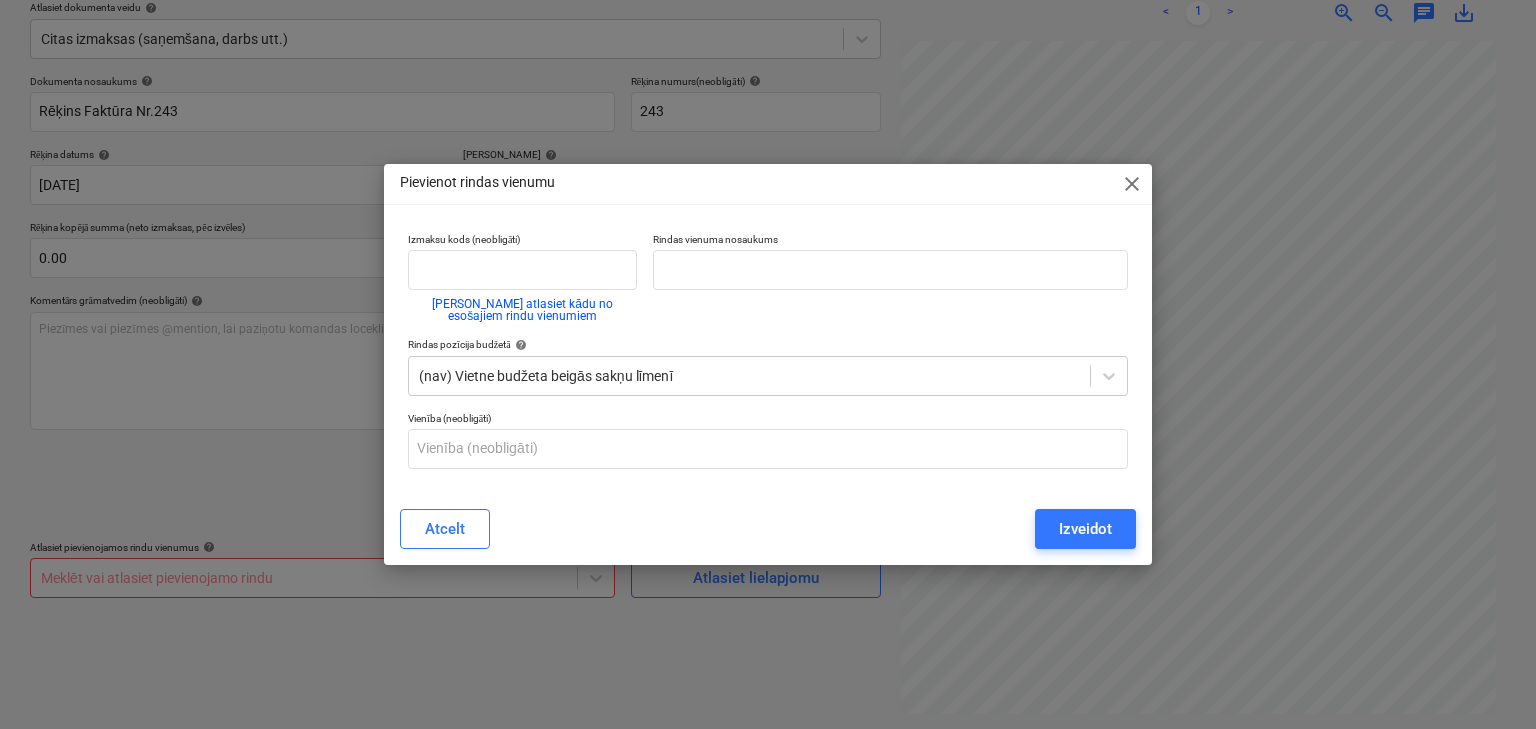 click on "Pievienot rindas vienumu close" at bounding box center [768, 184] 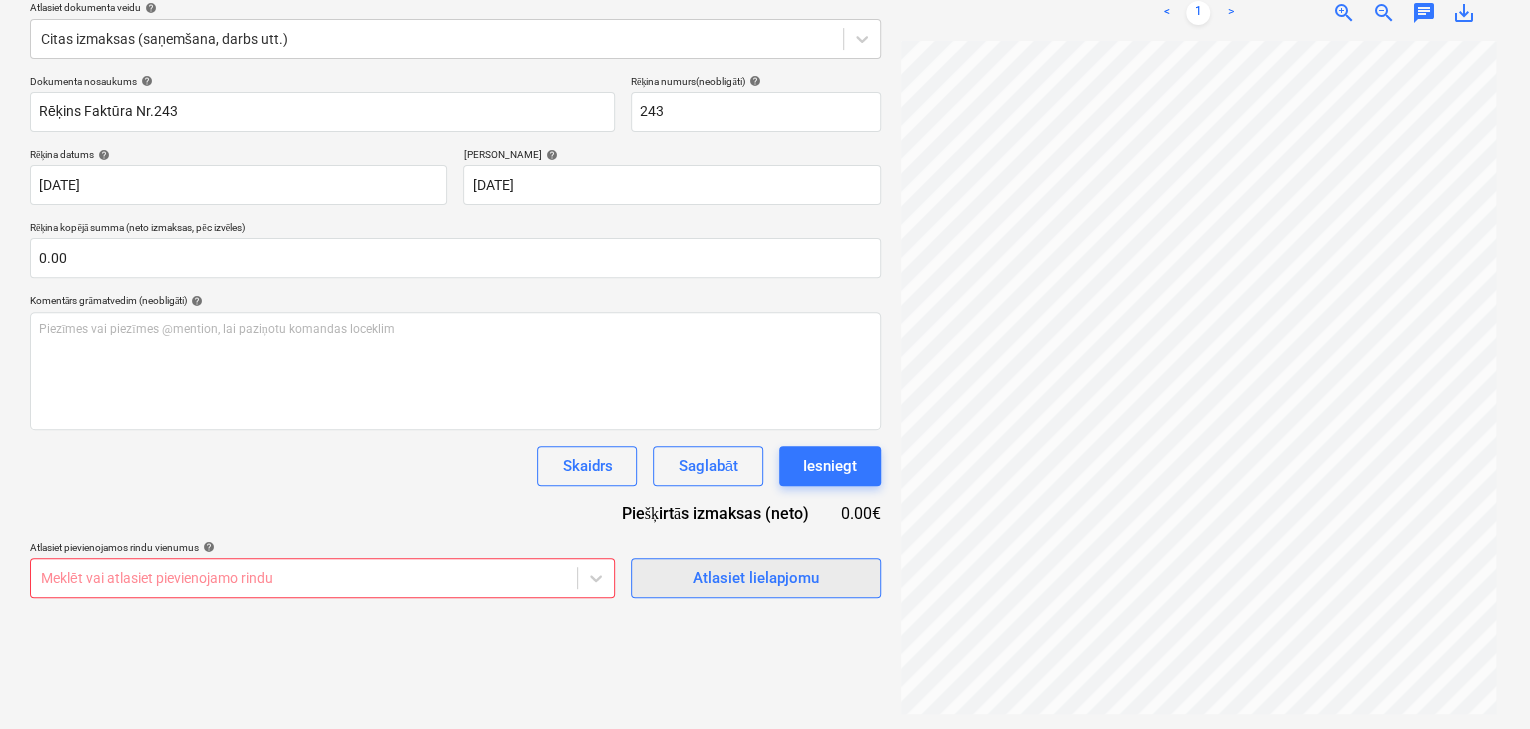 click on "Atlasiet lielapjomu" at bounding box center (756, 578) 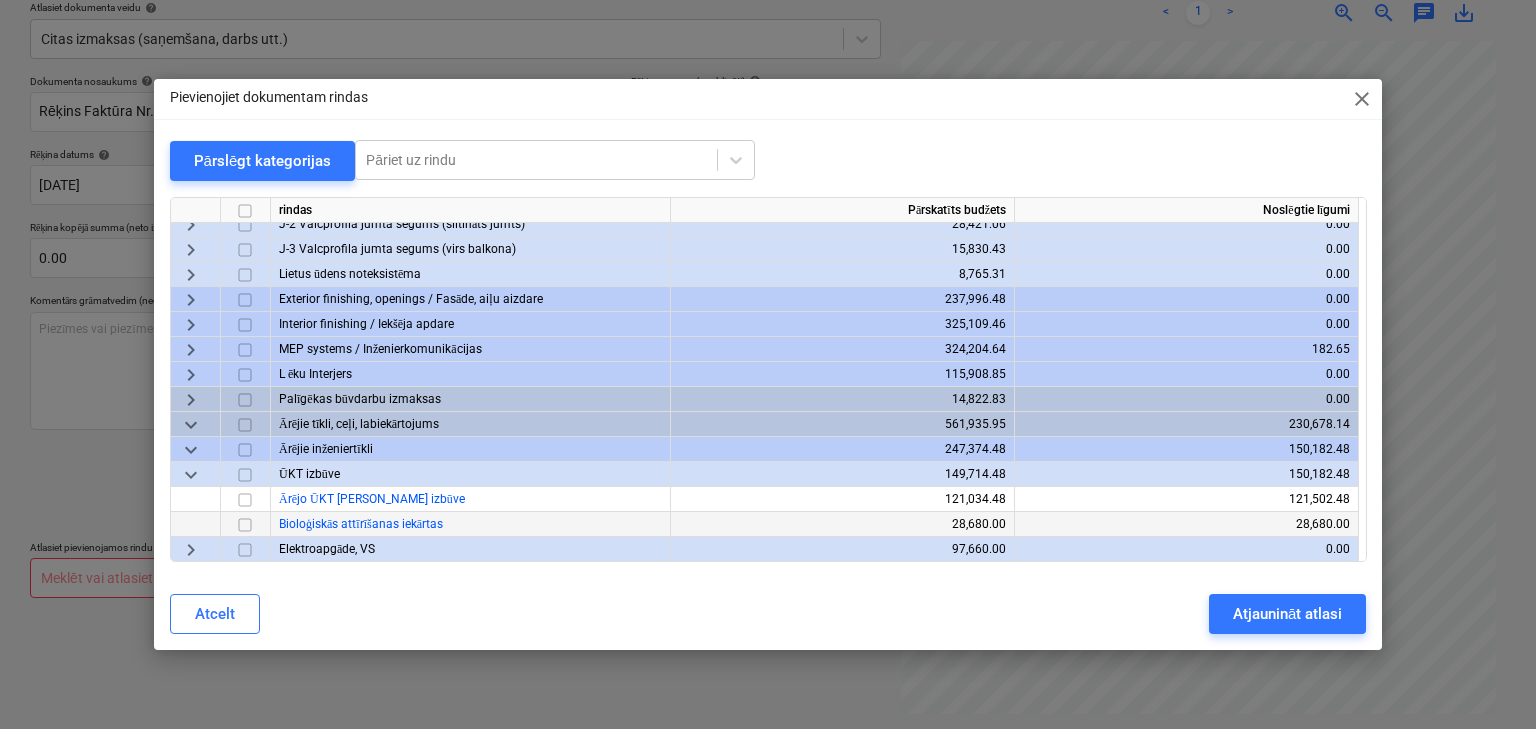 scroll, scrollTop: 1447, scrollLeft: 0, axis: vertical 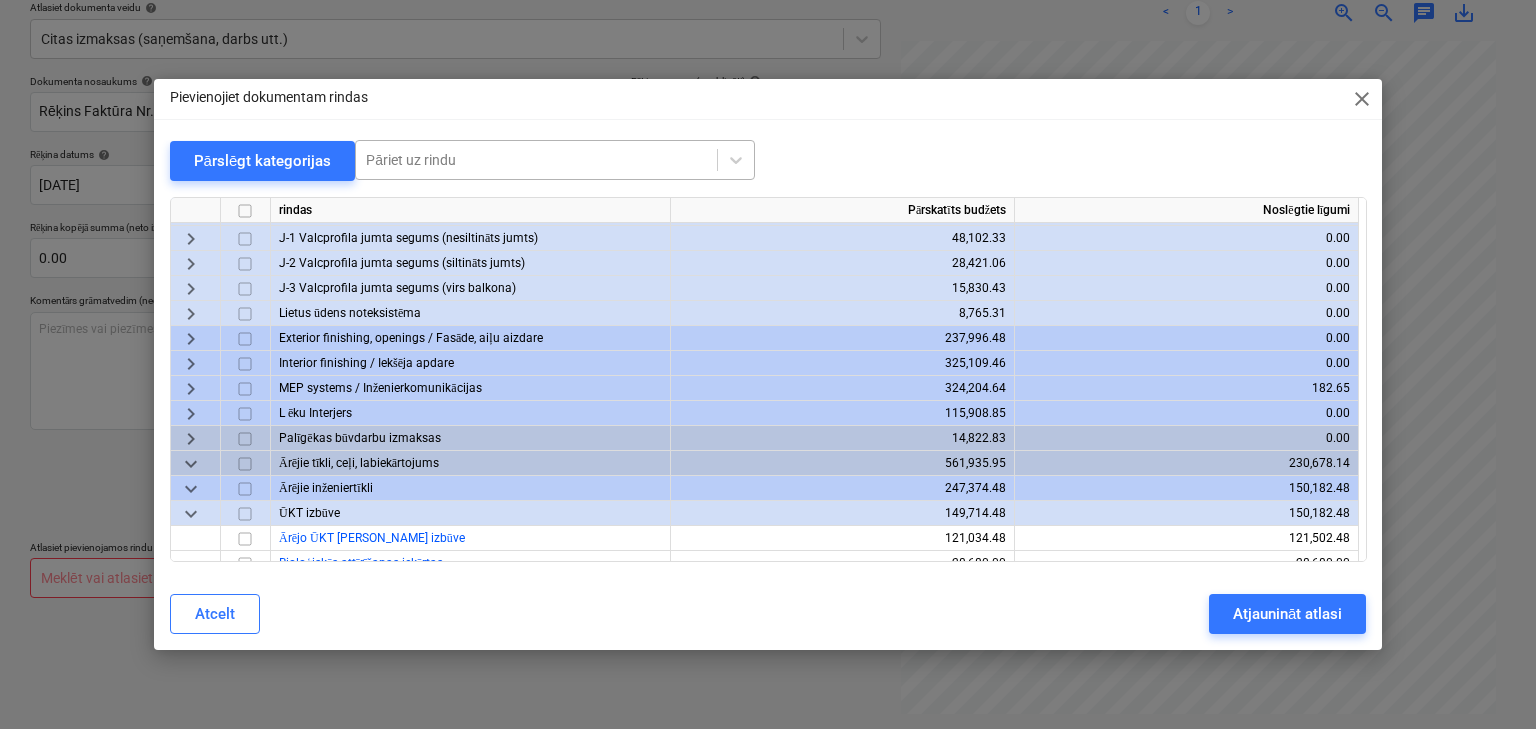 click at bounding box center (536, 160) 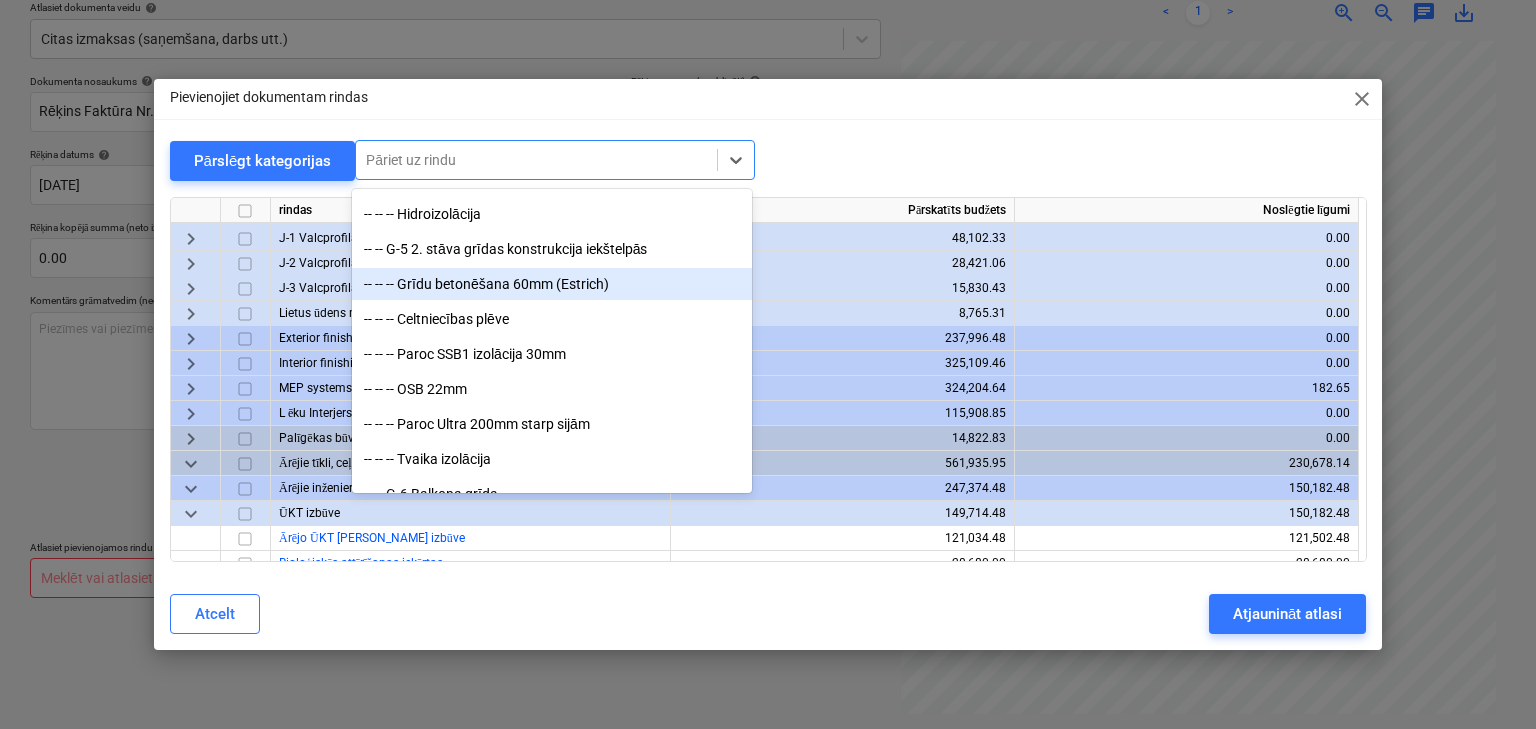 scroll, scrollTop: 4080, scrollLeft: 0, axis: vertical 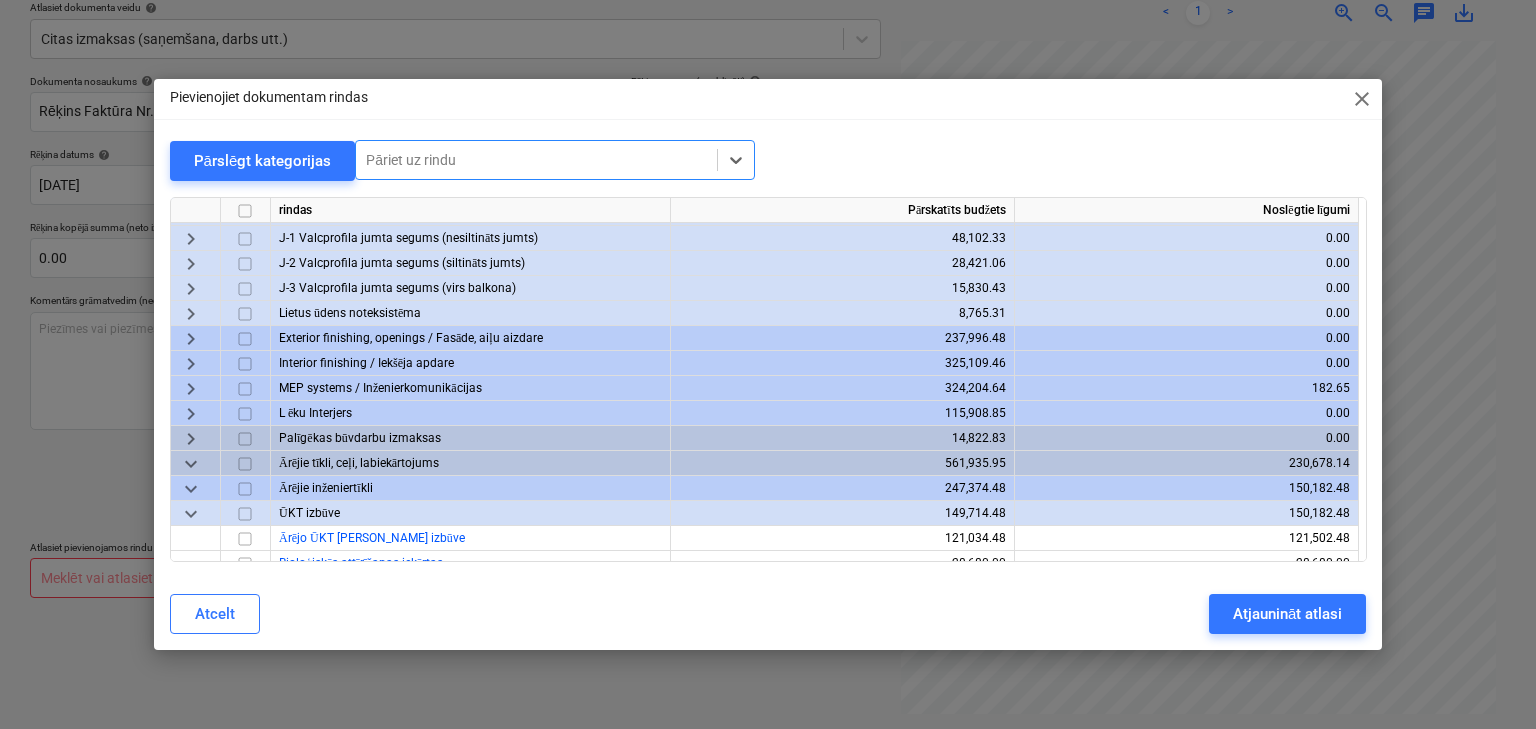 click at bounding box center (536, 160) 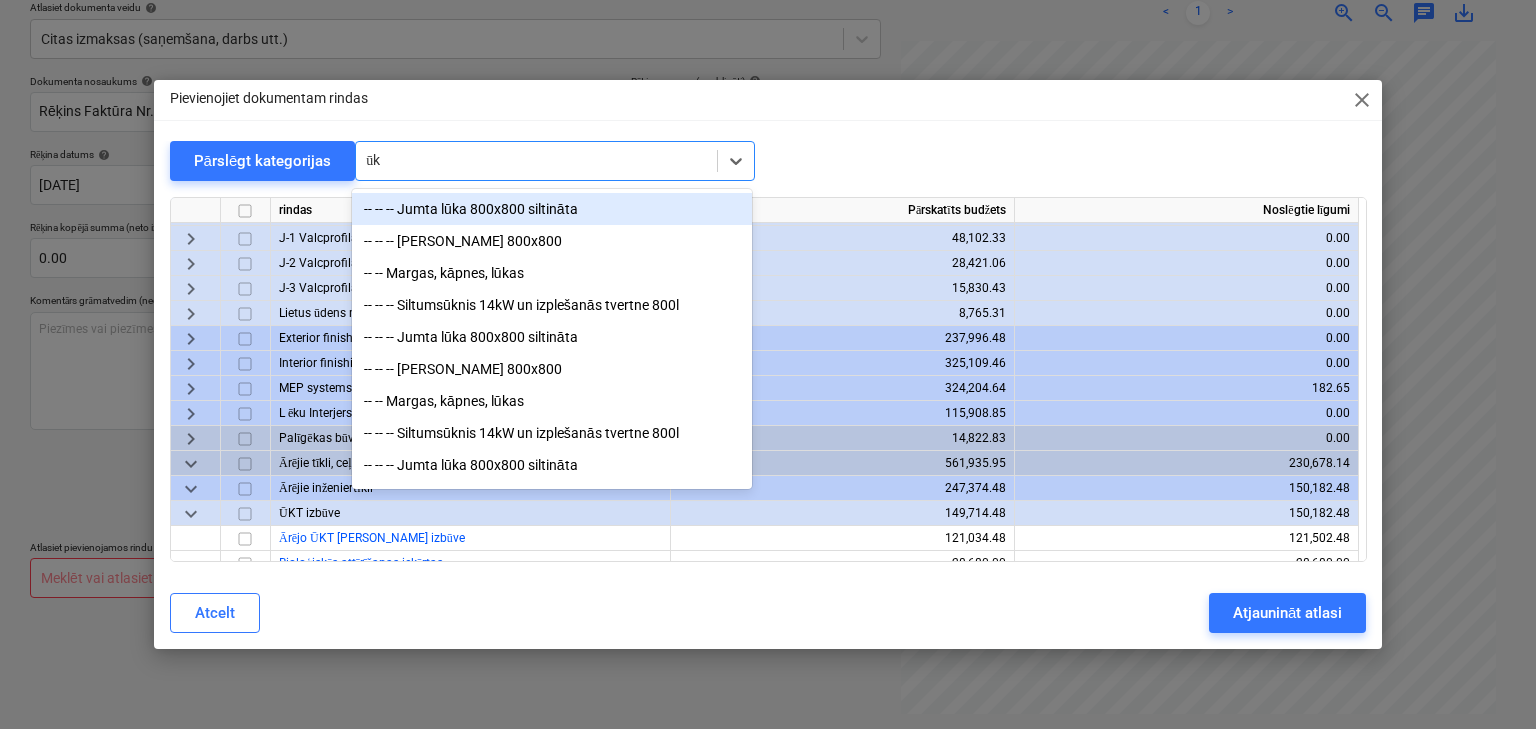 type on "ū" 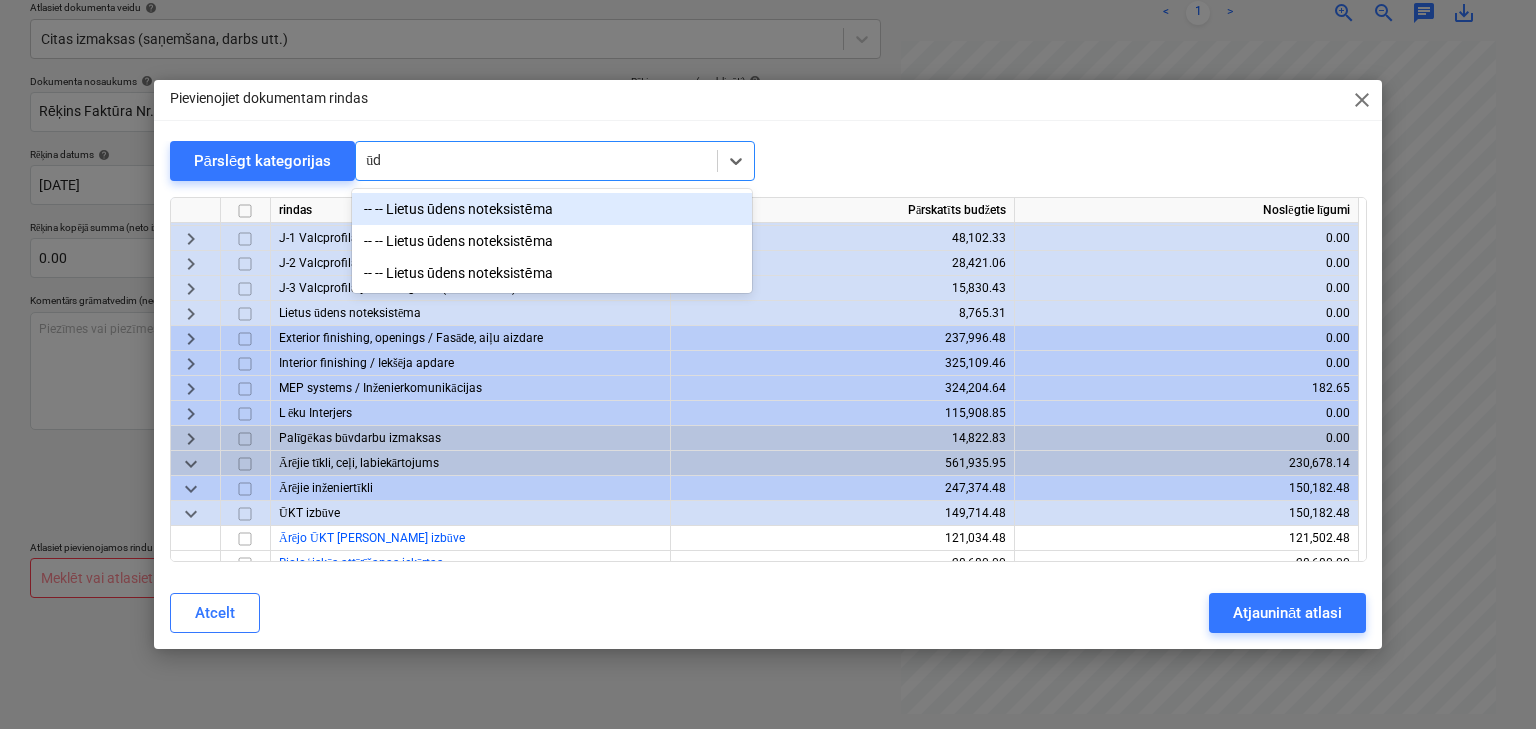 type on "ū" 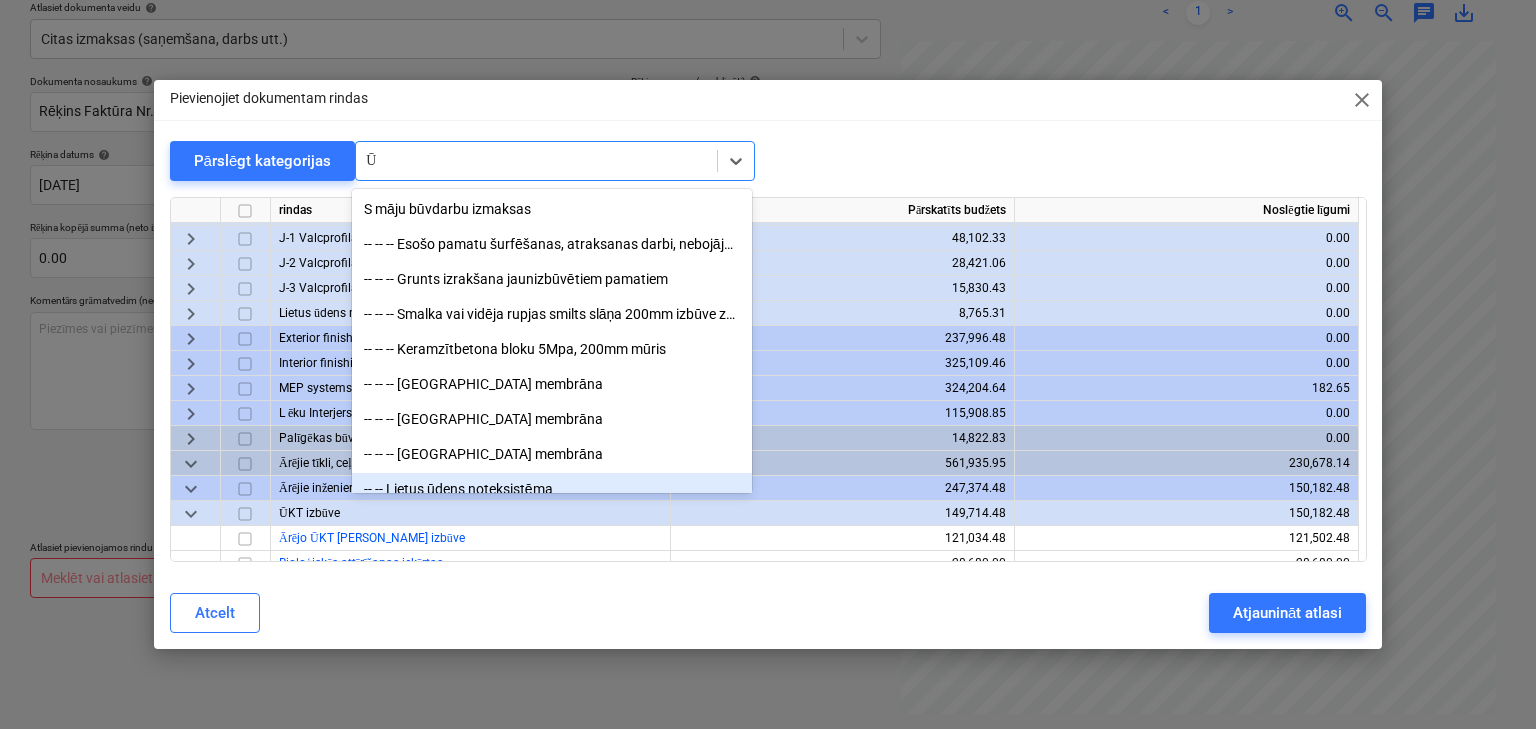 type on "ŪK" 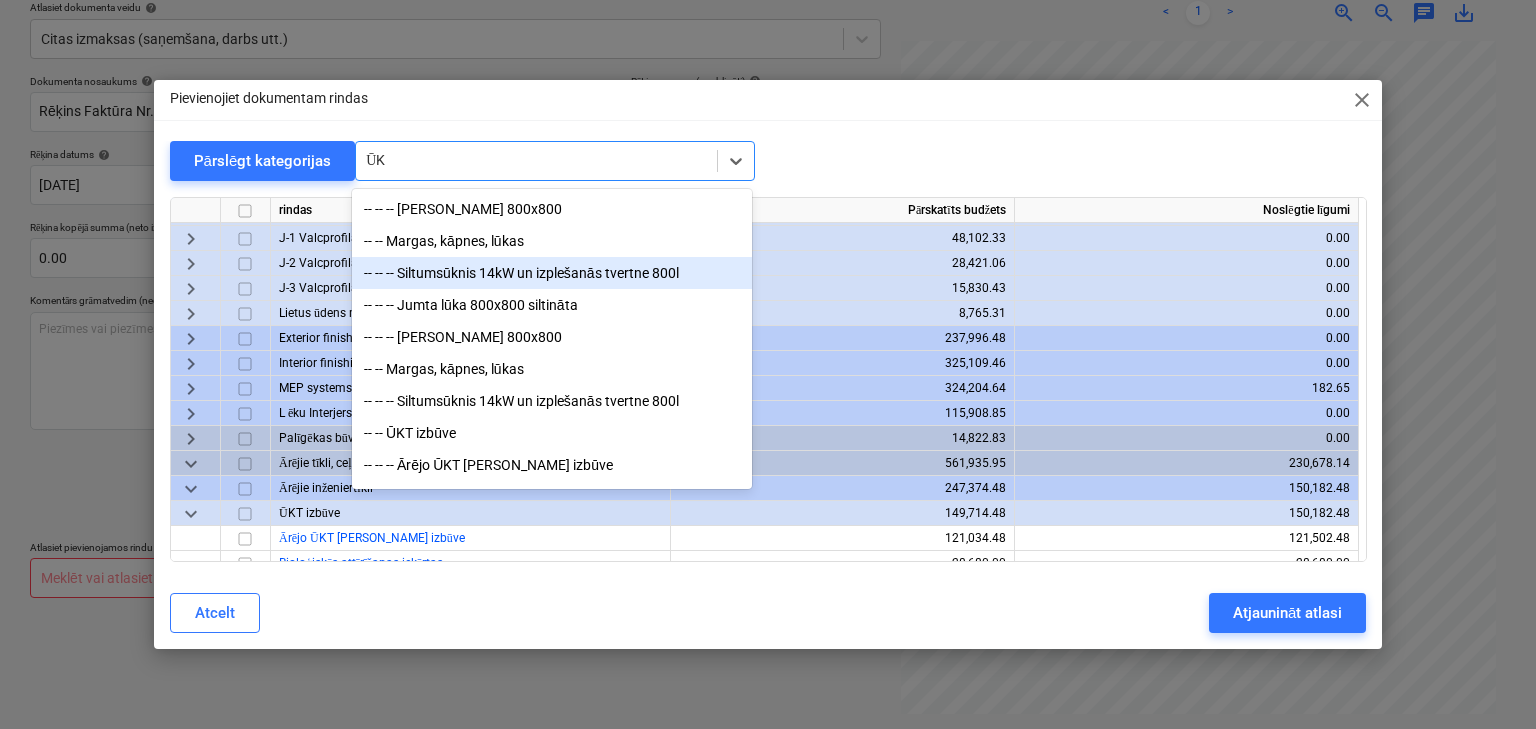 scroll, scrollTop: 232, scrollLeft: 0, axis: vertical 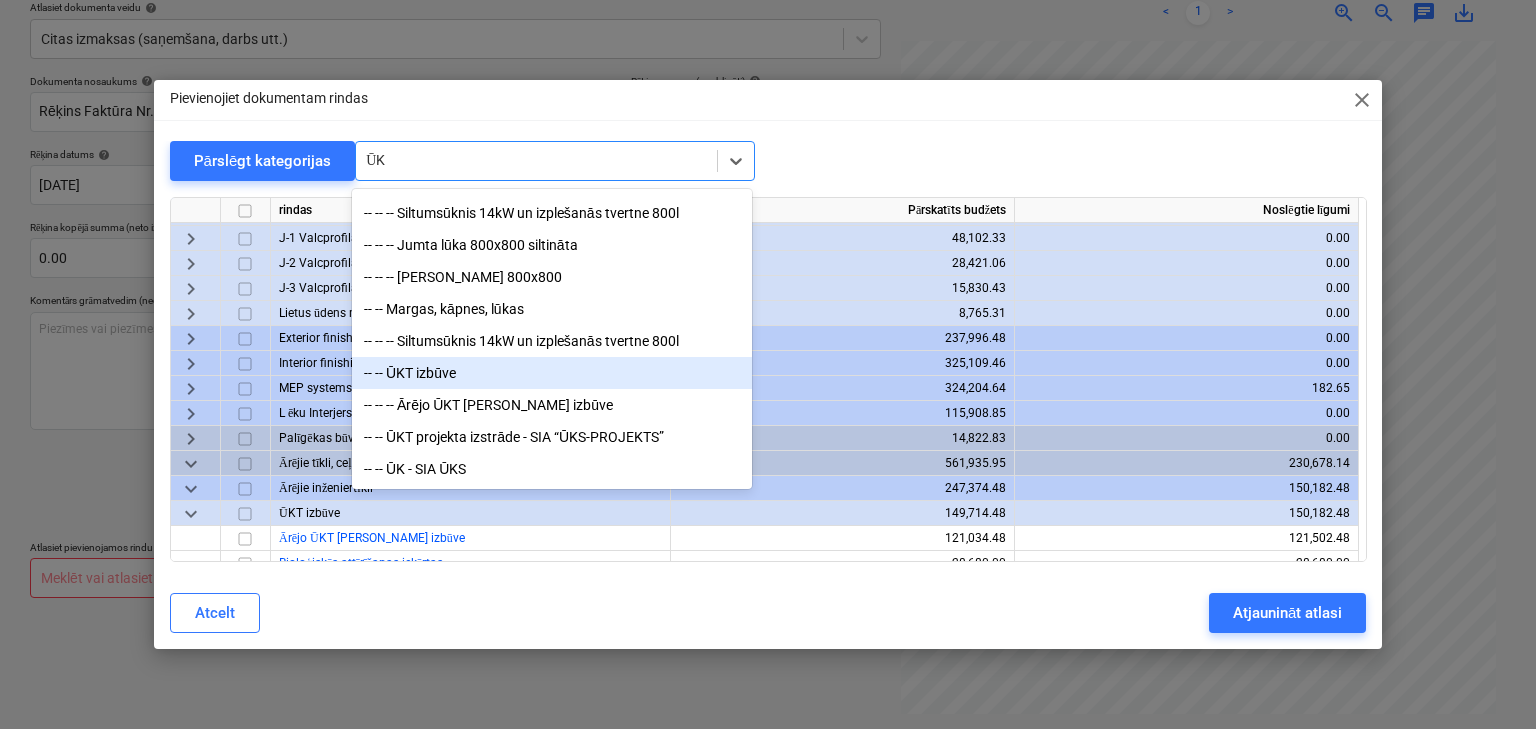 click on "-- --   ŪKT izbūve" at bounding box center (552, 373) 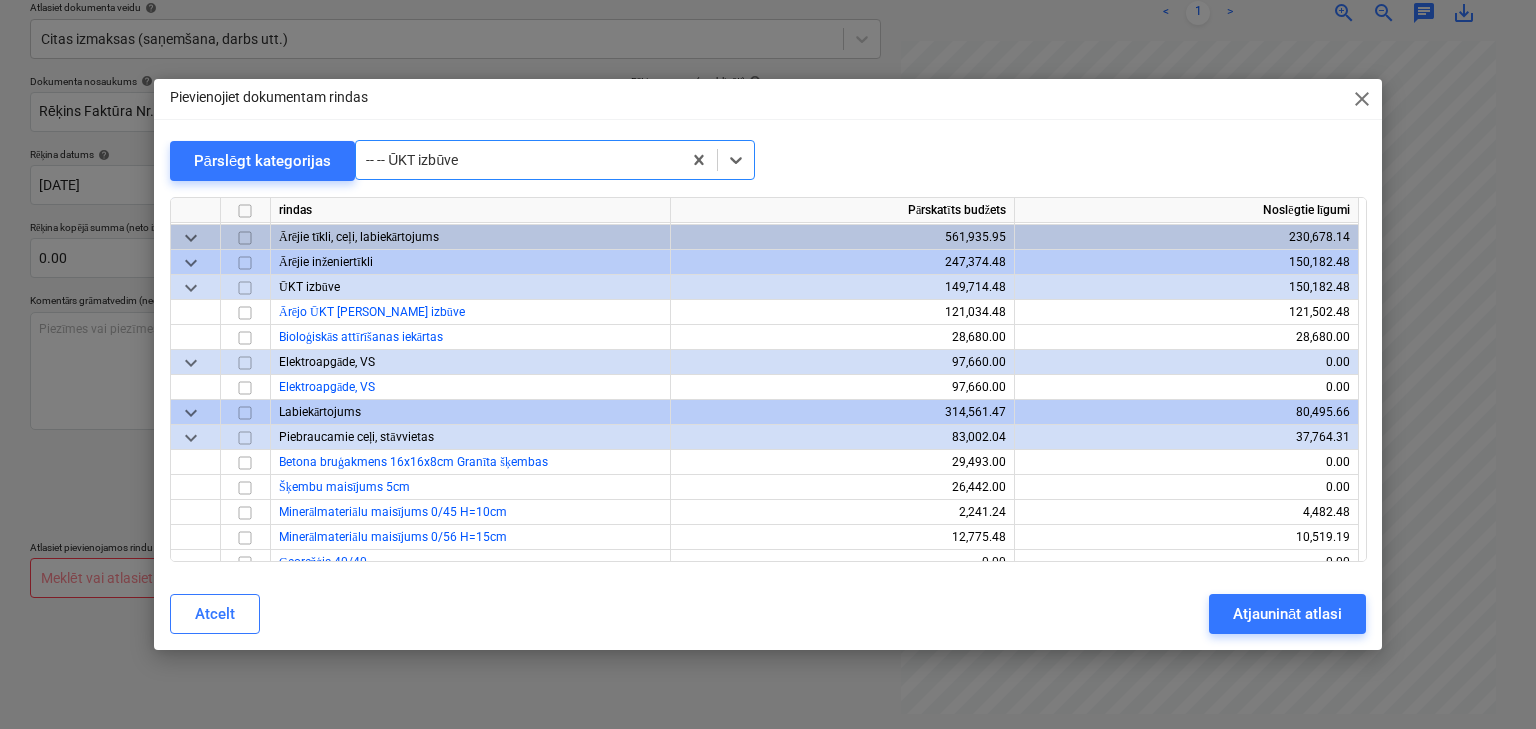 scroll, scrollTop: 13570, scrollLeft: 0, axis: vertical 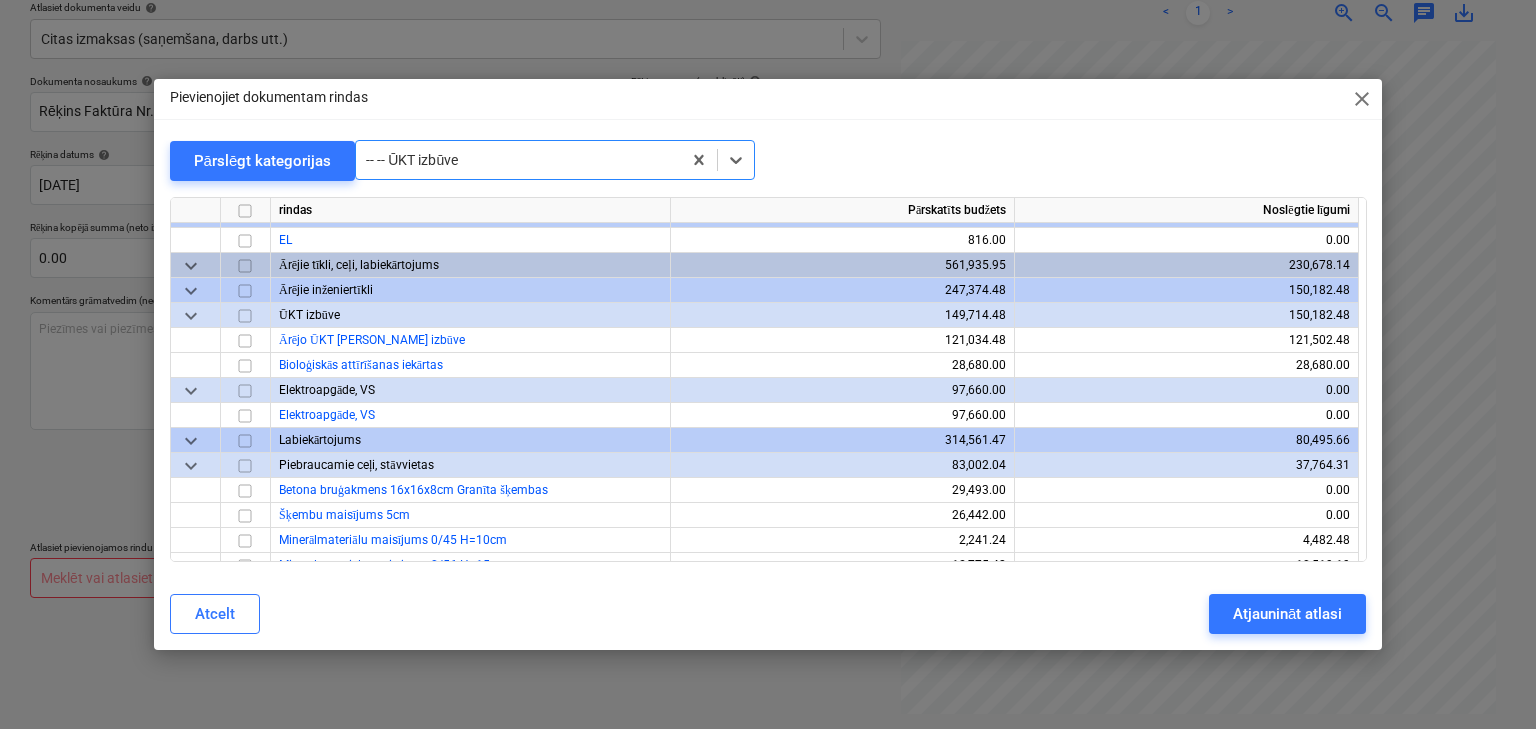 click on "keyboard_arrow_down" at bounding box center (191, 291) 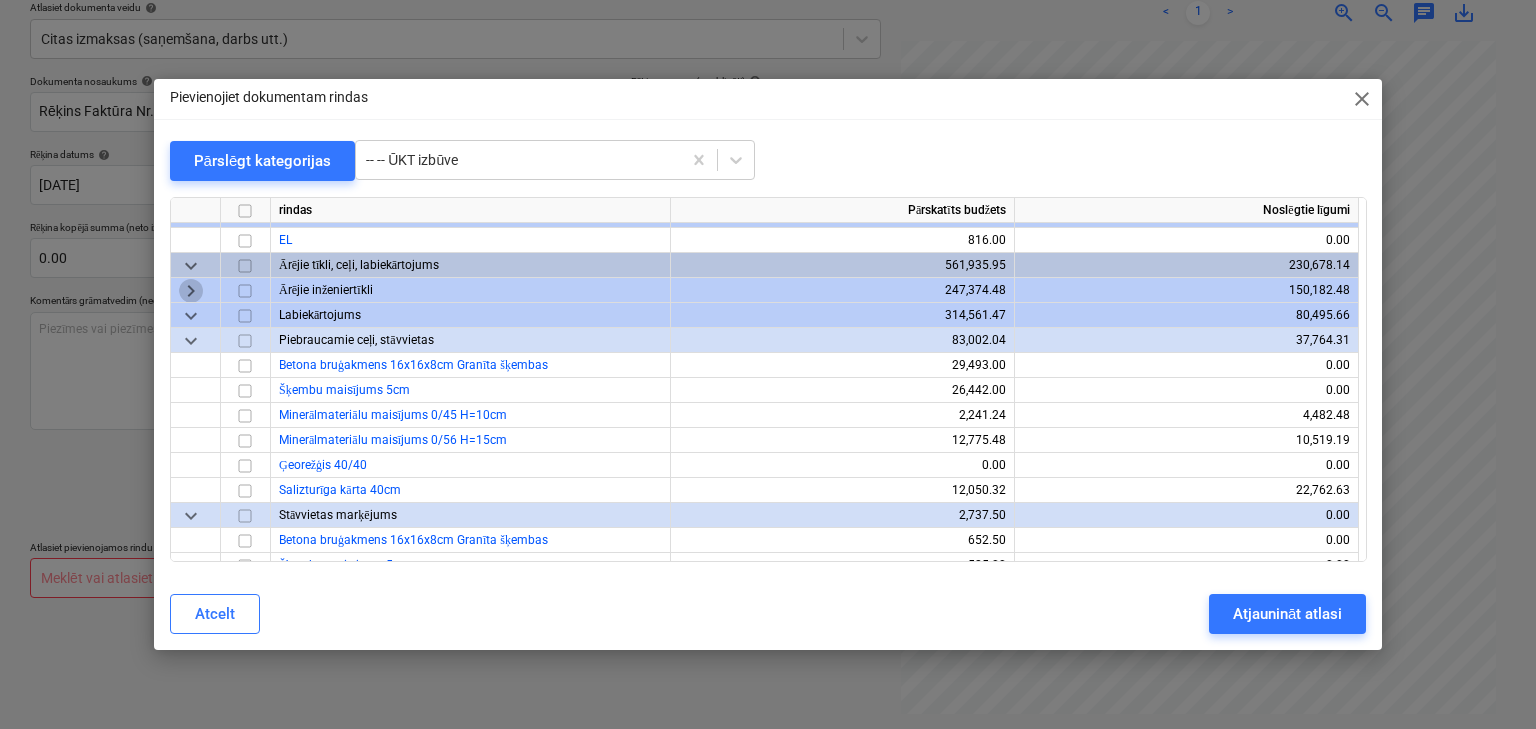 click on "keyboard_arrow_right" at bounding box center (191, 291) 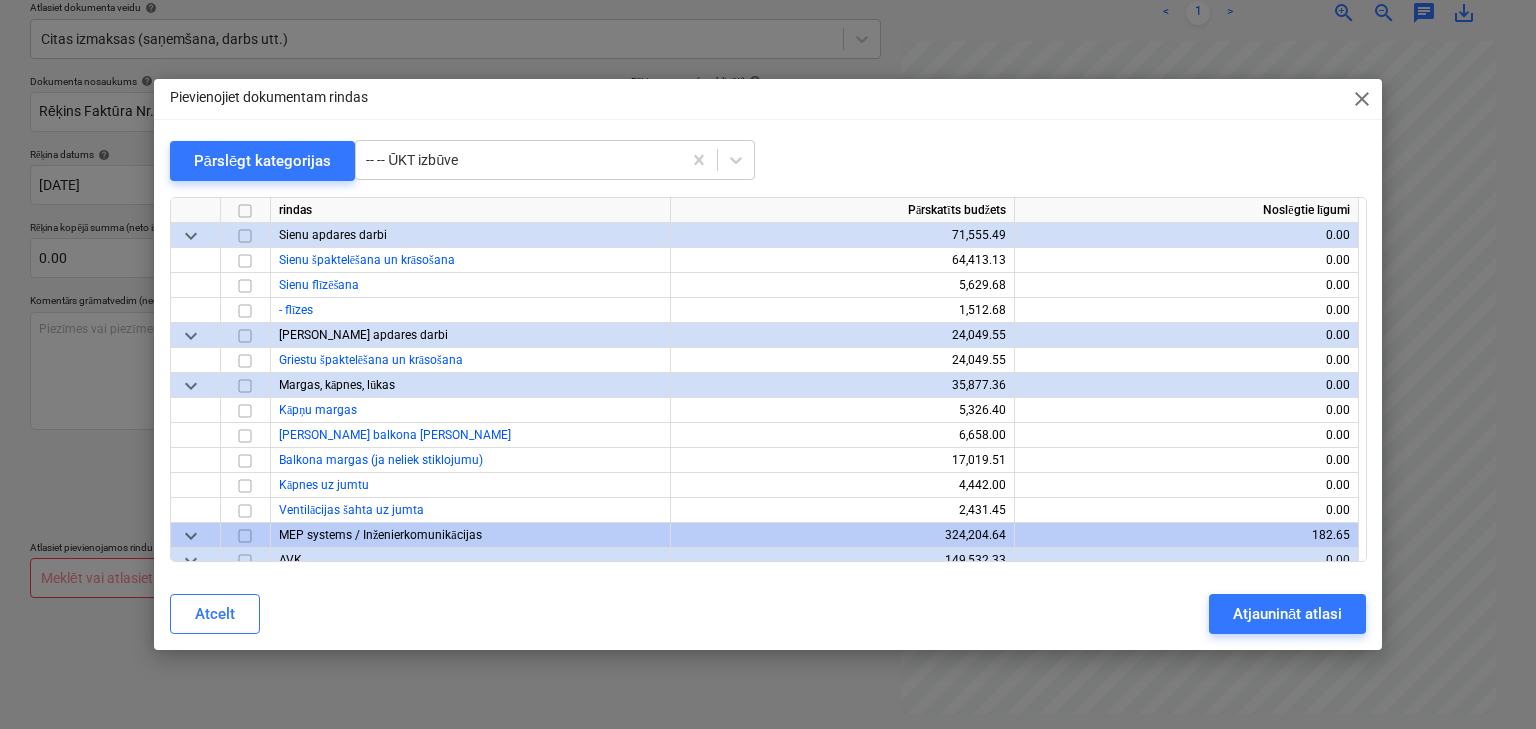 scroll, scrollTop: 12530, scrollLeft: 0, axis: vertical 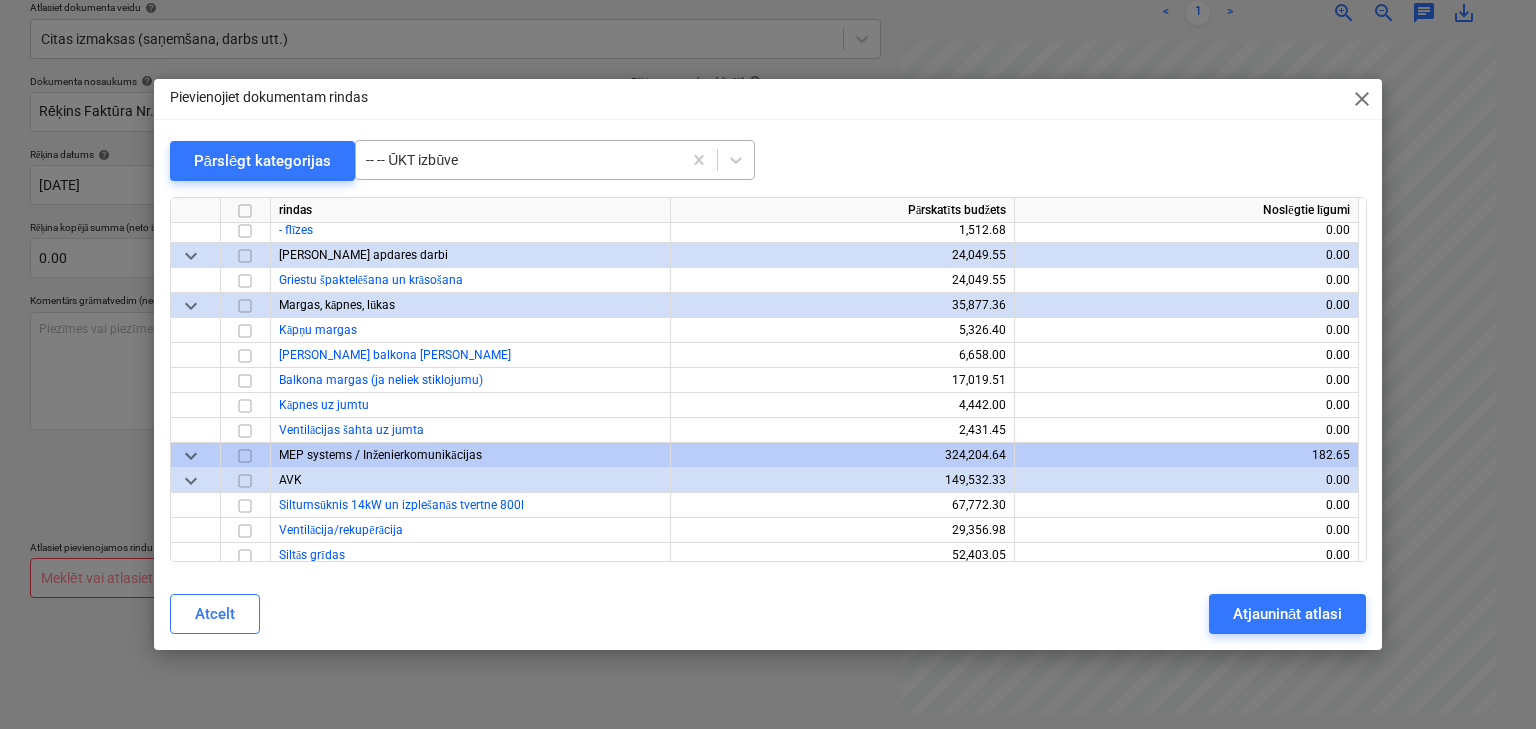 click at bounding box center [518, 160] 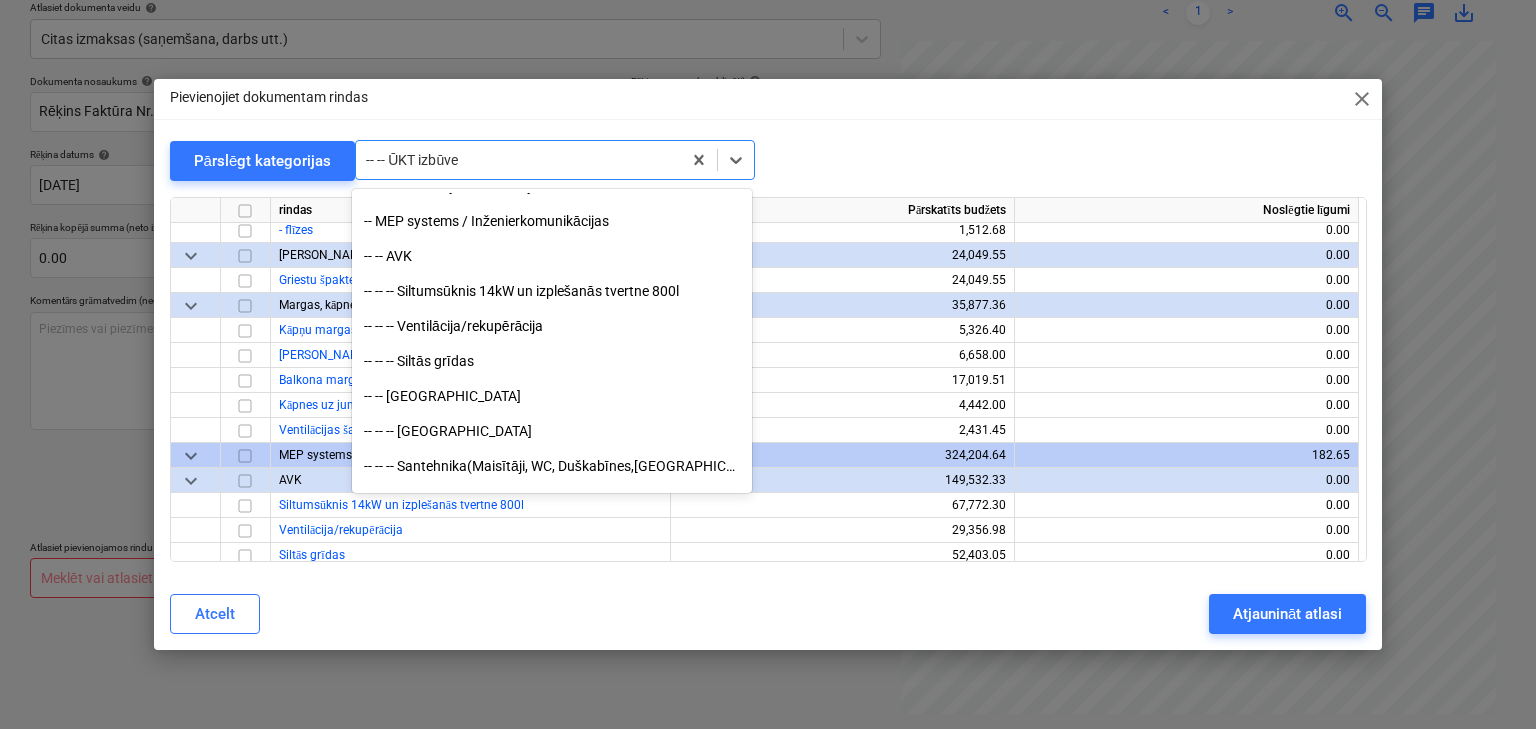 scroll, scrollTop: 17840, scrollLeft: 0, axis: vertical 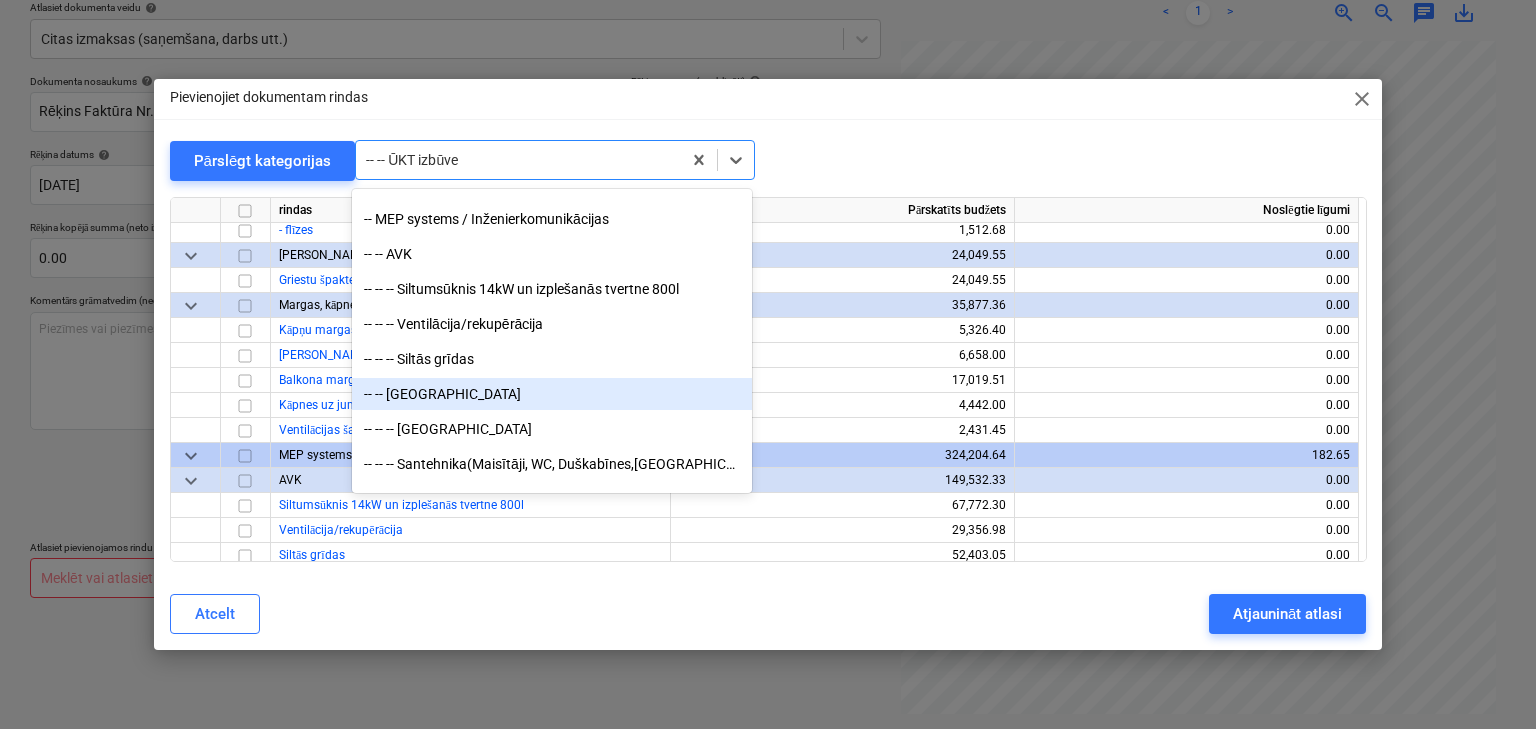 click on "-- --   [GEOGRAPHIC_DATA]" at bounding box center [552, 394] 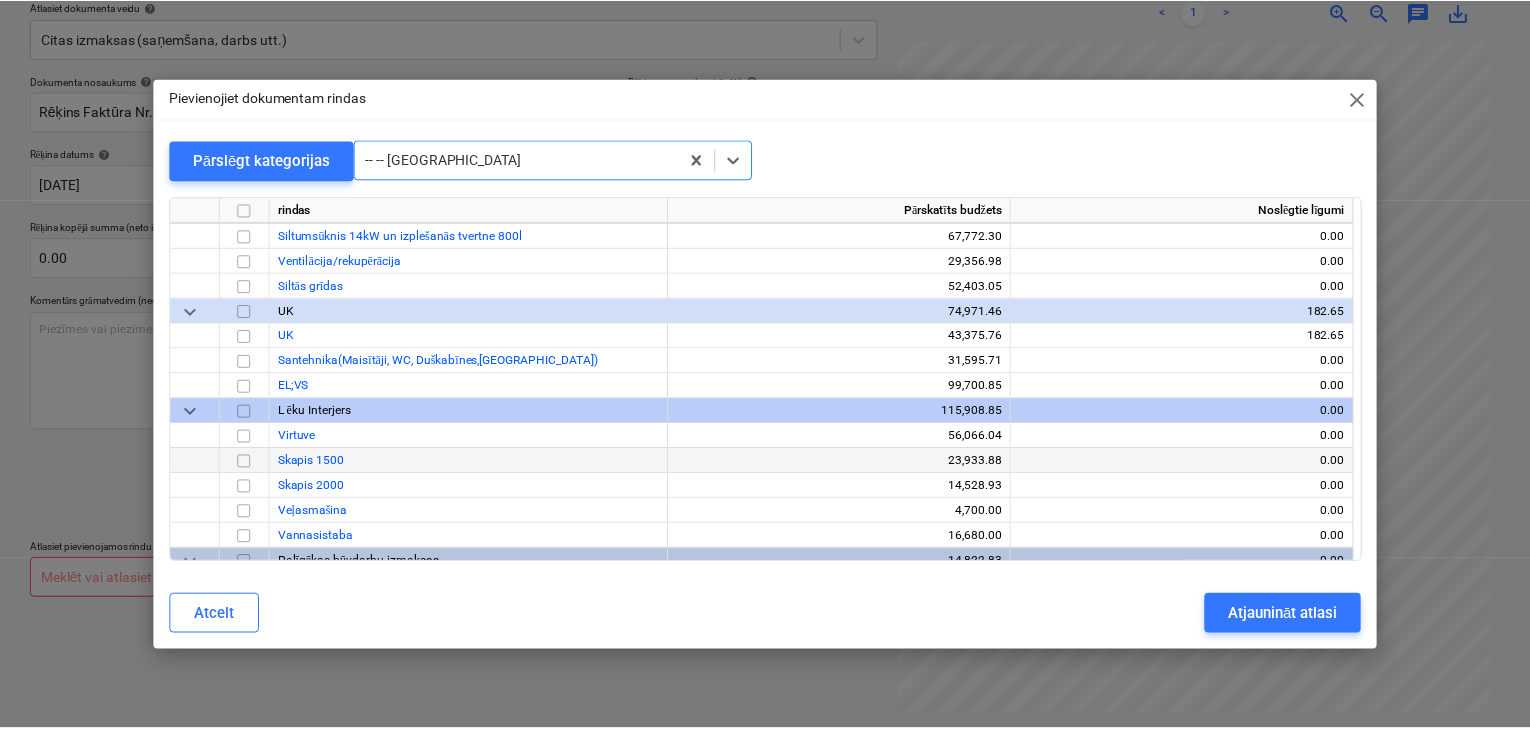 scroll, scrollTop: 12875, scrollLeft: 0, axis: vertical 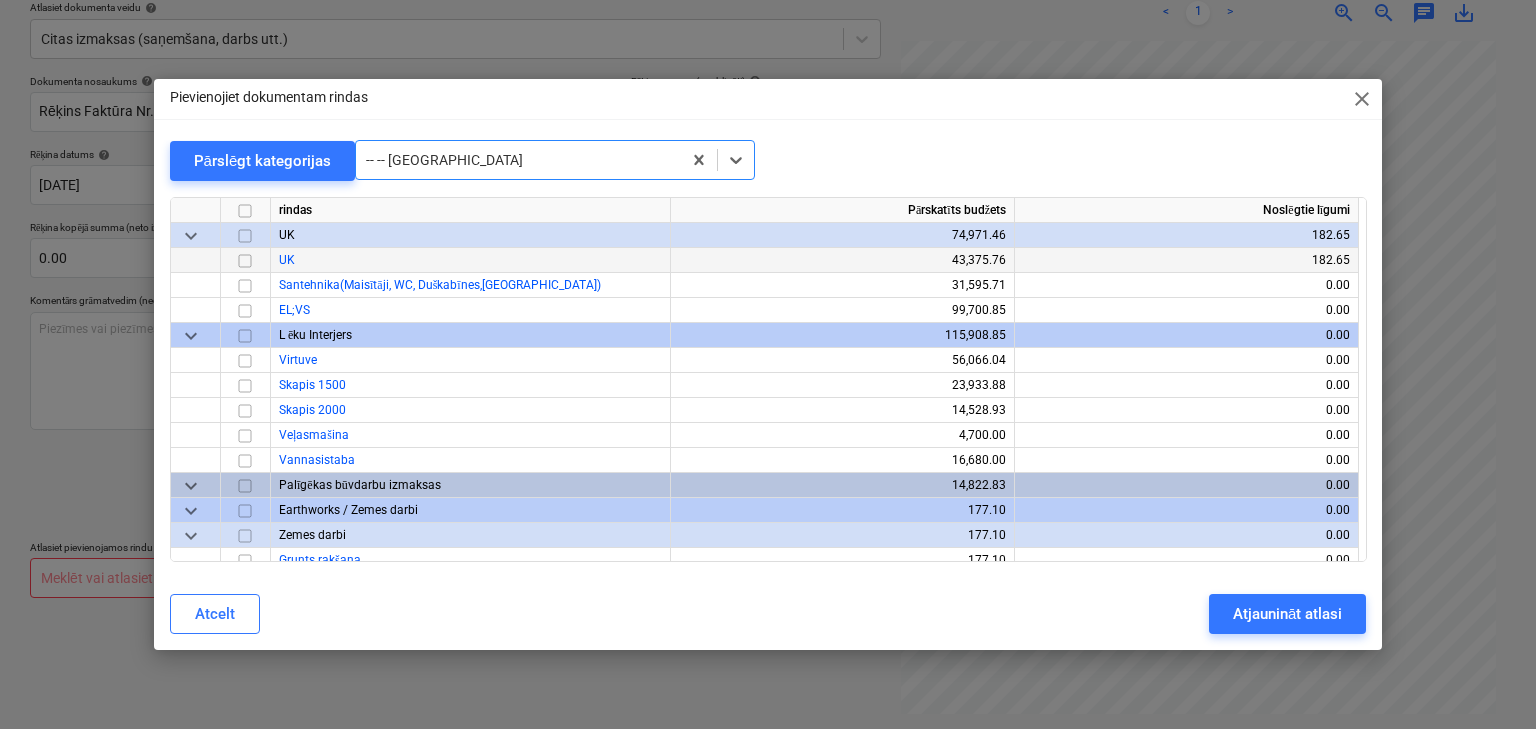 click at bounding box center (245, 261) 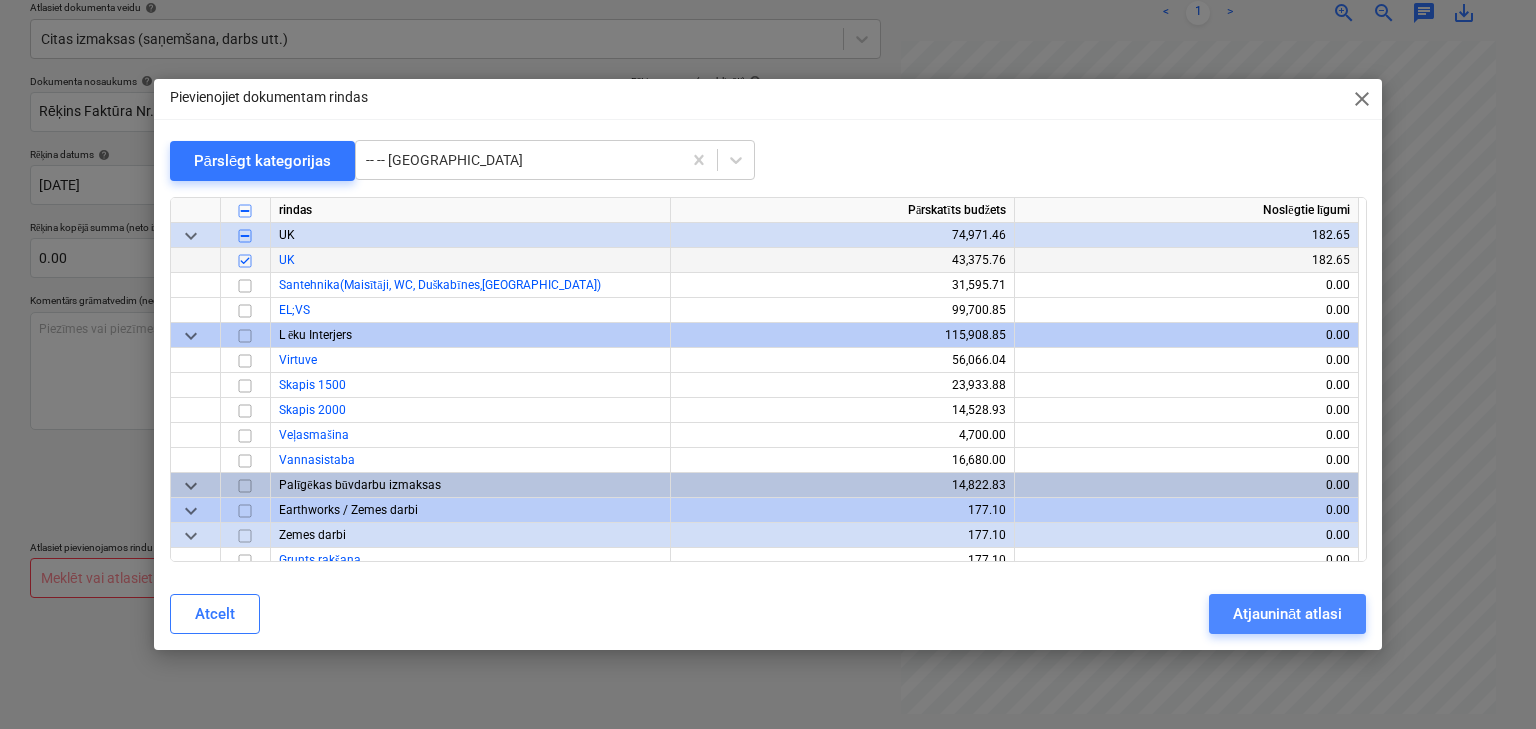 click on "Atjaunināt atlasi" at bounding box center (1287, 614) 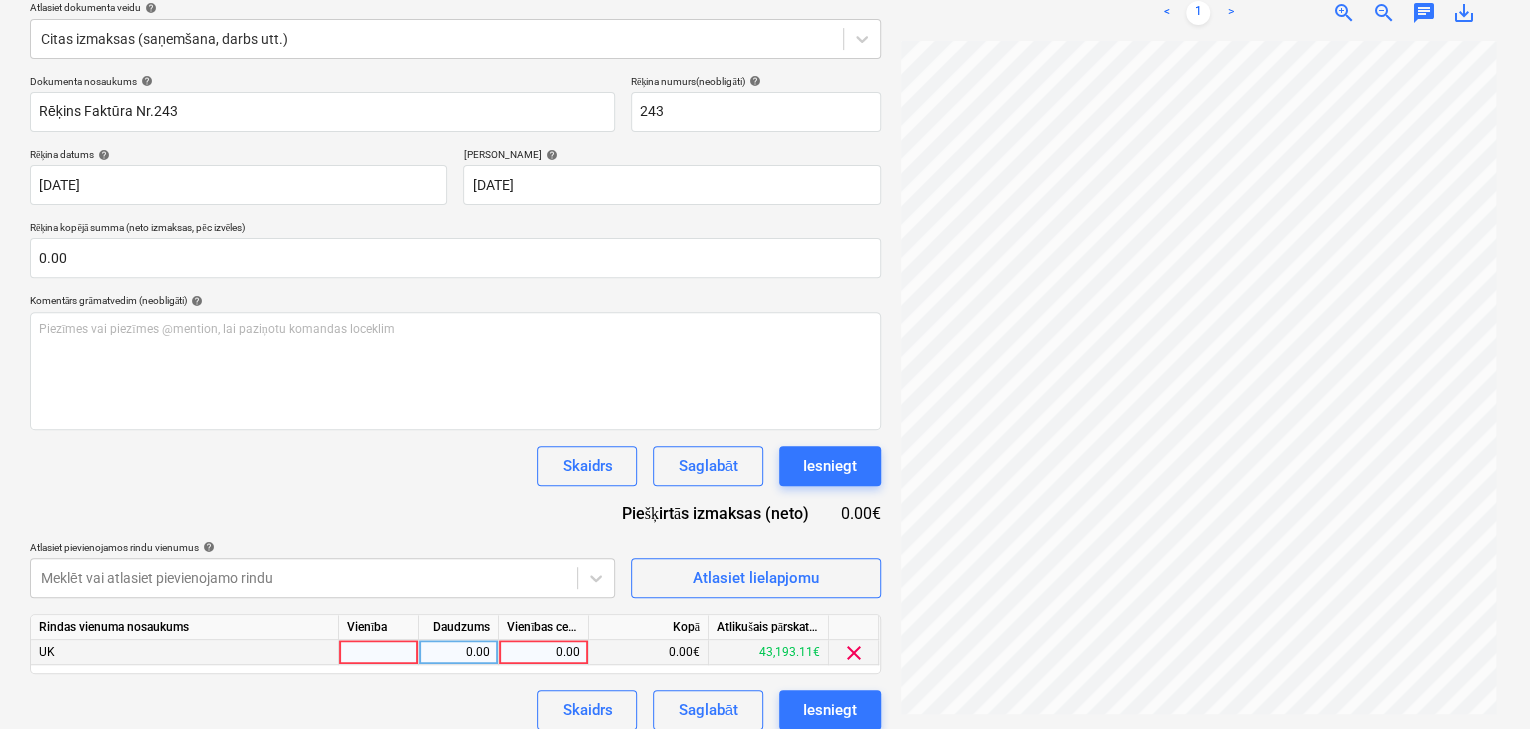 click on "0.00" at bounding box center [543, 652] 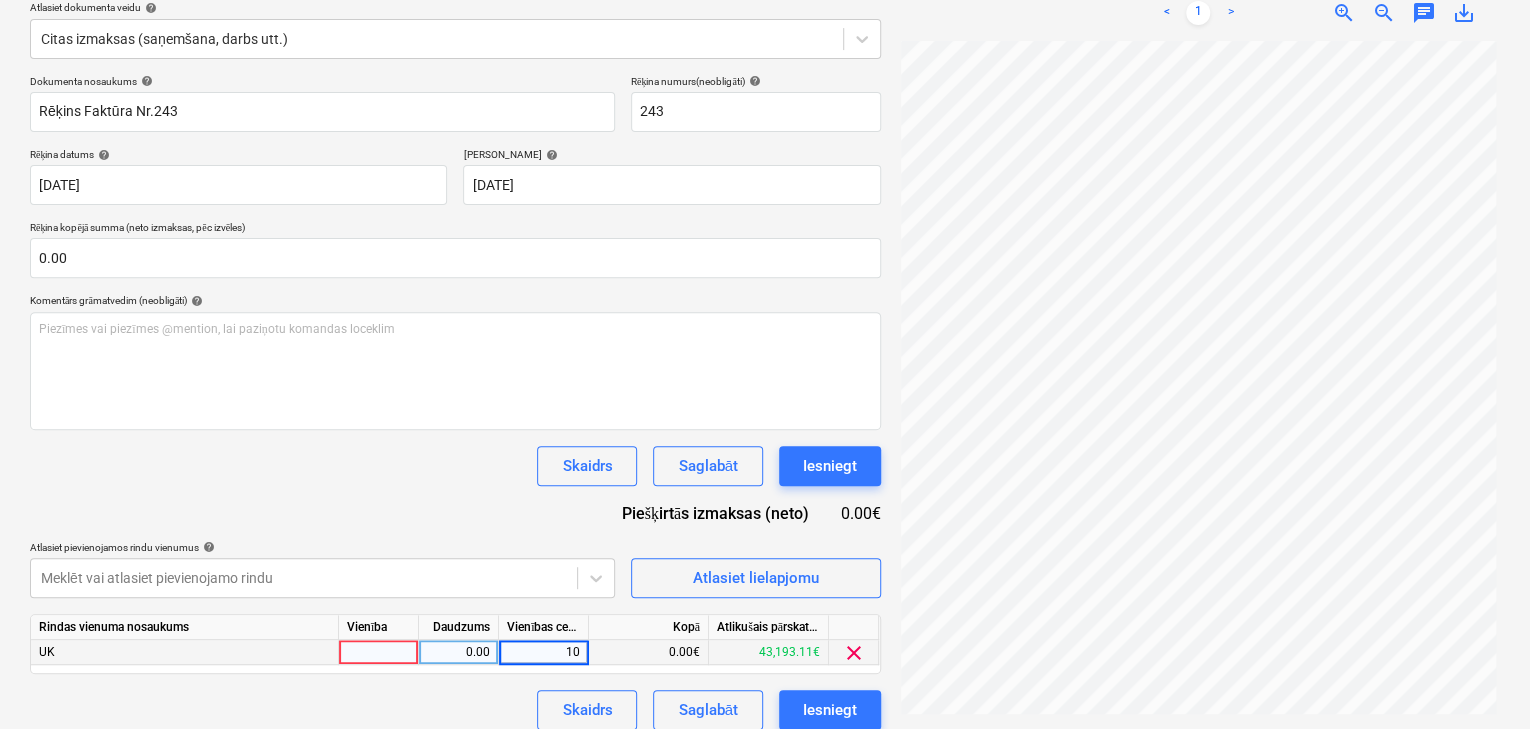type on "102" 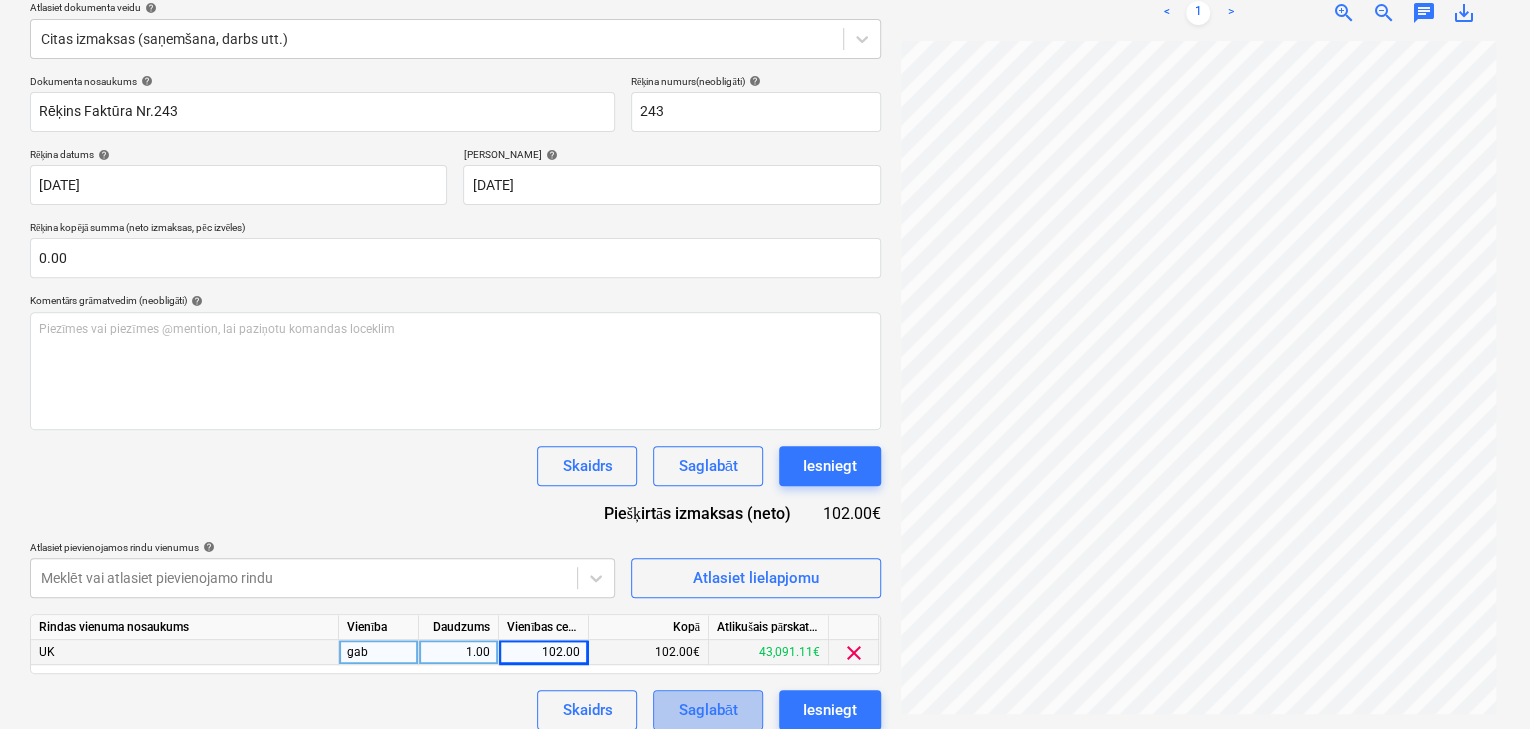 click on "Saglabāt" at bounding box center [707, 710] 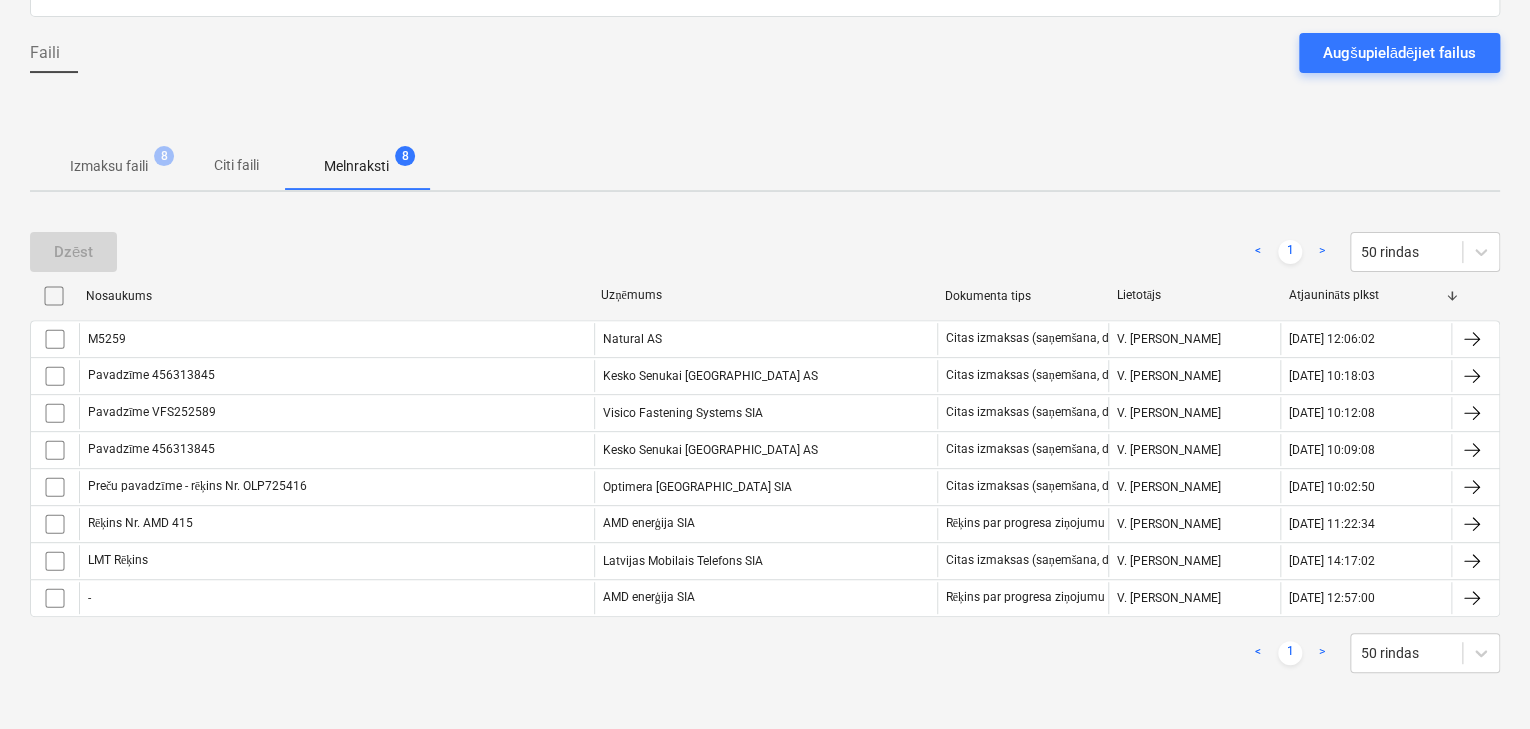 scroll, scrollTop: 164, scrollLeft: 0, axis: vertical 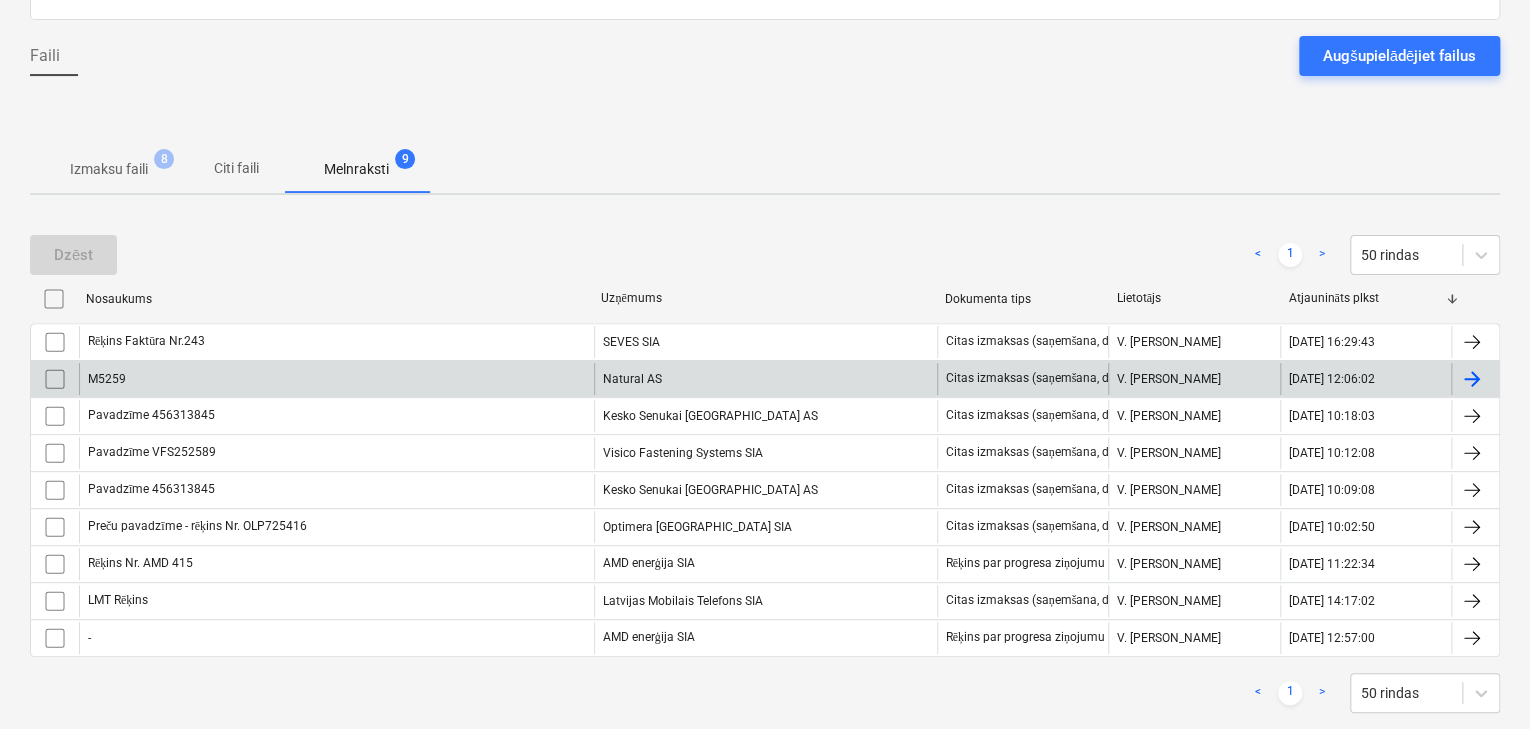 click on "Natural AS" at bounding box center (765, 379) 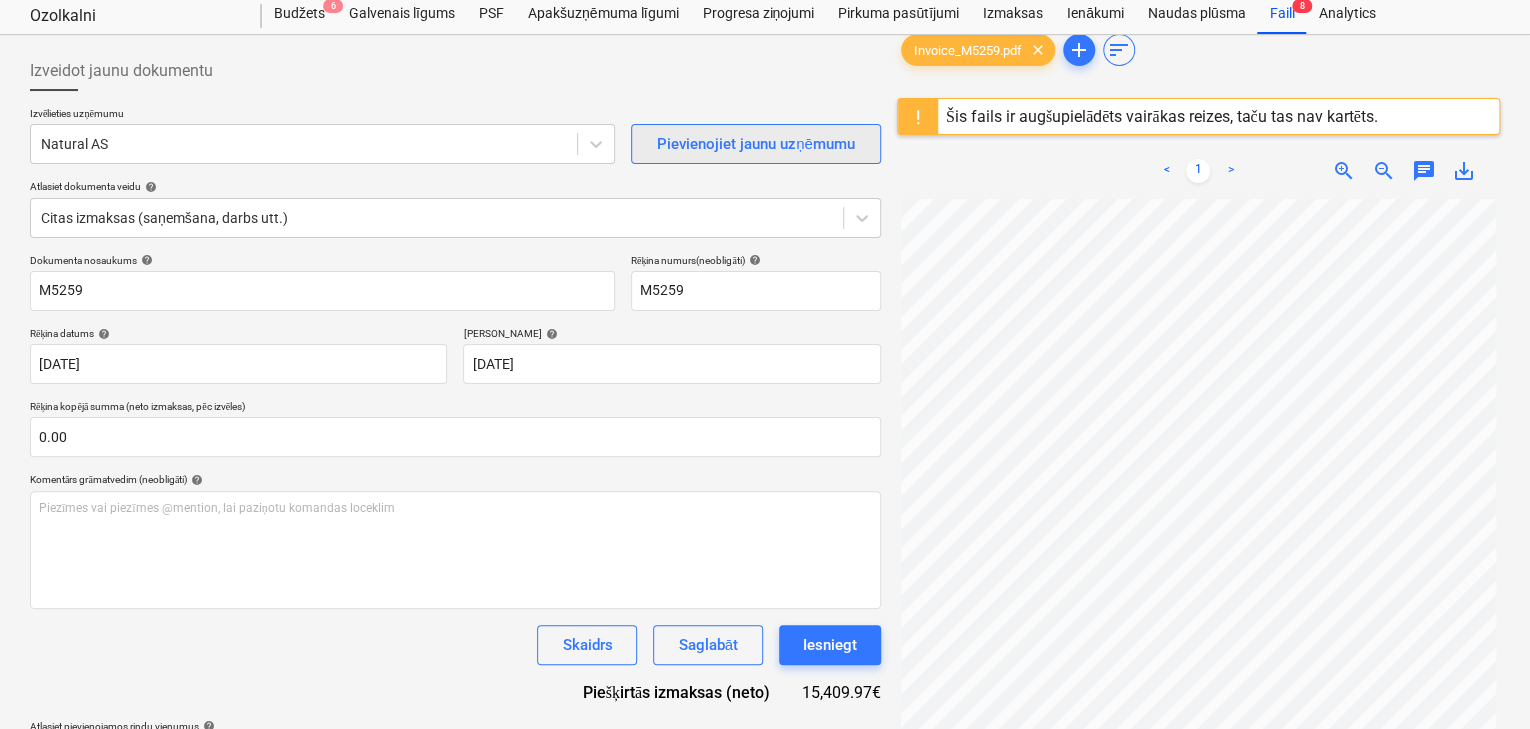 scroll, scrollTop: 0, scrollLeft: 0, axis: both 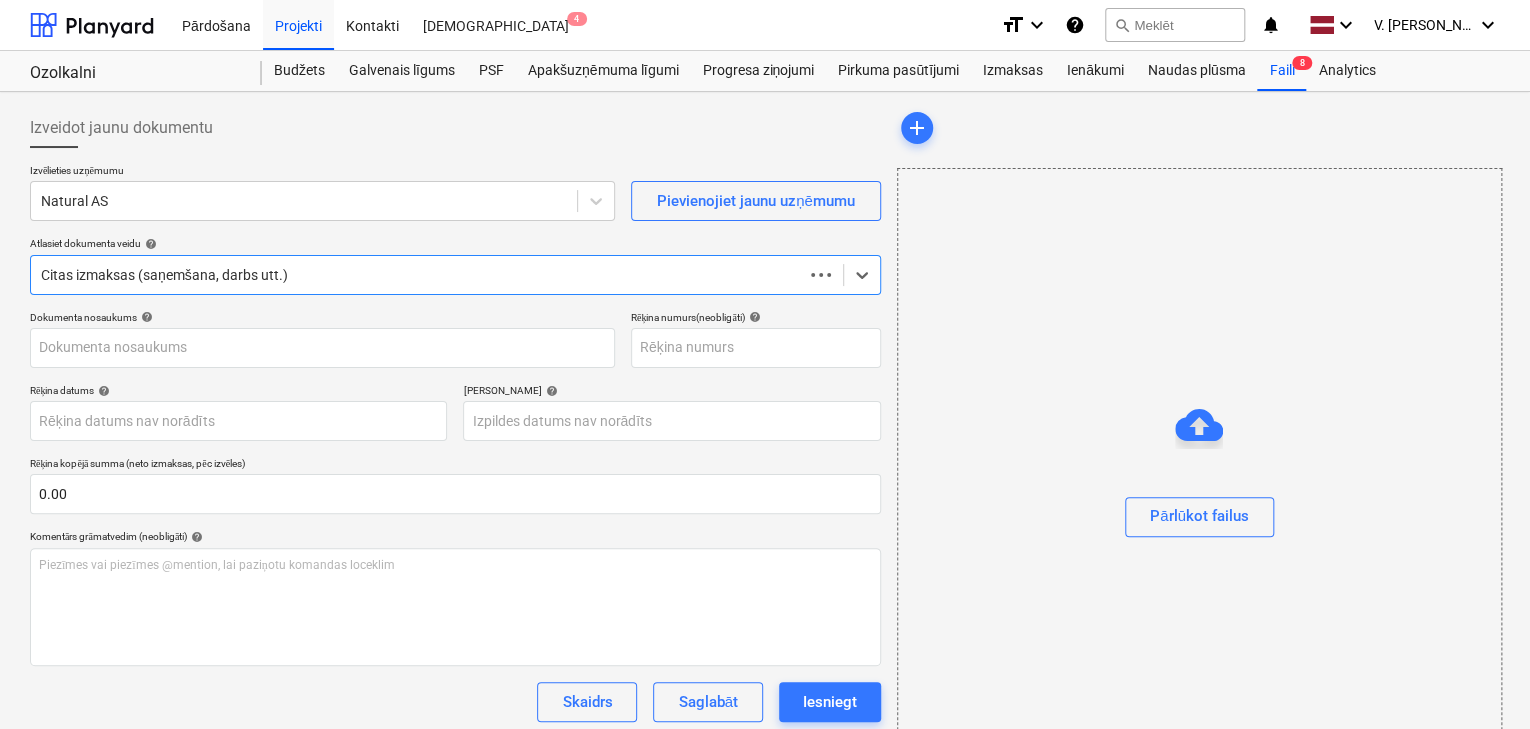 type on "M5259" 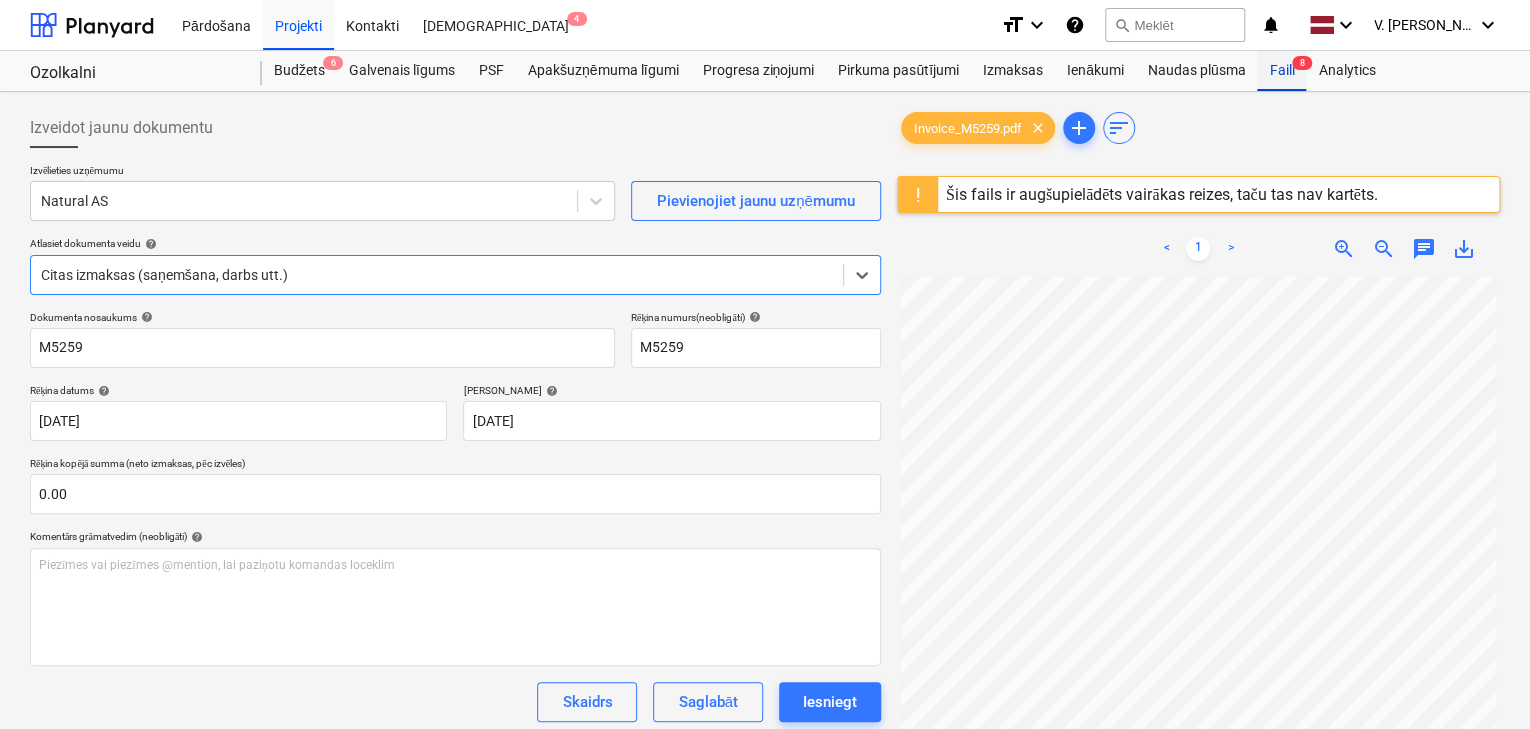 click on "Faili 8" at bounding box center [1281, 71] 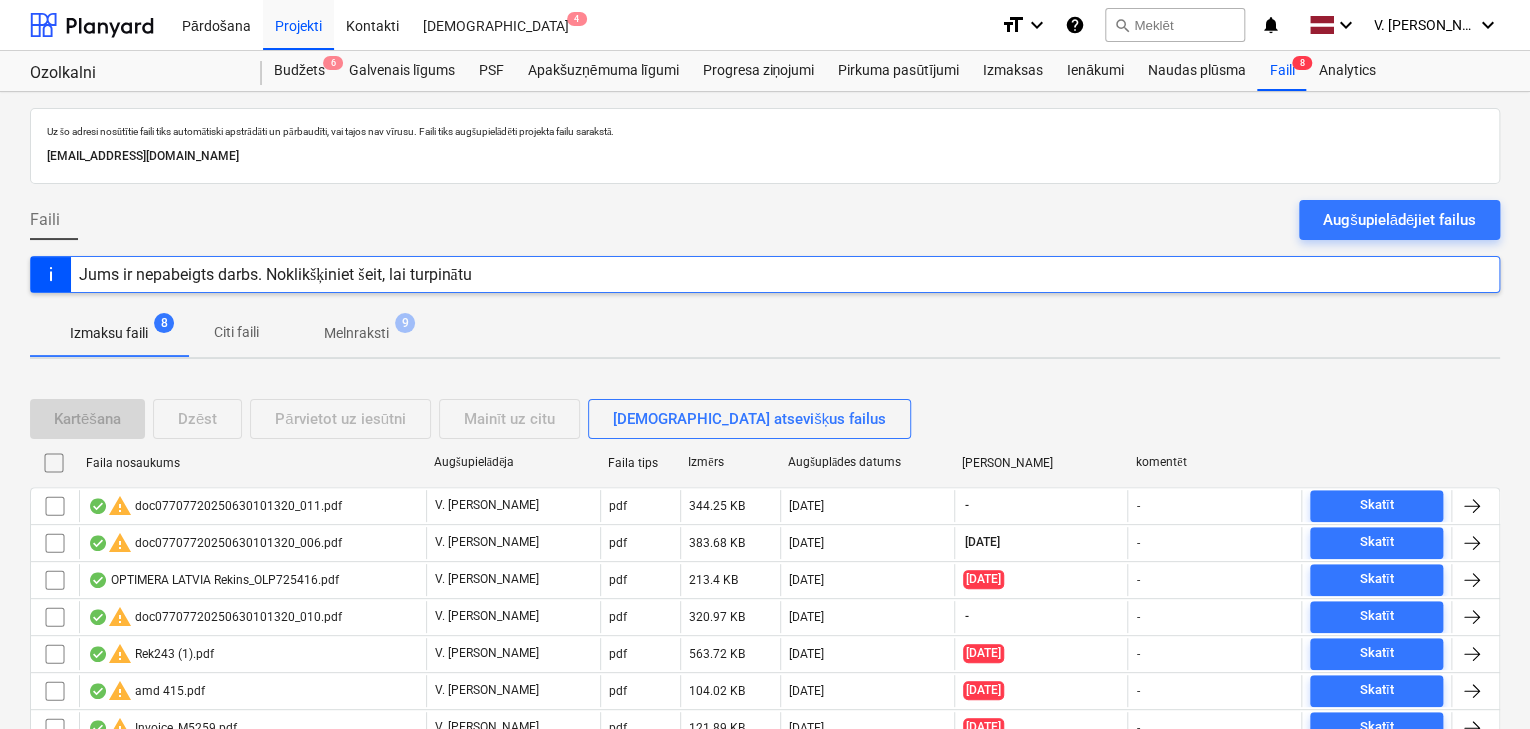 click on "Citi faili" at bounding box center [236, 332] 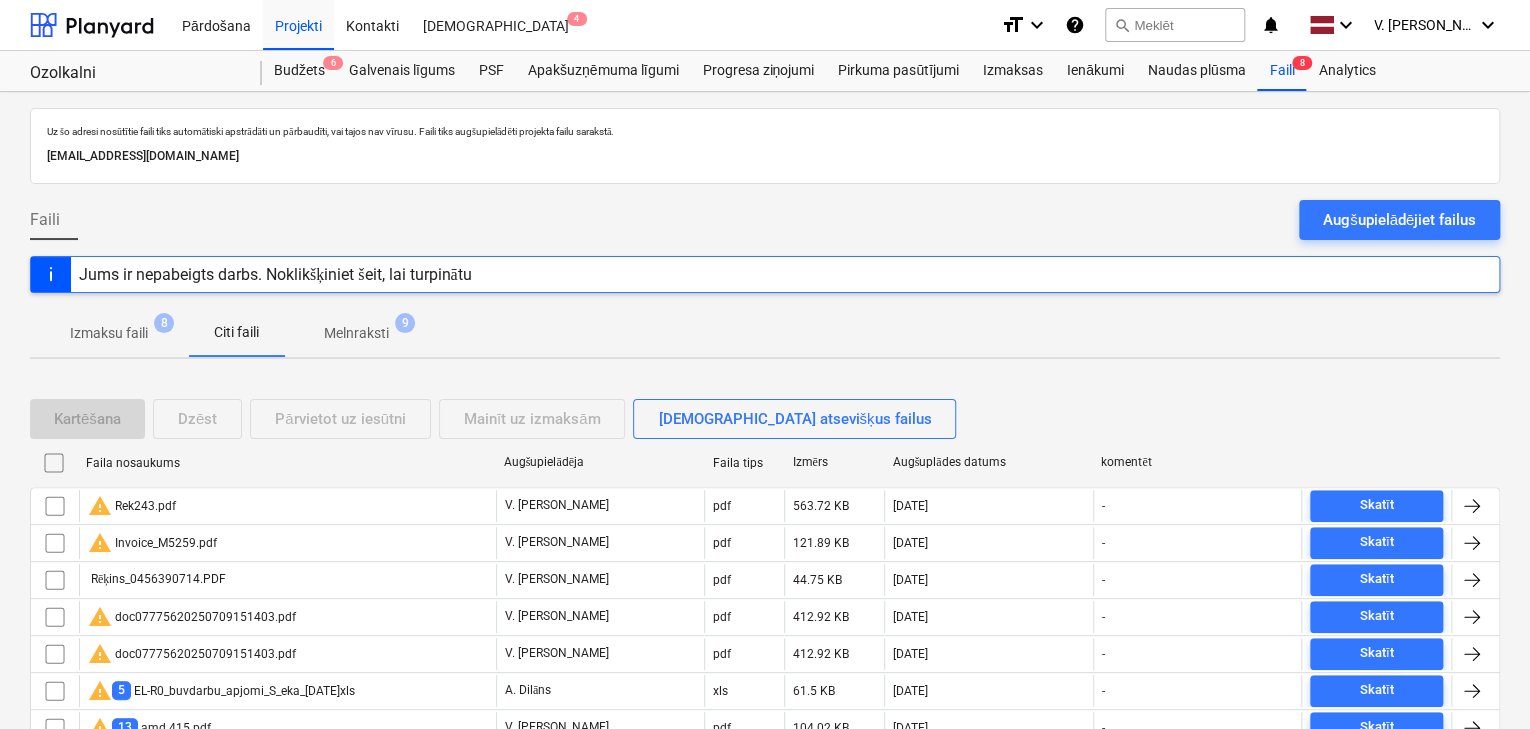 click on "Melnraksti" at bounding box center (356, 333) 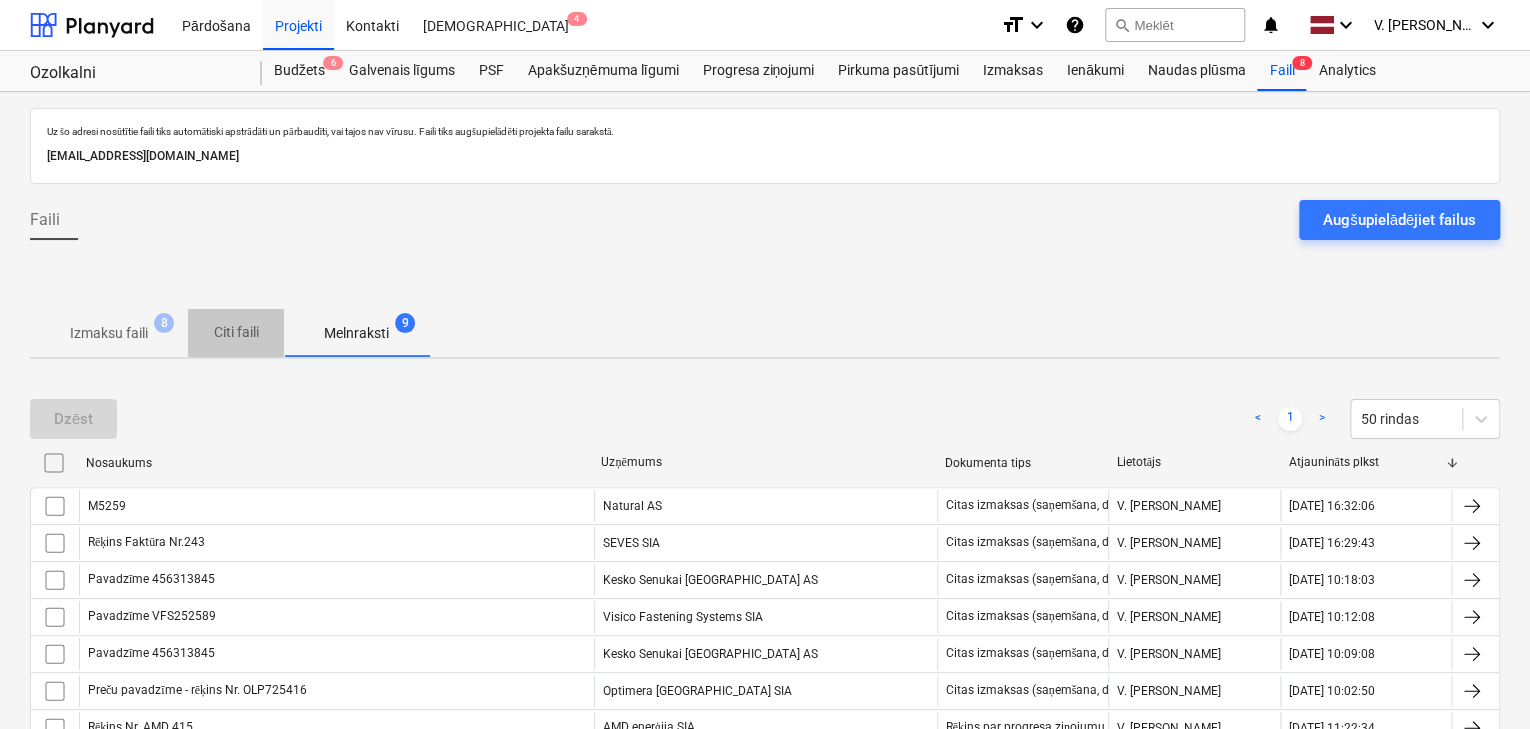 click on "Citi faili" at bounding box center [236, 332] 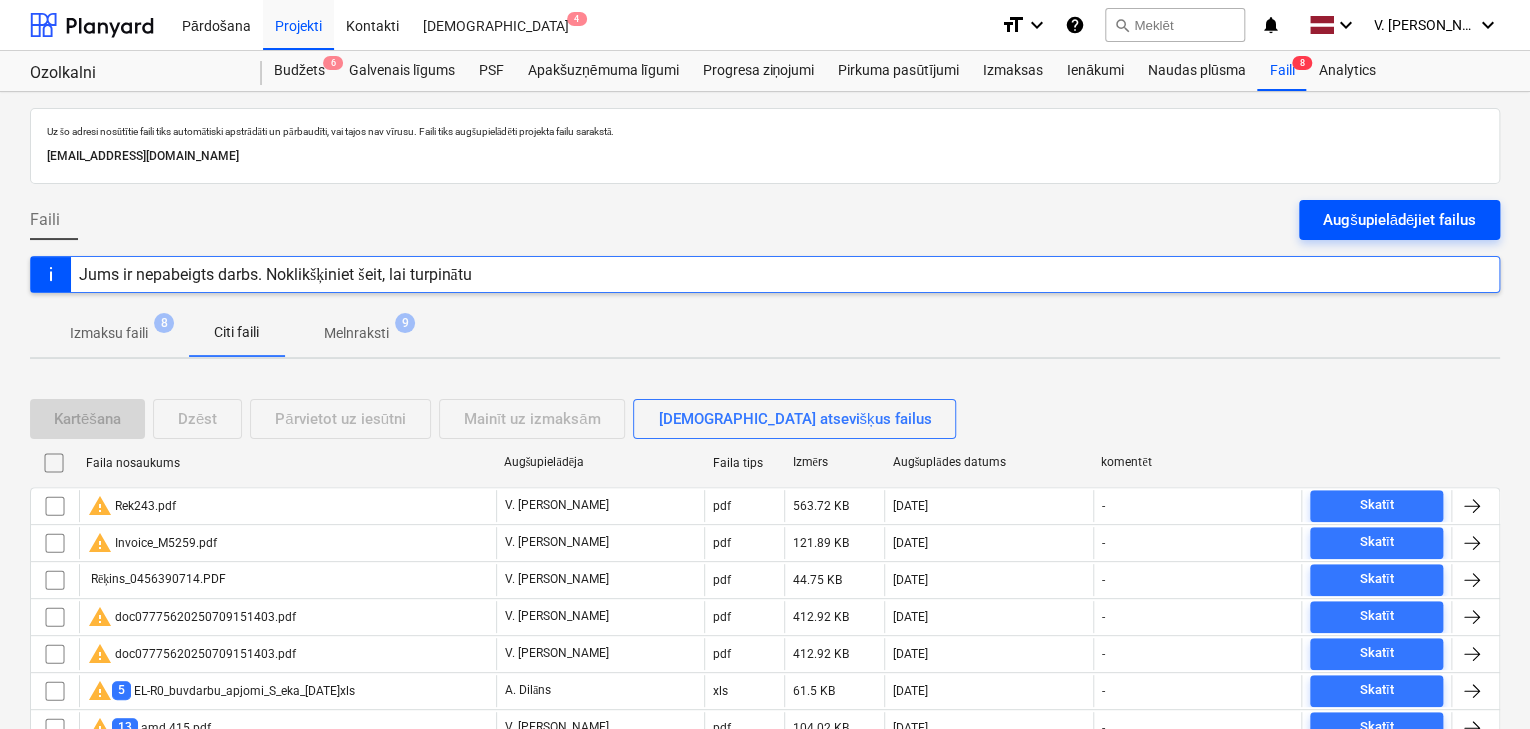 click on "Augšupielādējiet failus" at bounding box center (1399, 220) 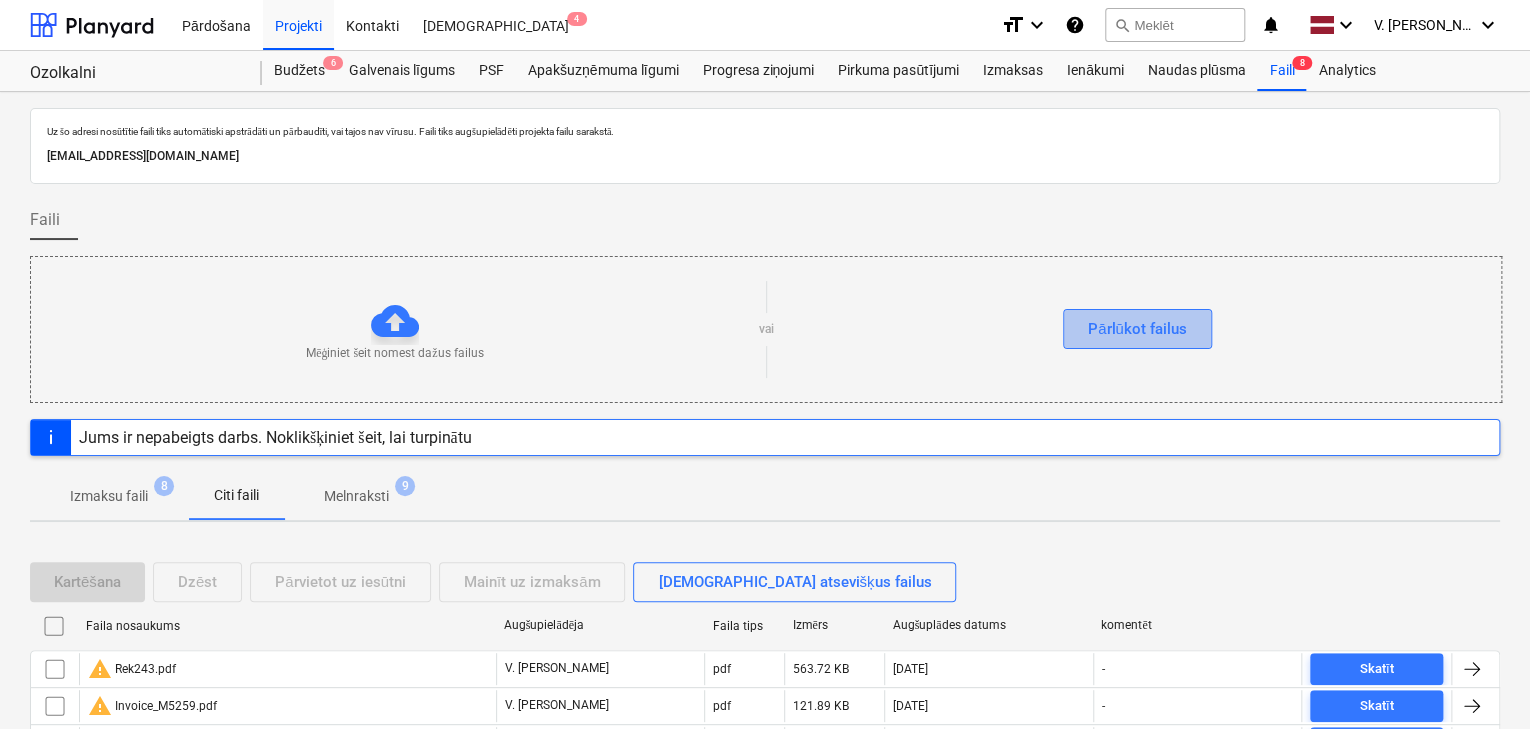 click on "Pārlūkot failus" at bounding box center [1137, 329] 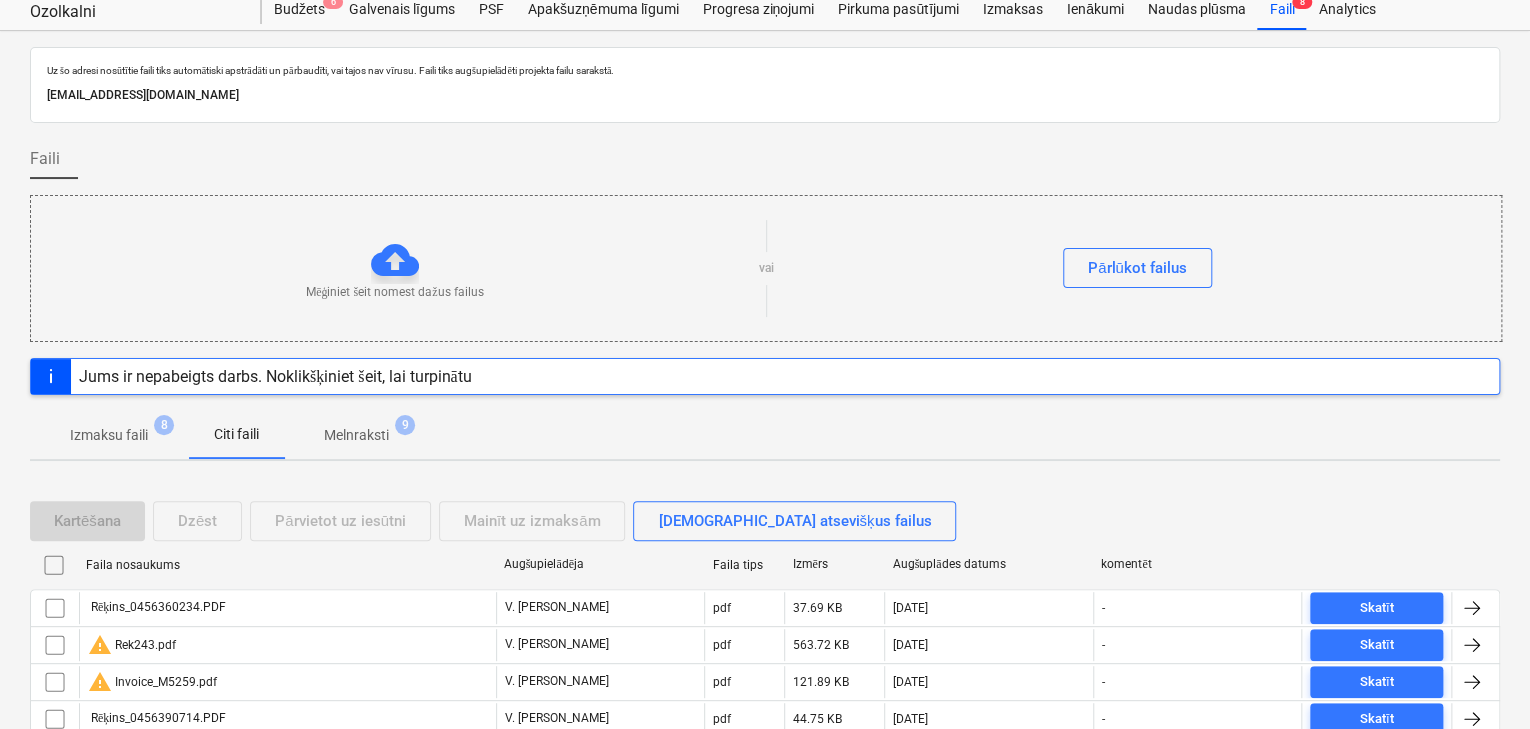 scroll, scrollTop: 80, scrollLeft: 0, axis: vertical 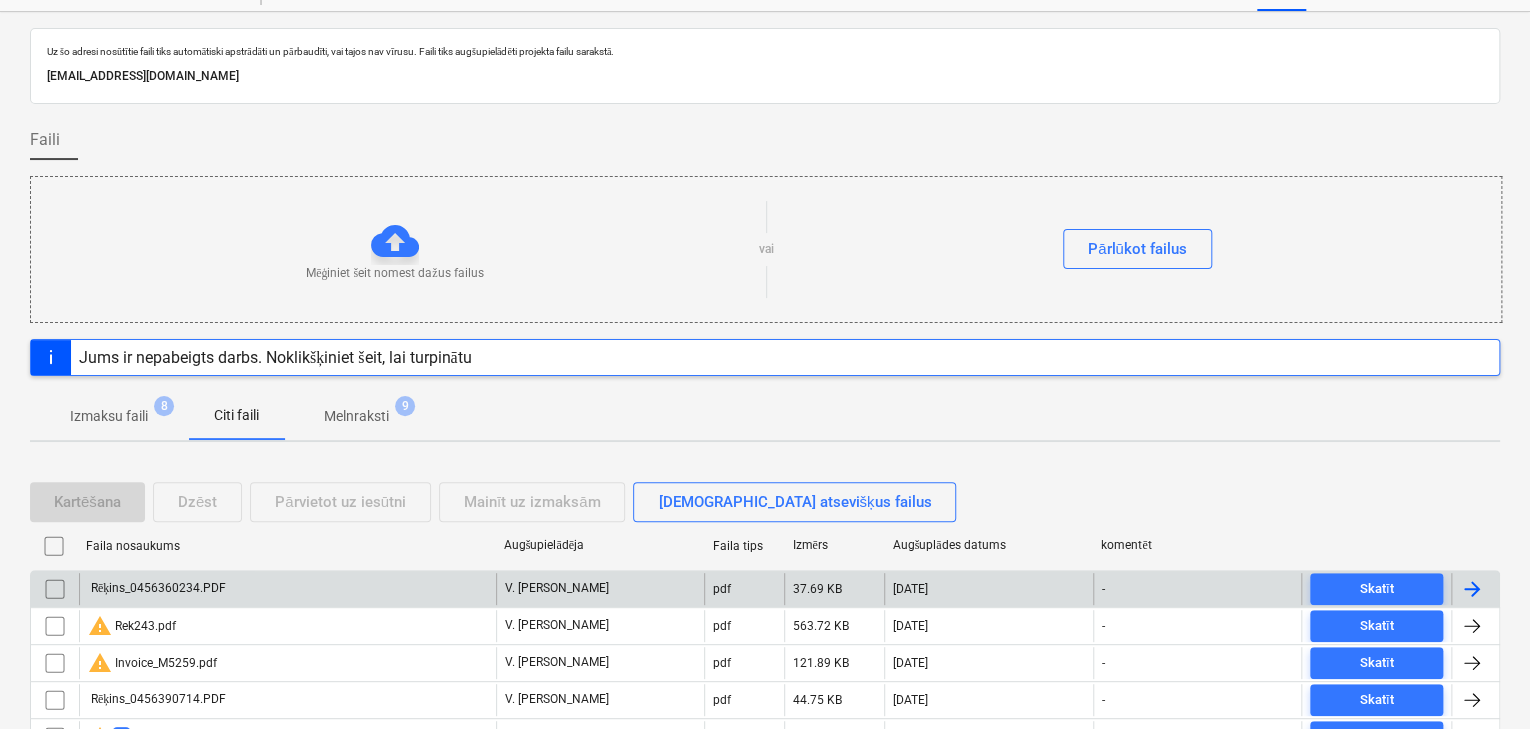click on "Rēķins_0456360234.PDF" at bounding box center (287, 589) 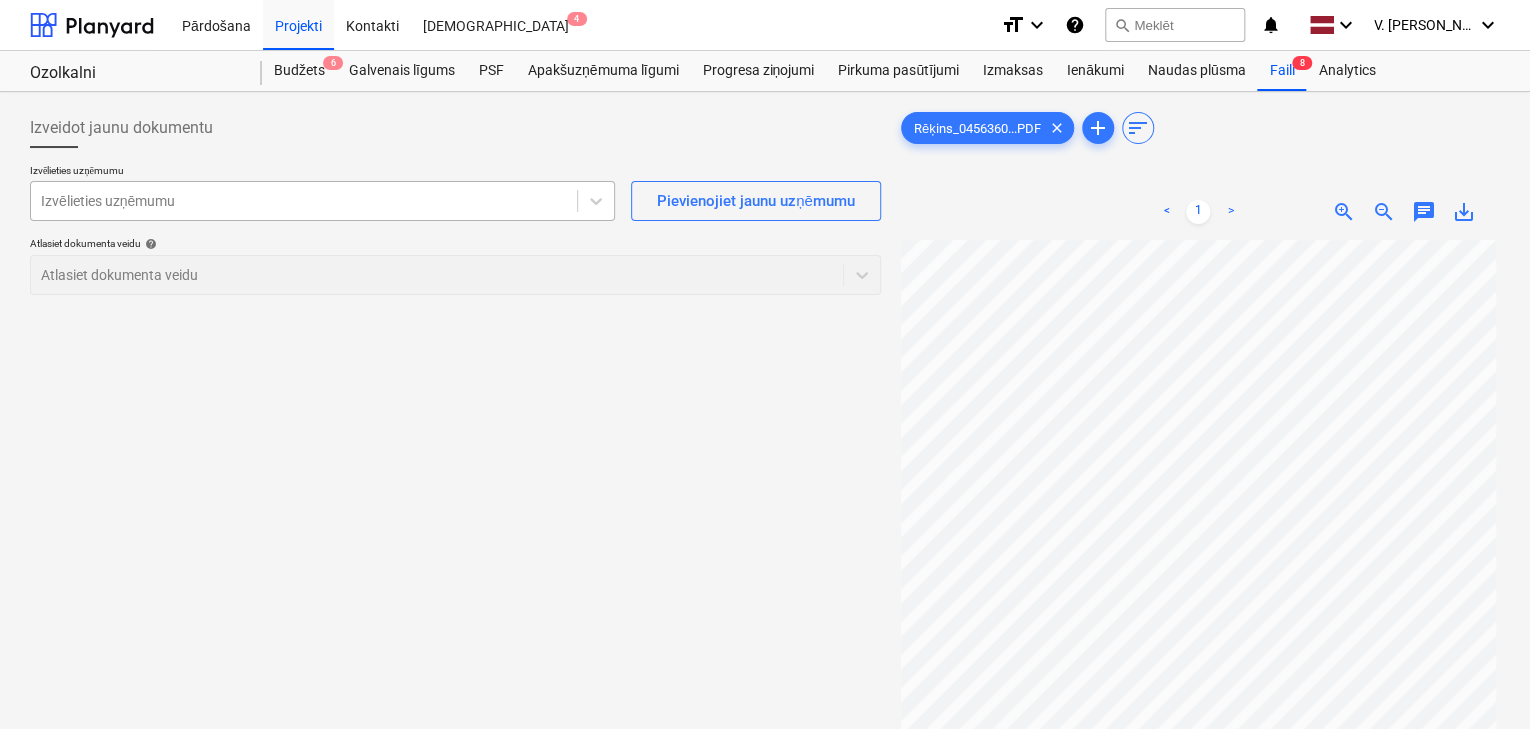 scroll, scrollTop: 0, scrollLeft: 0, axis: both 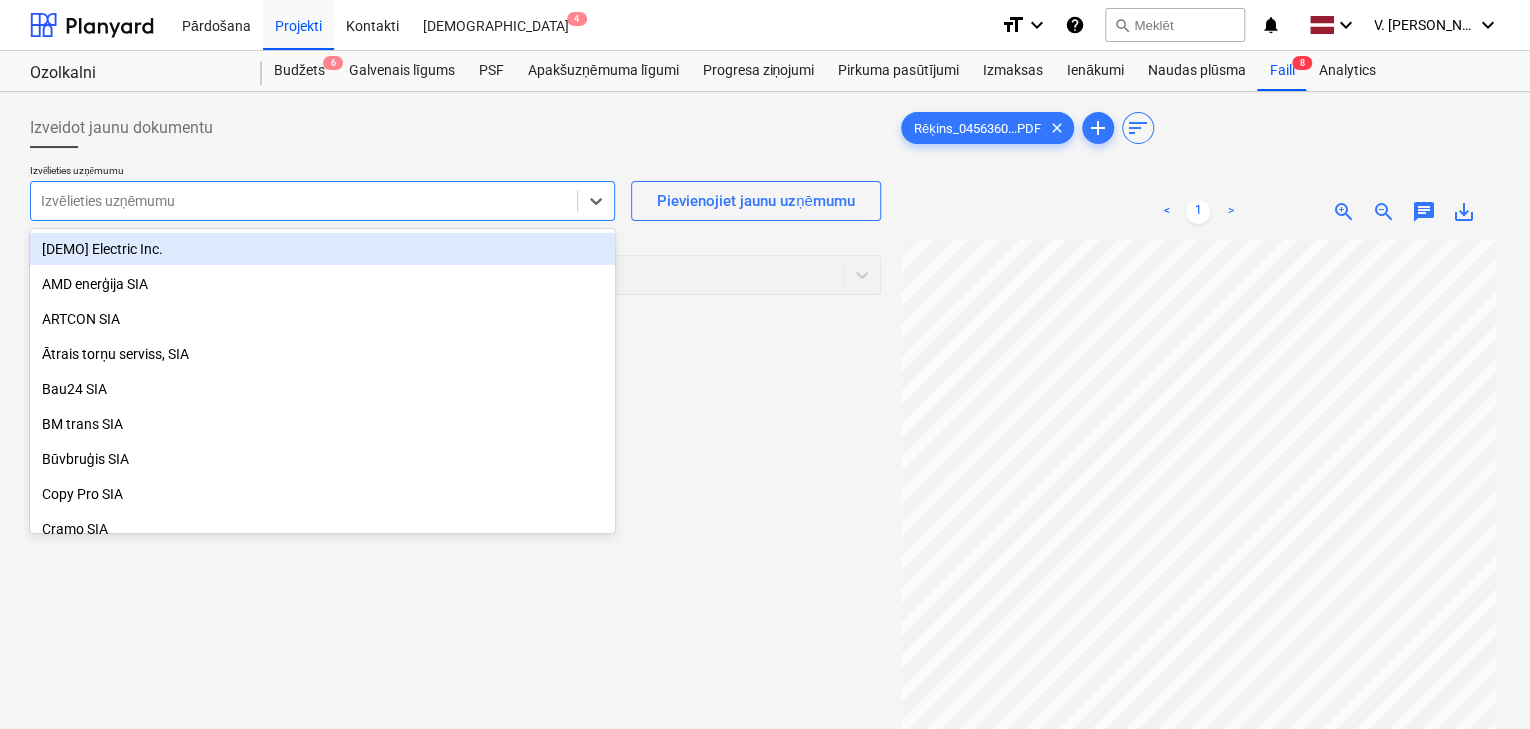 click at bounding box center [304, 201] 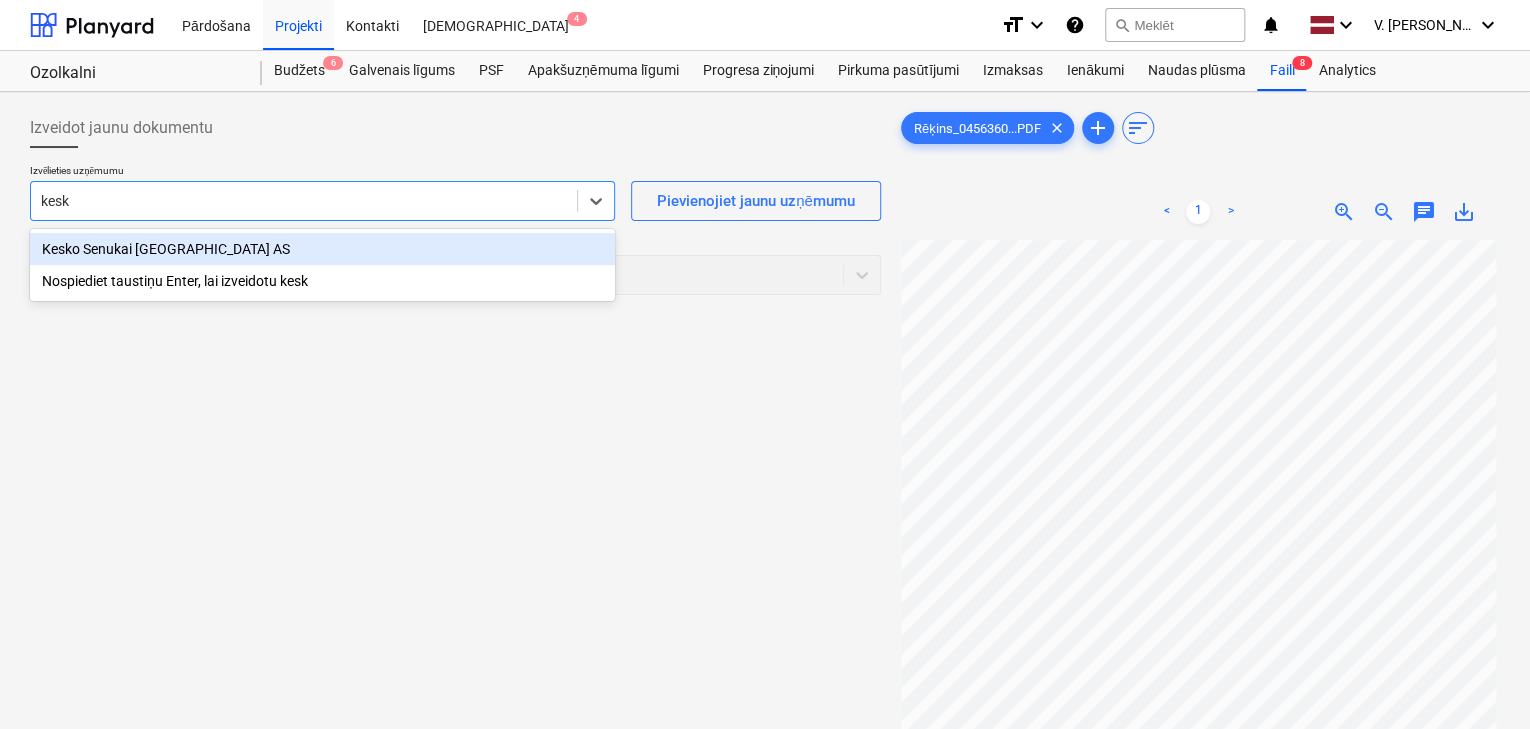 type on "kesko" 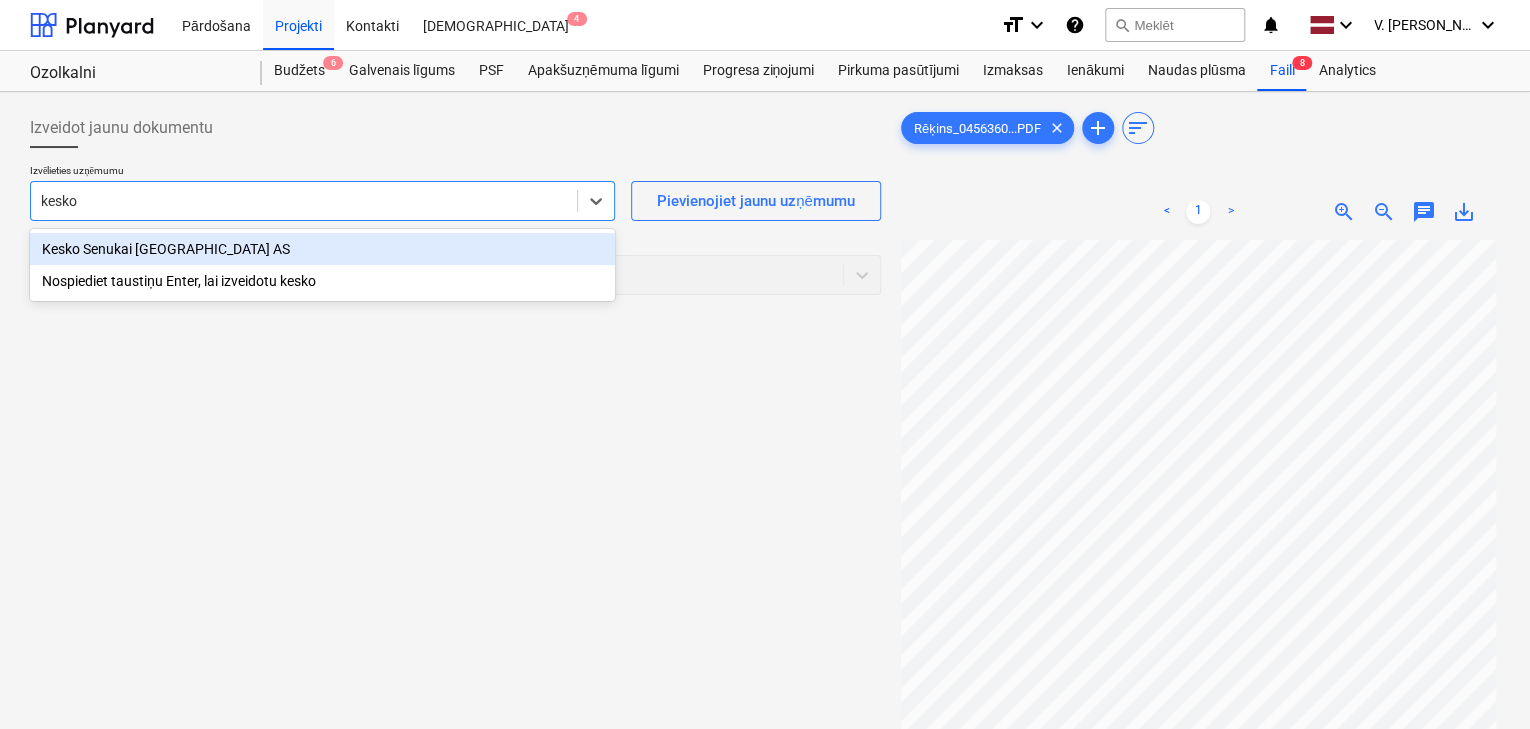 click on "Kesko Senukai [GEOGRAPHIC_DATA] AS" at bounding box center [322, 249] 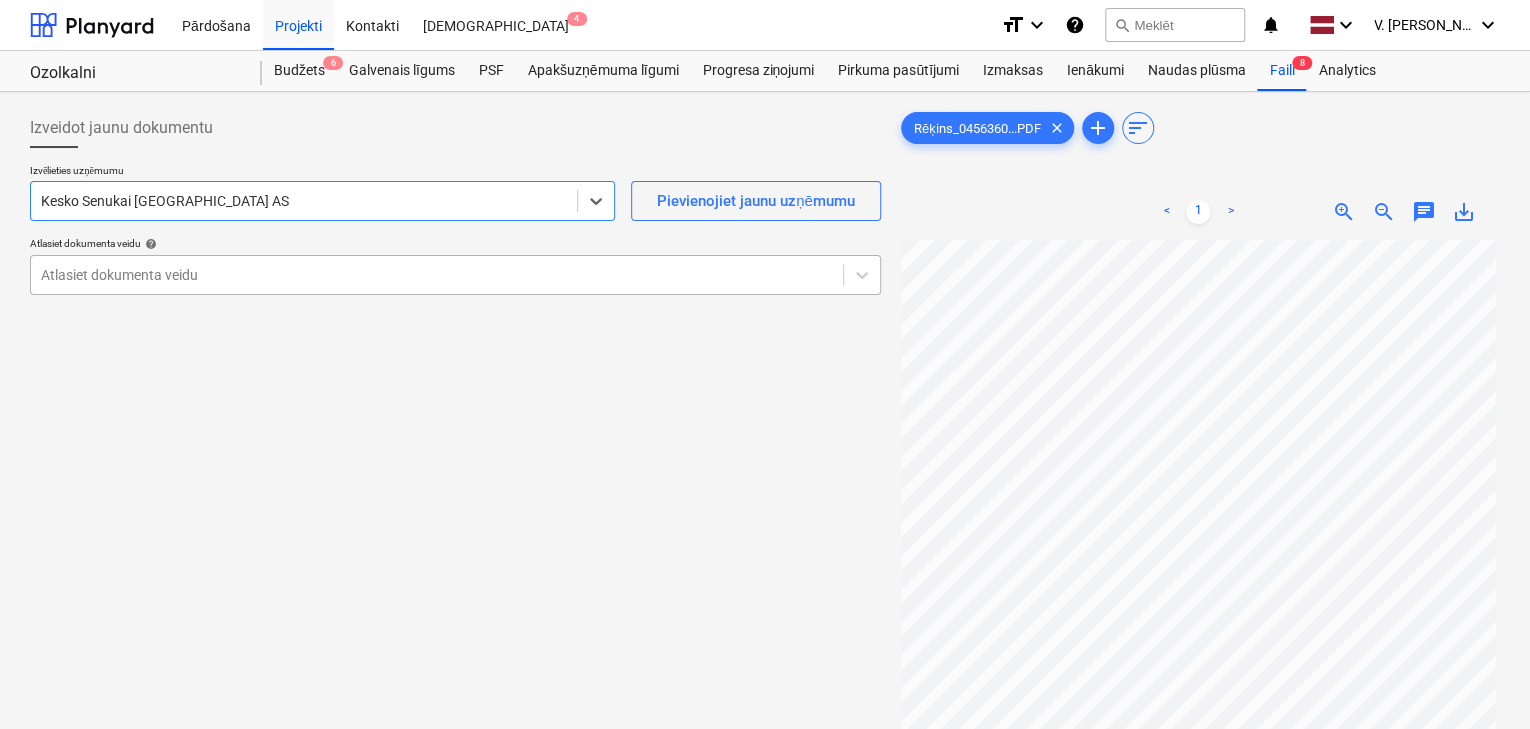 click on "Atlasiet dokumenta veidu" at bounding box center (455, 275) 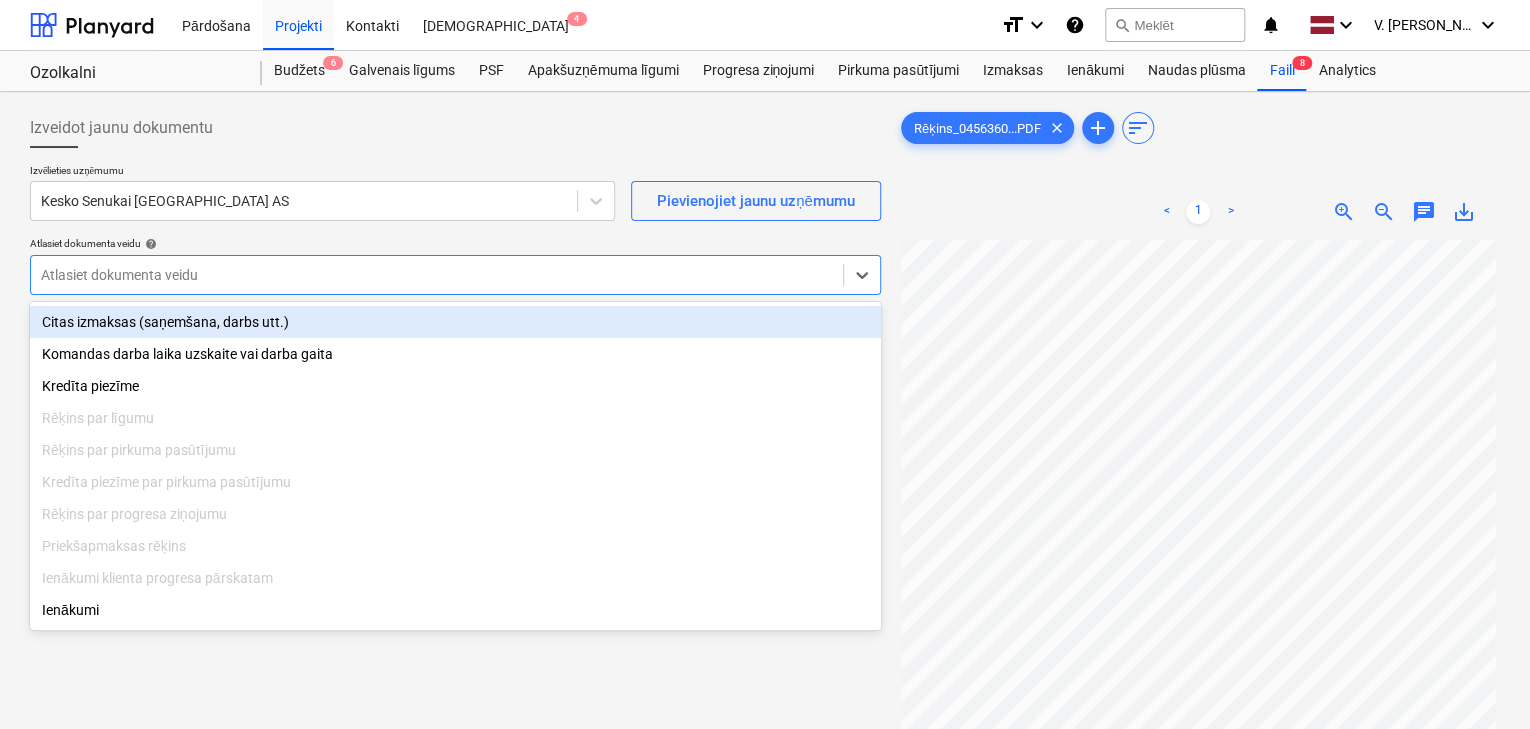click on "Citas izmaksas (saņemšana, darbs utt.)" at bounding box center [455, 322] 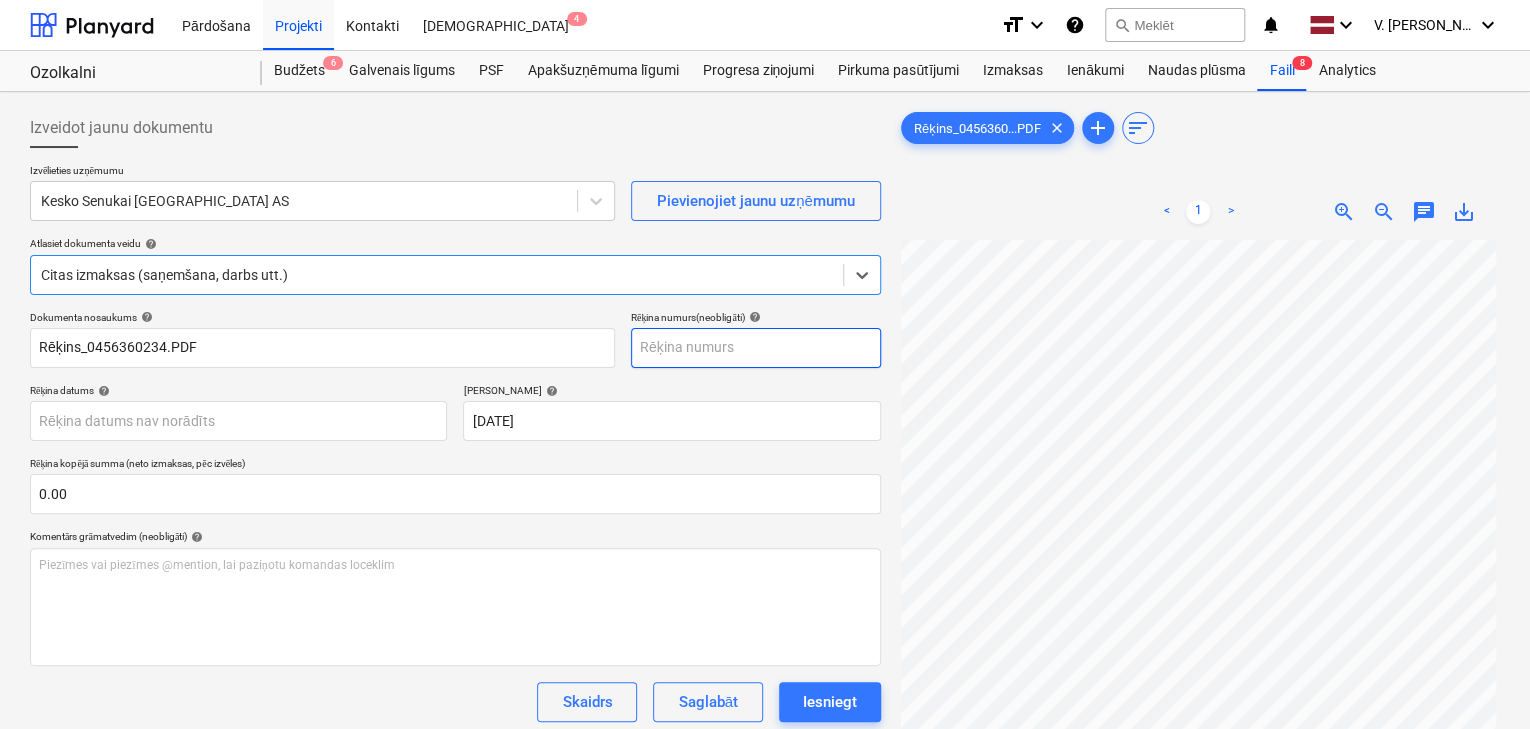 scroll, scrollTop: 183, scrollLeft: 0, axis: vertical 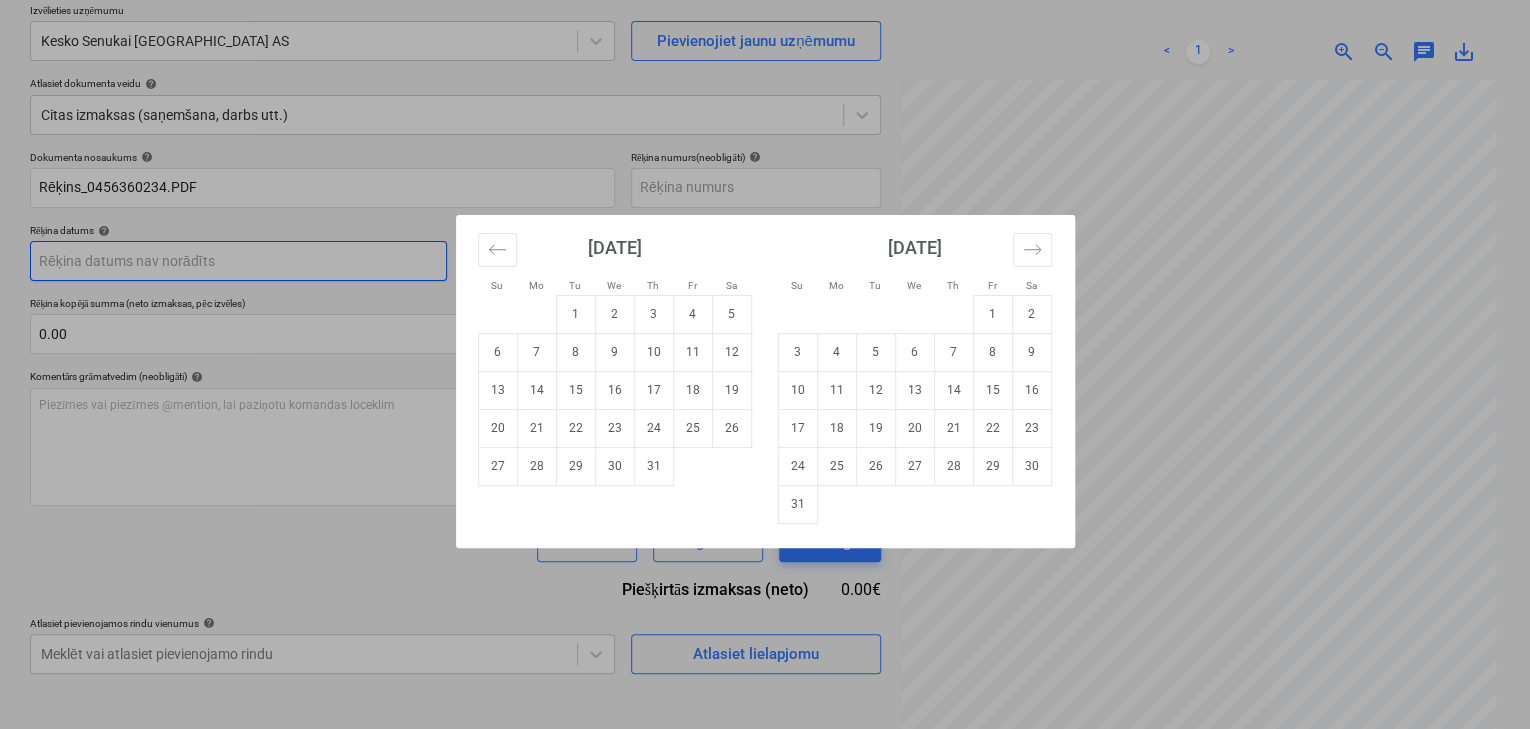 click on "Pārdošana Projekti Kontakti Iesūtne 4 format_size keyboard_arrow_down help search Meklēt notifications 0 keyboard_arrow_down V. Filipčenko keyboard_arrow_down Ozolkalni Budžets 6 Galvenais līgums PSF Apakšuzņēmuma līgumi Progresa ziņojumi Pirkuma pasūtījumi Izmaksas Ienākumi Naudas plūsma Faili 8 Analytics Izveidot jaunu dokumentu Izvēlieties uzņēmumu Kesko Senukai Latvia AS   Pievienojiet jaunu uzņēmumu Atlasiet dokumenta veidu help Citas izmaksas (saņemšana, darbs utt.) Dokumenta nosaukums help Rēķins_0456360234.PDF Rēķina numurs  (neobligāti) help Rēķina datums help Press the down arrow key to interact with the calendar and
select a date. Press the question mark key to get the keyboard shortcuts for changing dates. Termiņš help 25 Aug 2025 25.08.2025 Press the down arrow key to interact with the calendar and
select a date. Press the question mark key to get the keyboard shortcuts for changing dates. Rēķina kopējā summa (neto izmaksas, pēc izvēles) 0.00 help <" at bounding box center [765, 204] 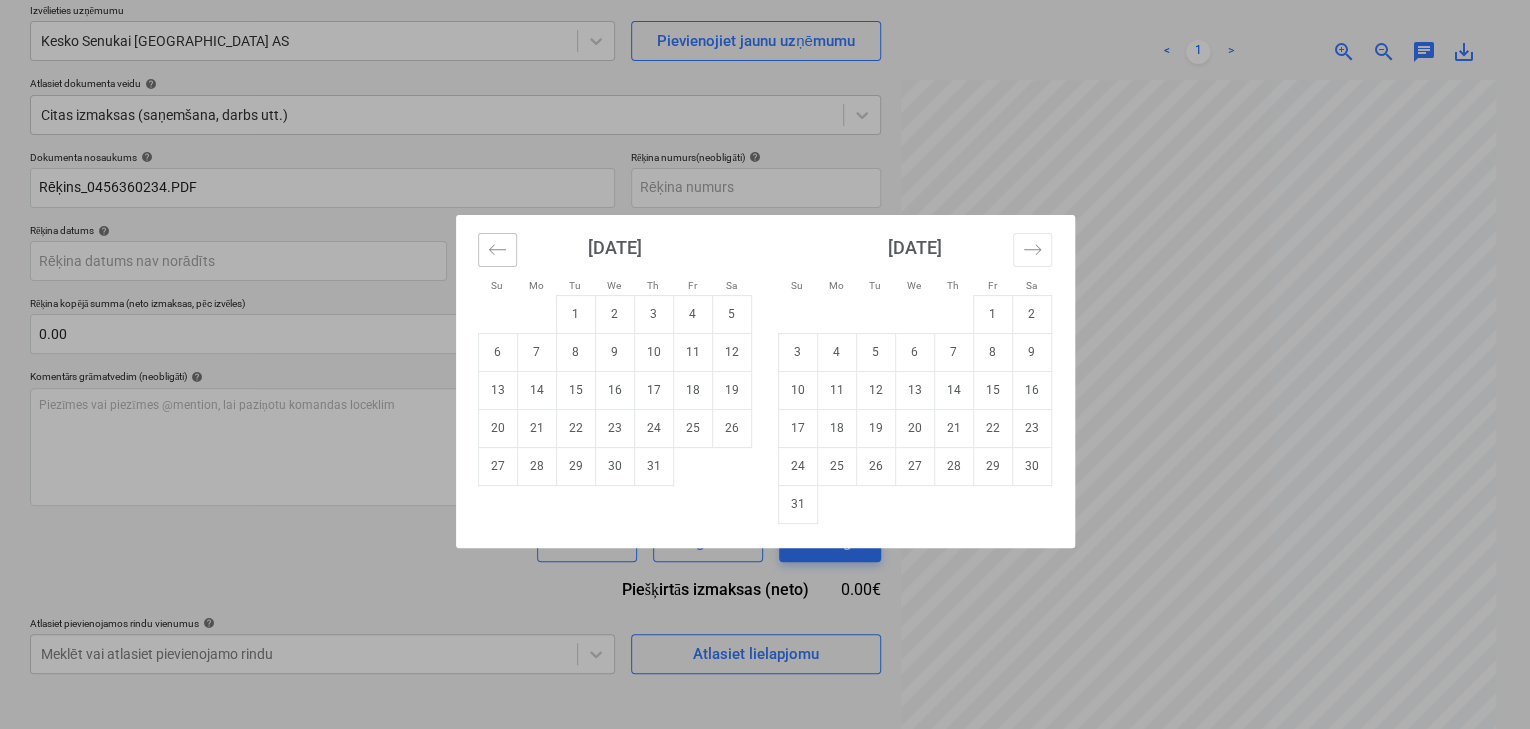 click 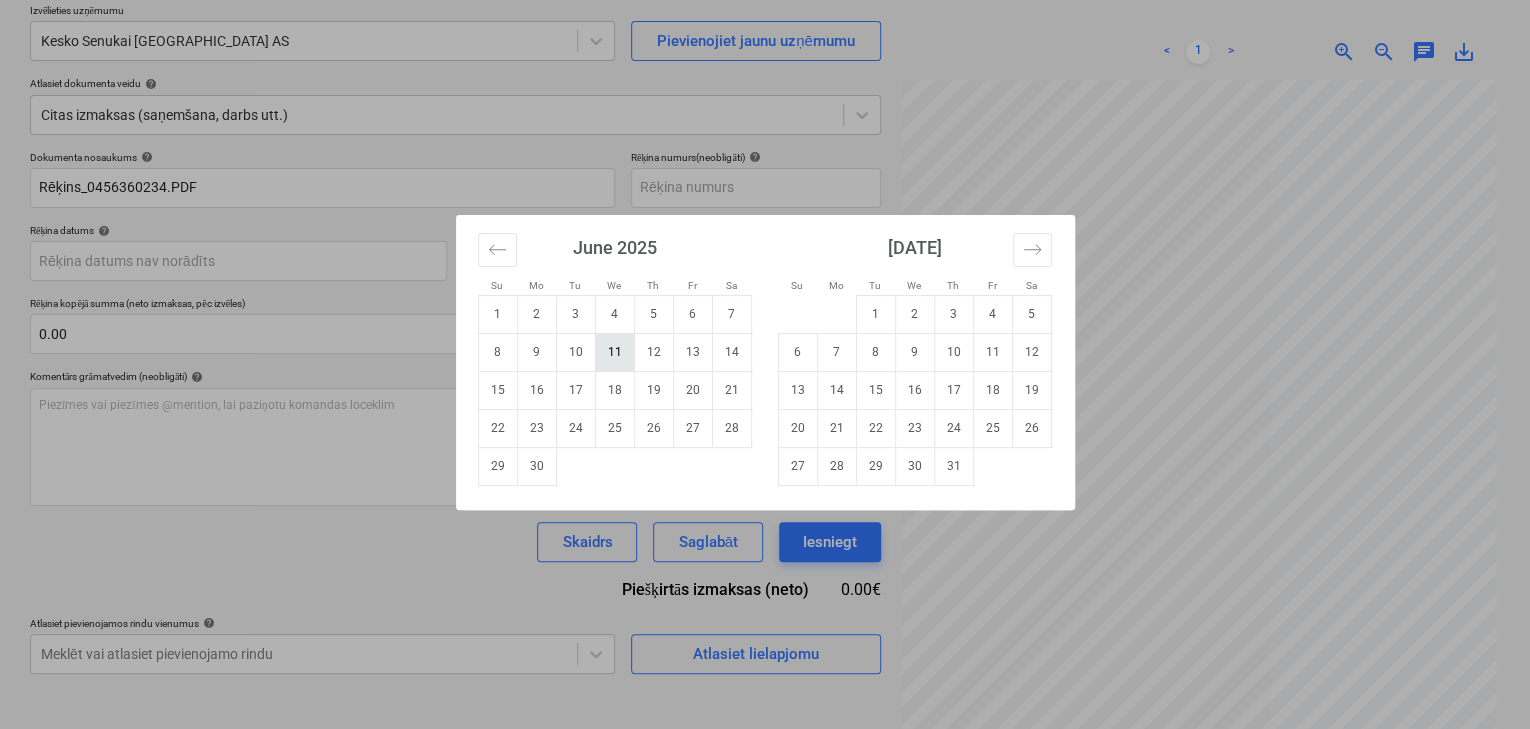 click on "11" at bounding box center [614, 352] 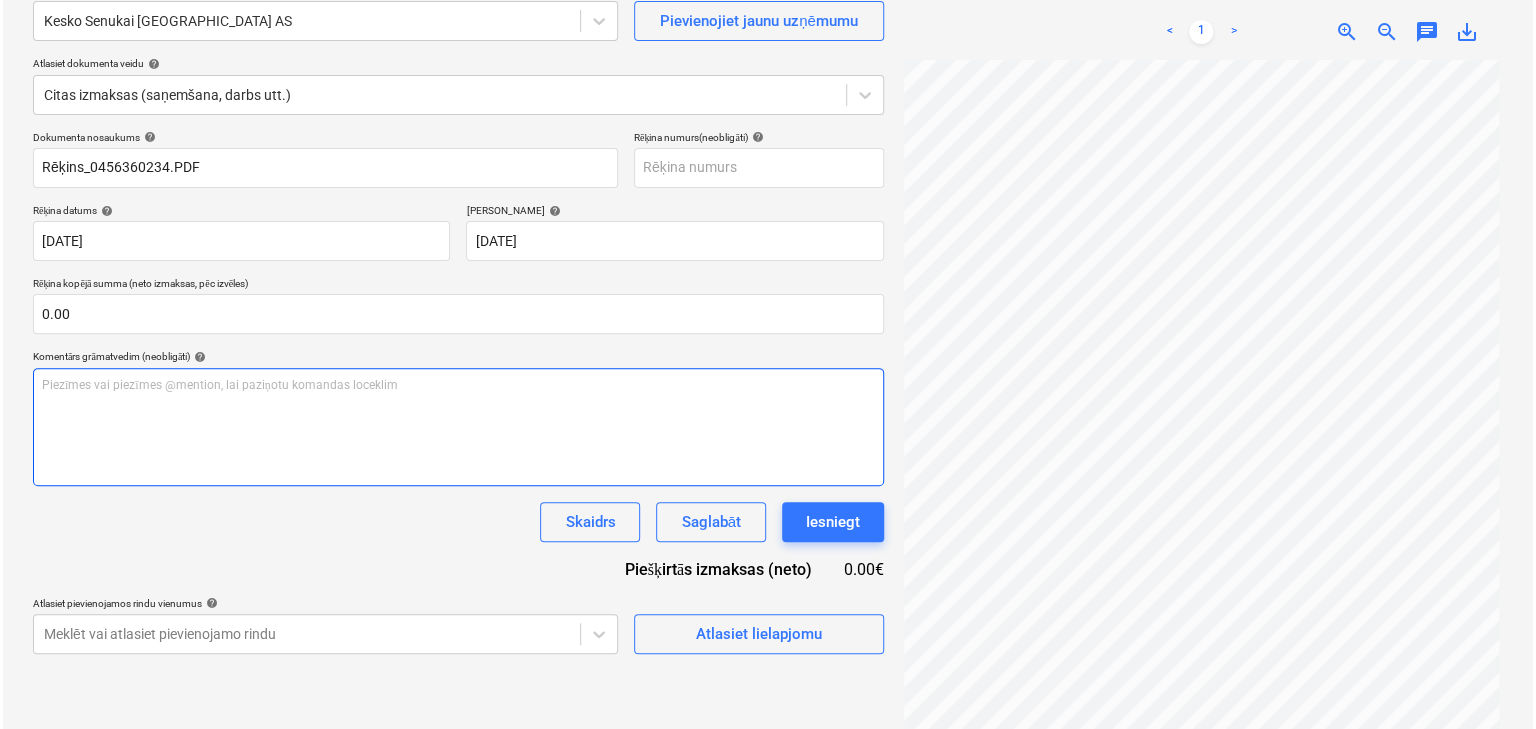 scroll, scrollTop: 200, scrollLeft: 0, axis: vertical 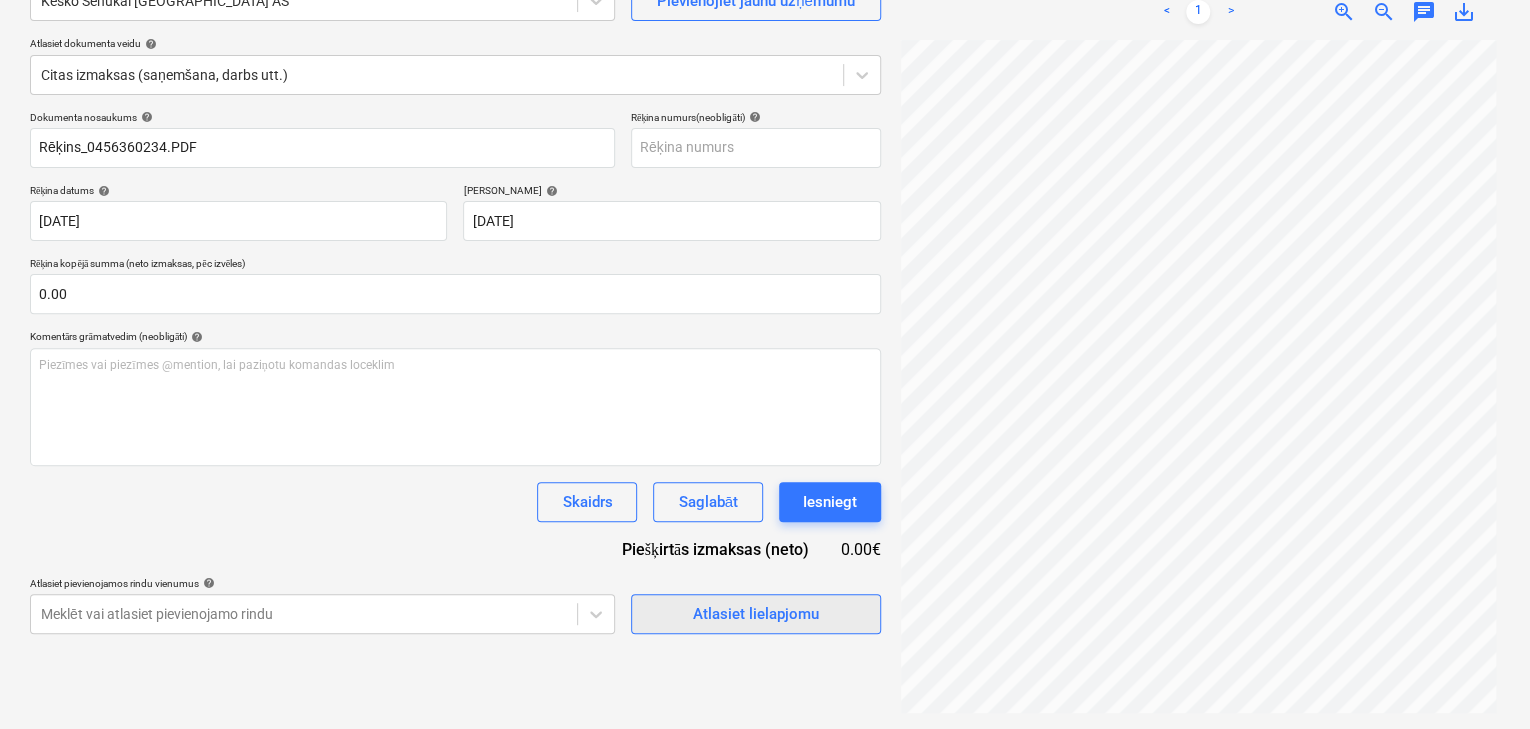 click on "Atlasiet lielapjomu" at bounding box center (756, 614) 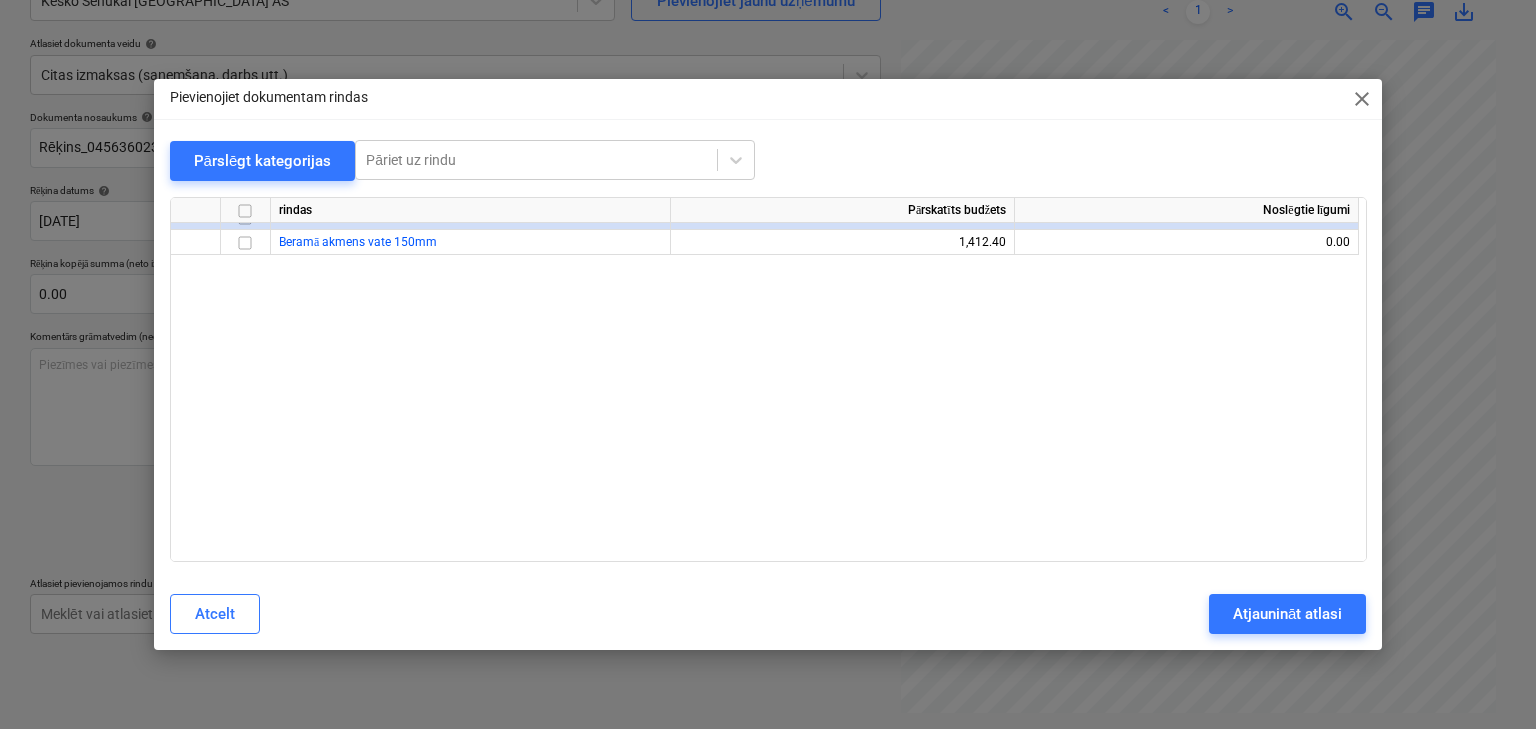 scroll, scrollTop: 7520, scrollLeft: 0, axis: vertical 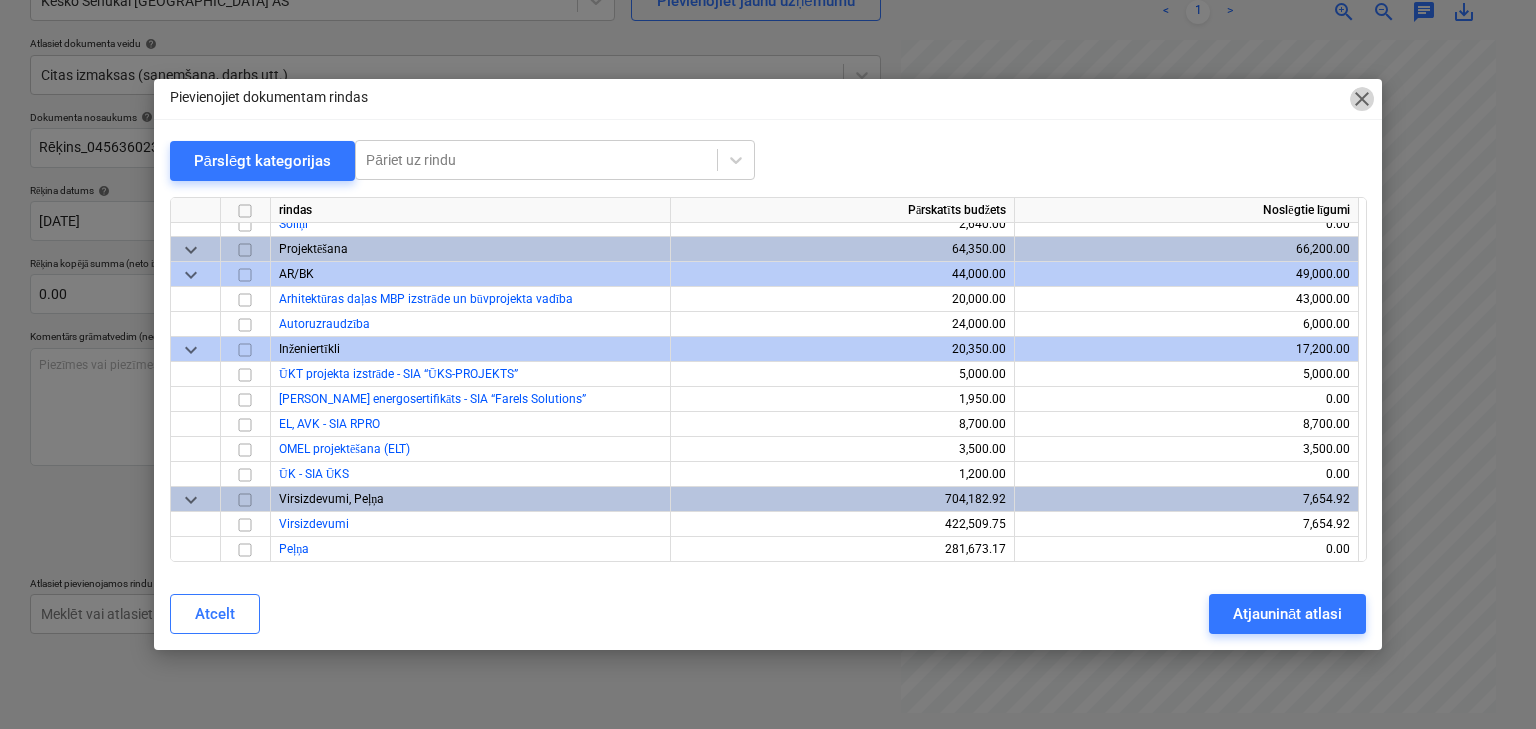 click on "close" at bounding box center [1362, 99] 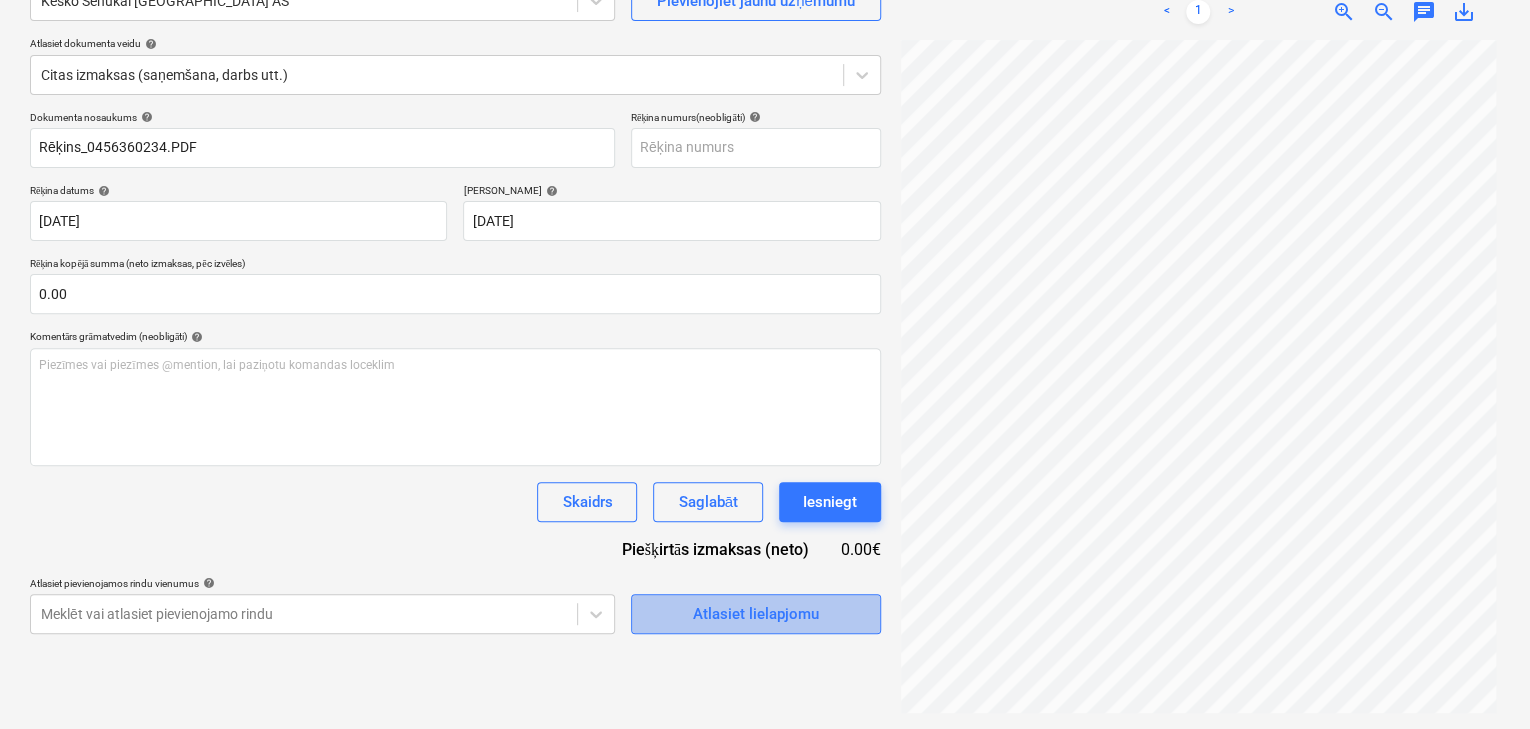 click on "Atlasiet lielapjomu" at bounding box center (756, 614) 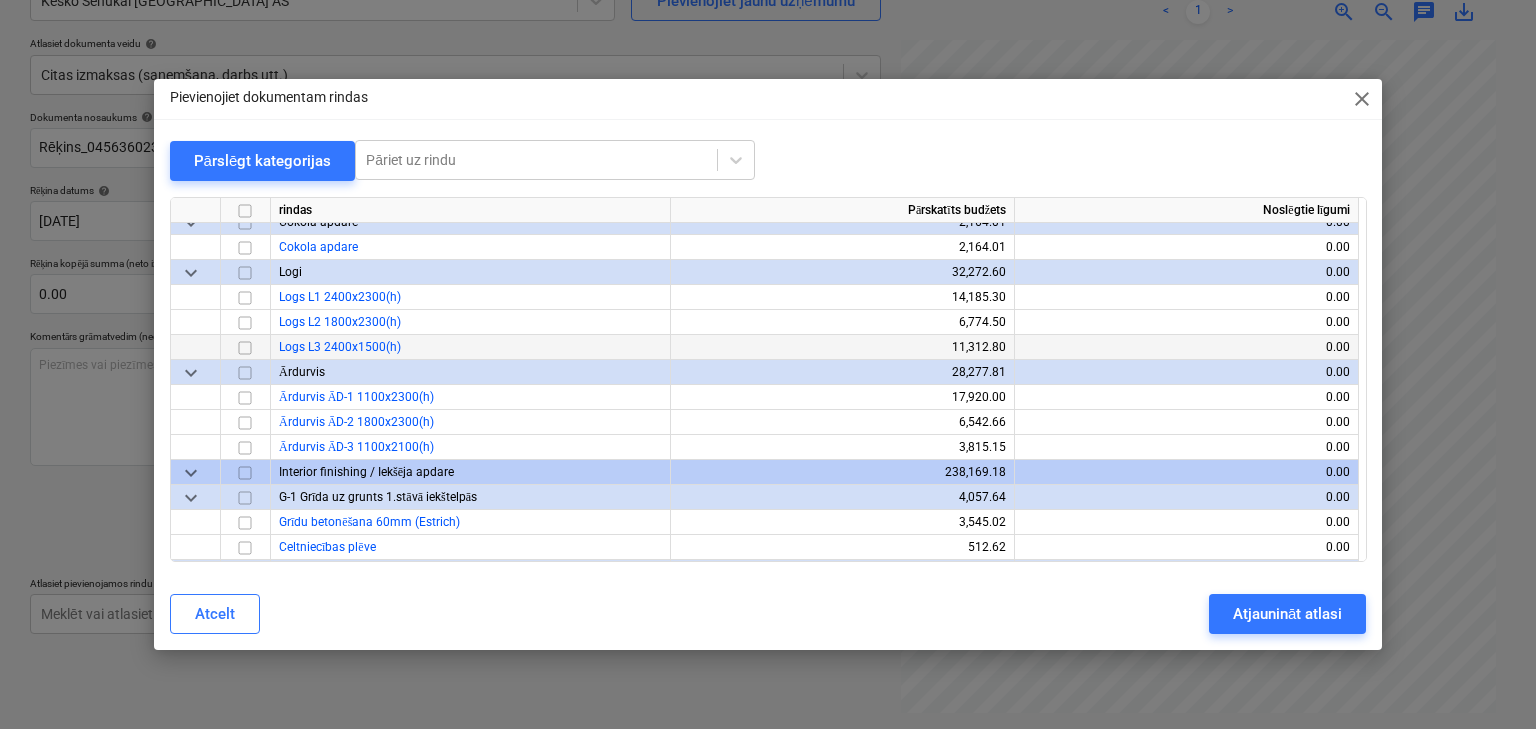 scroll, scrollTop: 2240, scrollLeft: 0, axis: vertical 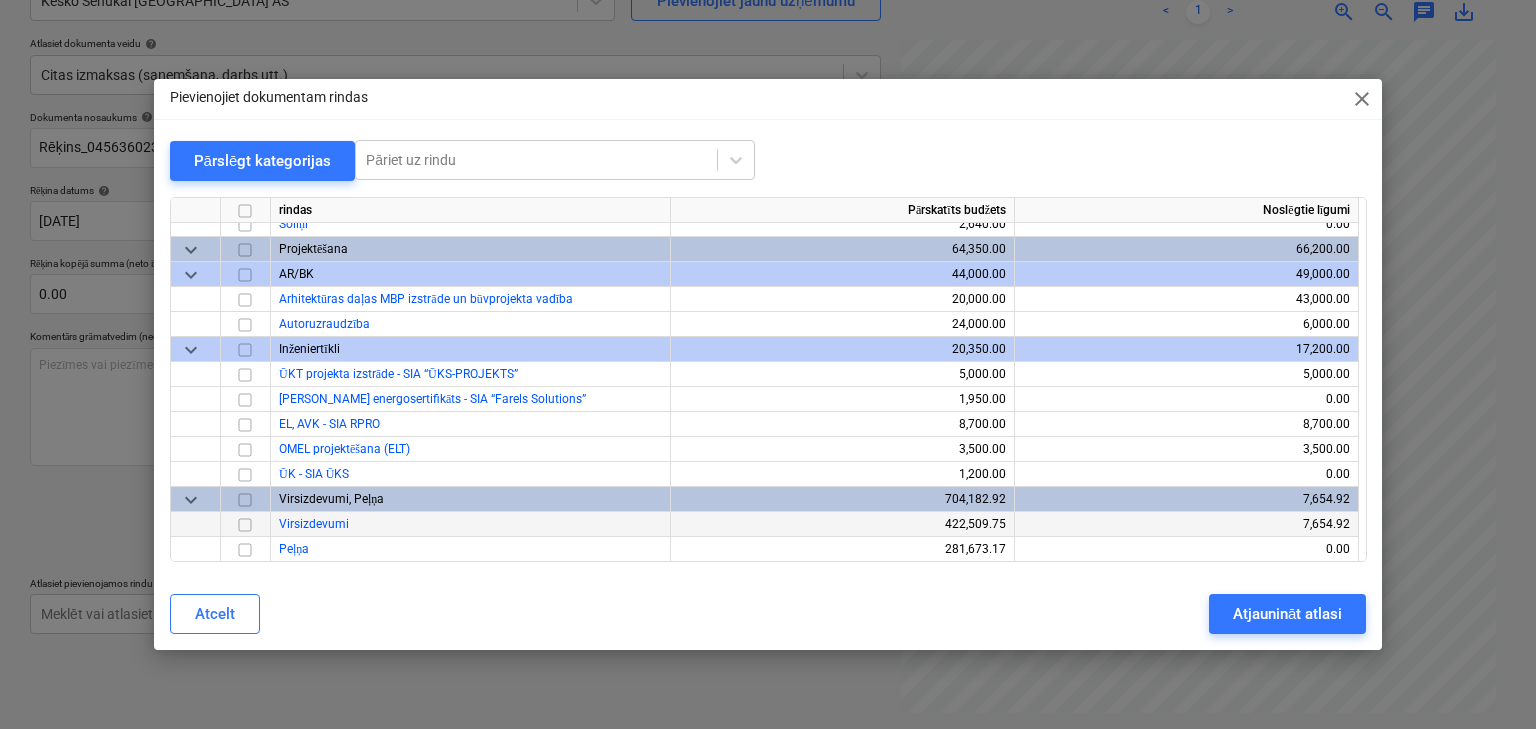 click on "Virsizdevumi" at bounding box center (471, 524) 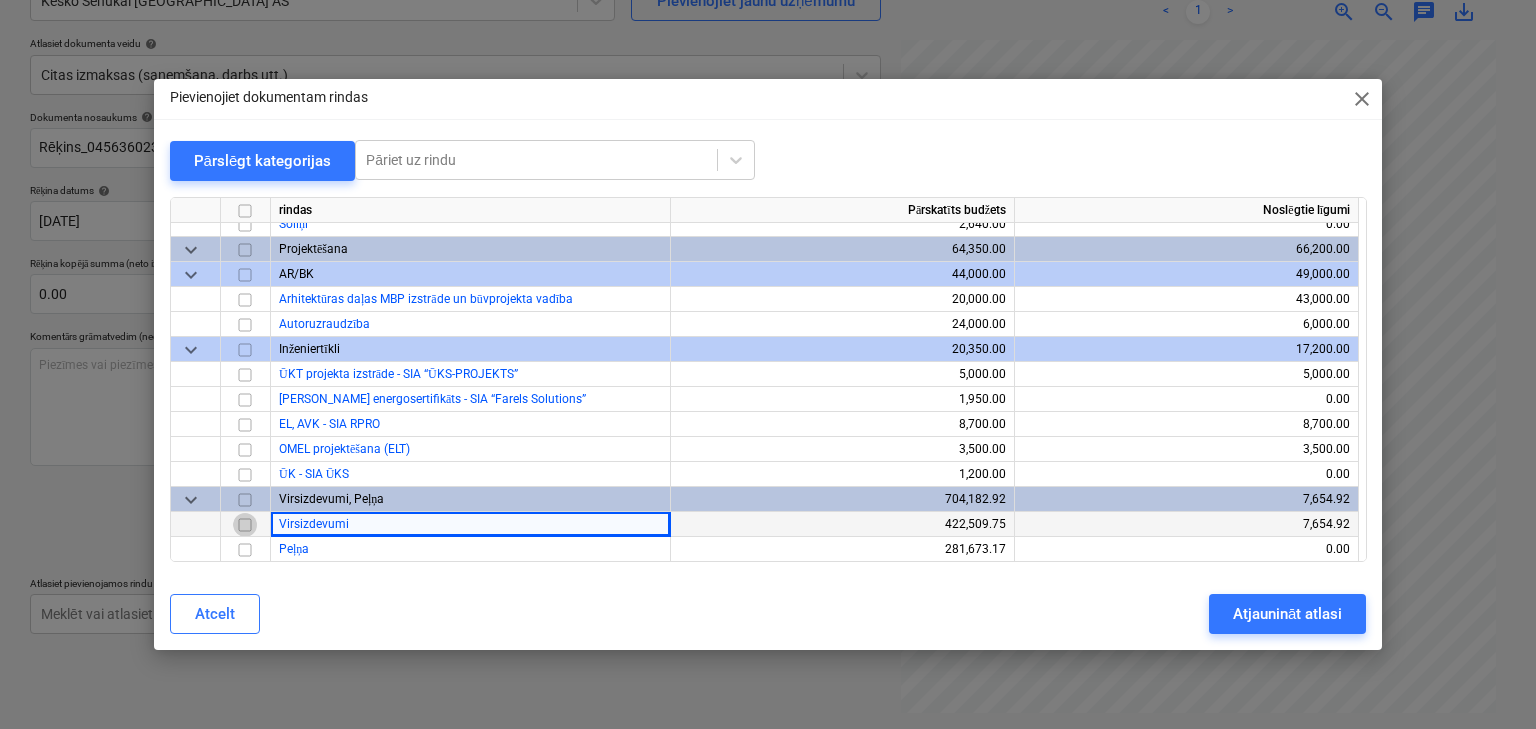 click at bounding box center (245, 525) 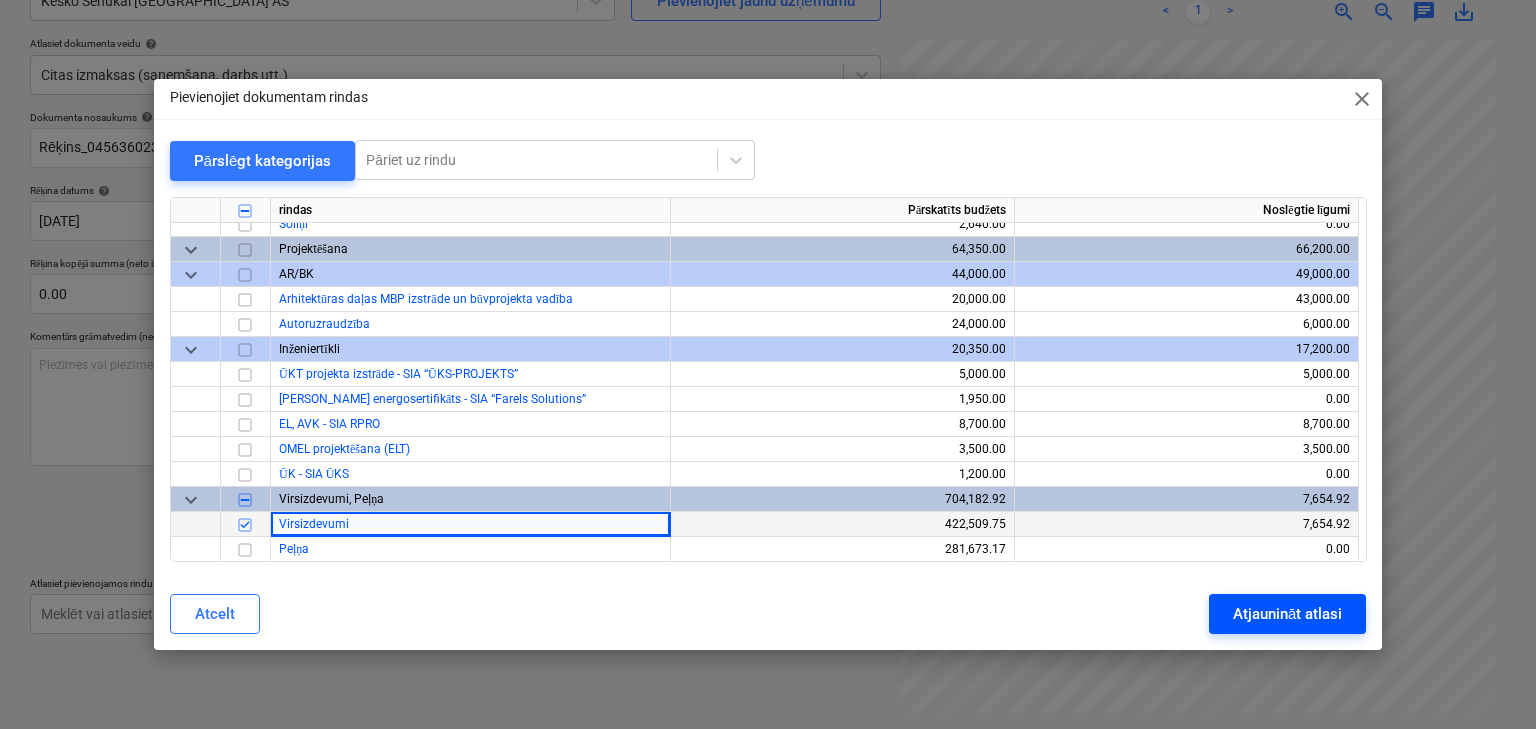 click on "Atjaunināt atlasi" at bounding box center (1287, 614) 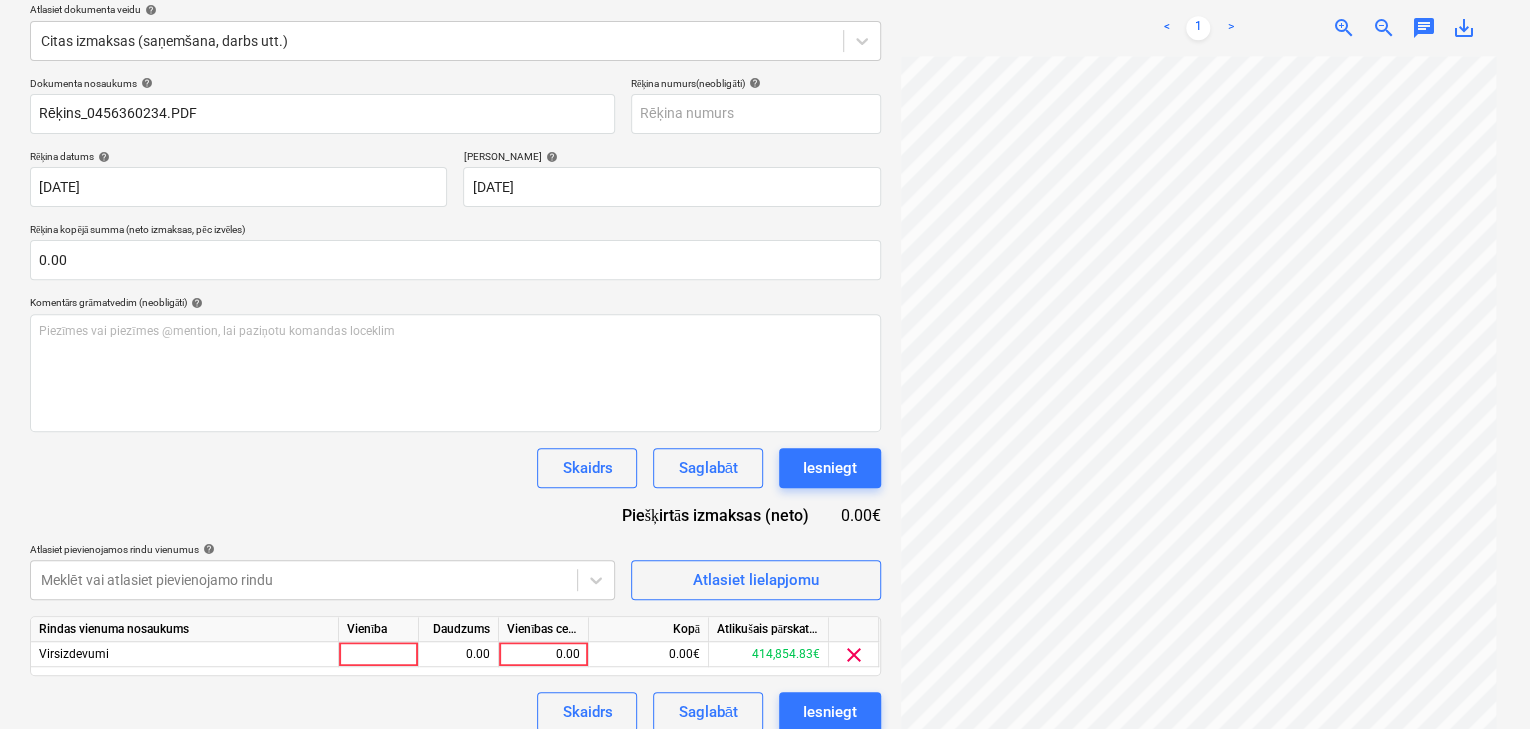 scroll, scrollTop: 252, scrollLeft: 0, axis: vertical 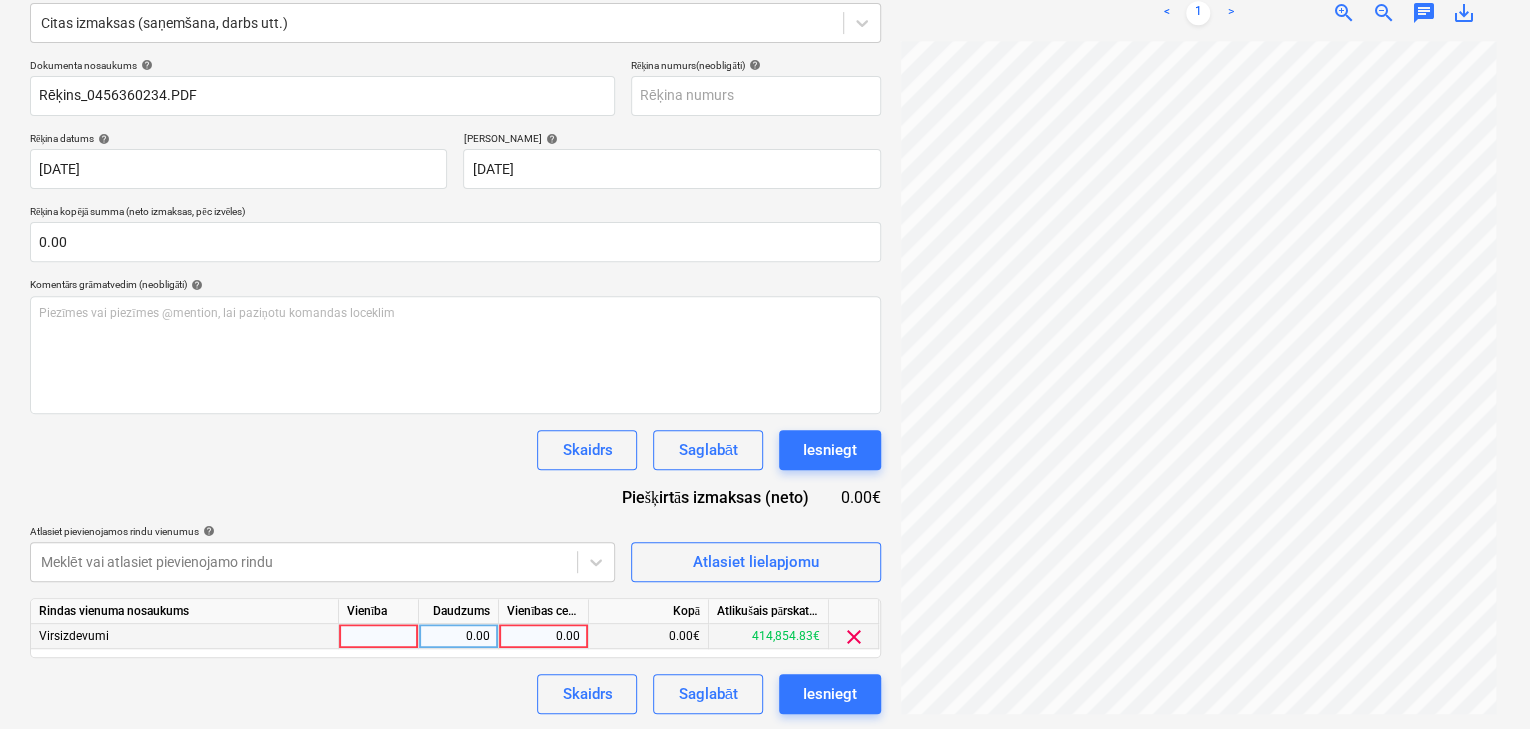 click on "0.00" at bounding box center [543, 636] 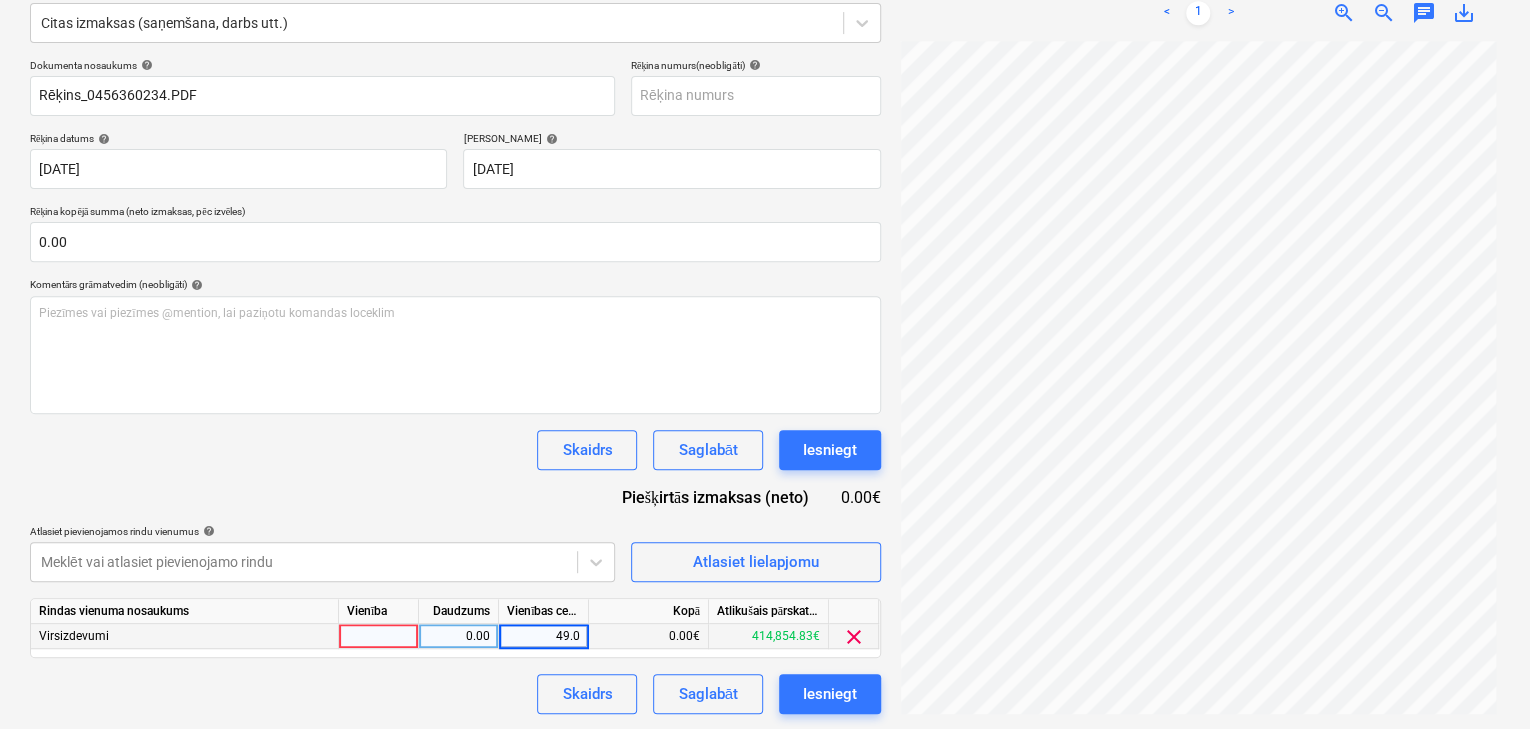 type on "49.01" 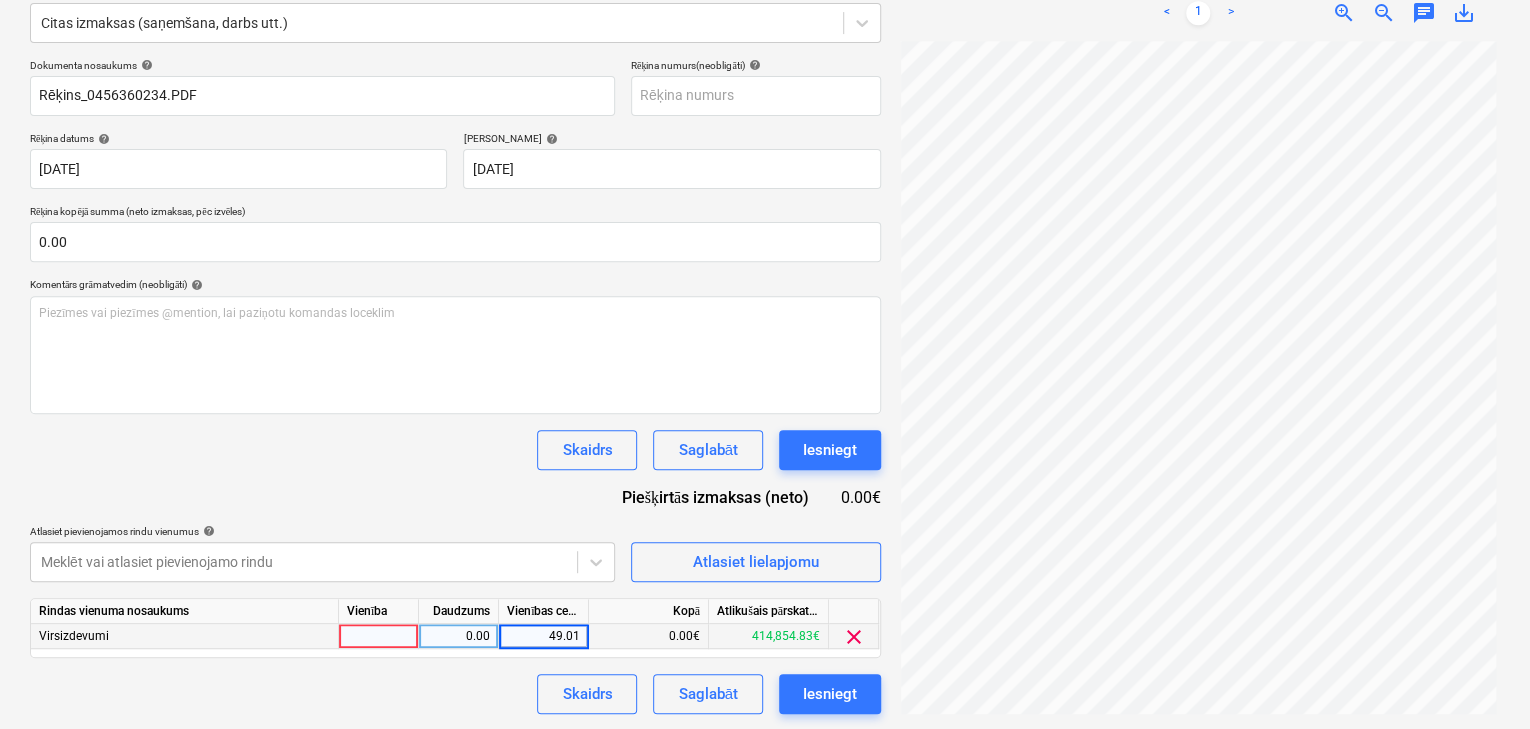 click on "Skaidrs Saglabāt Iesniegt" at bounding box center [455, 694] 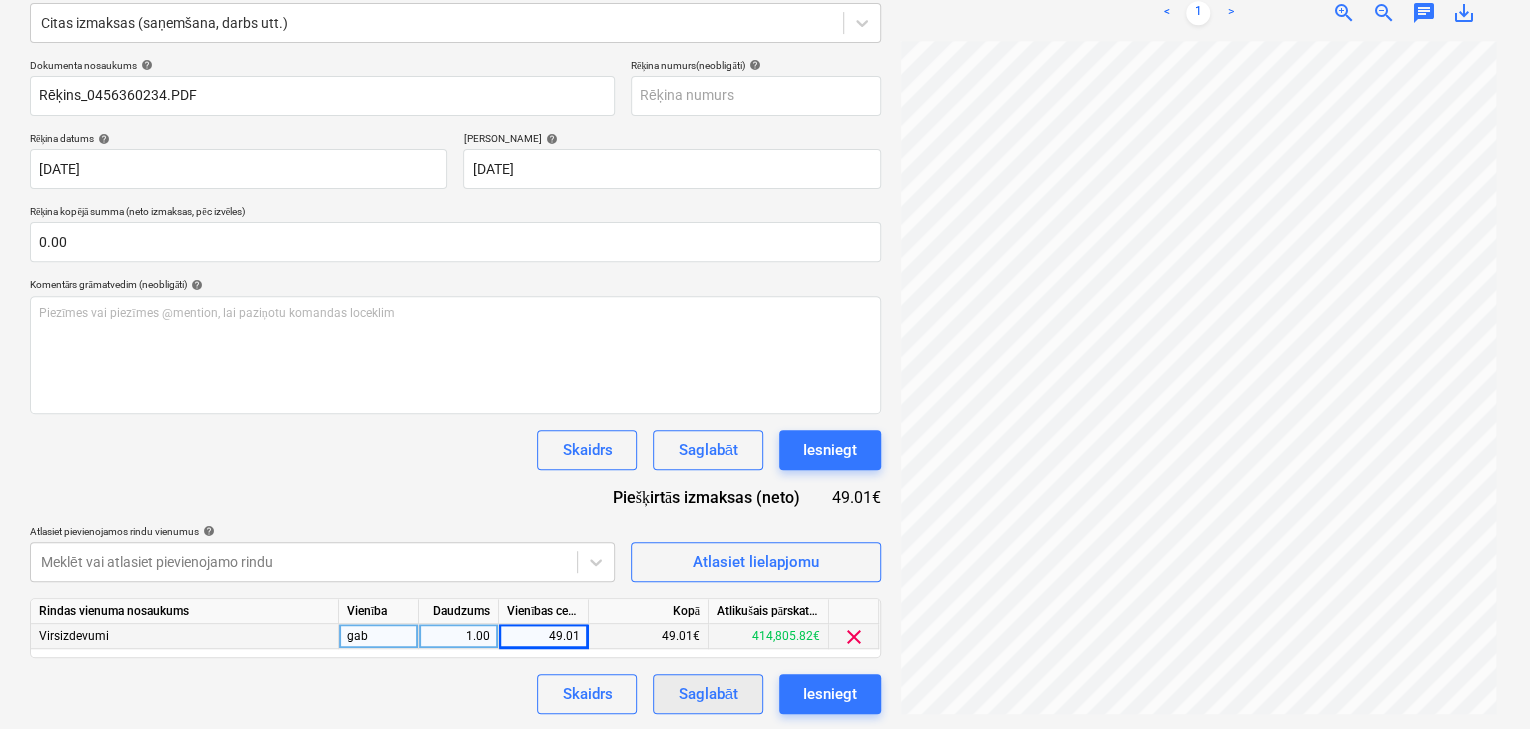 click on "Saglabāt" at bounding box center [707, 694] 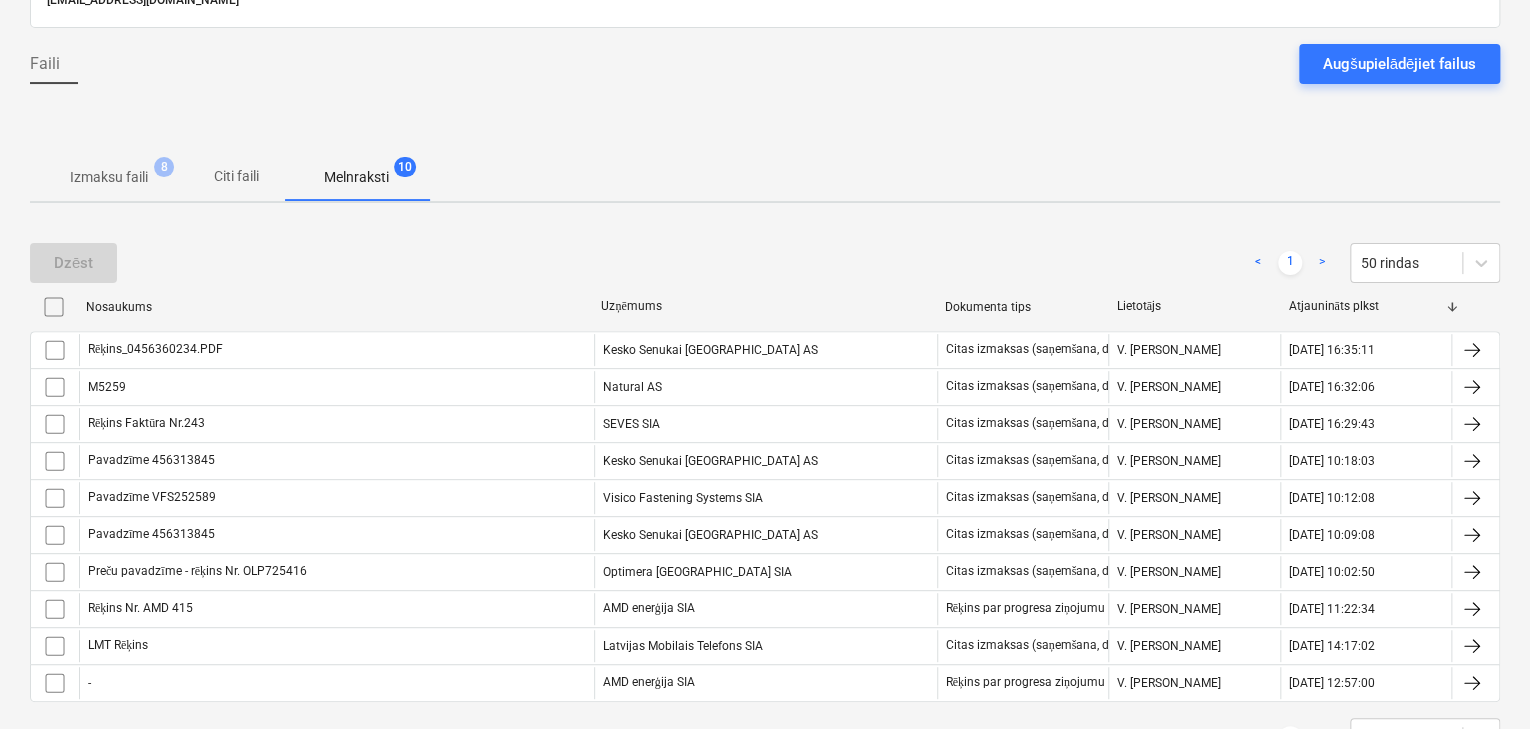 scroll, scrollTop: 0, scrollLeft: 0, axis: both 